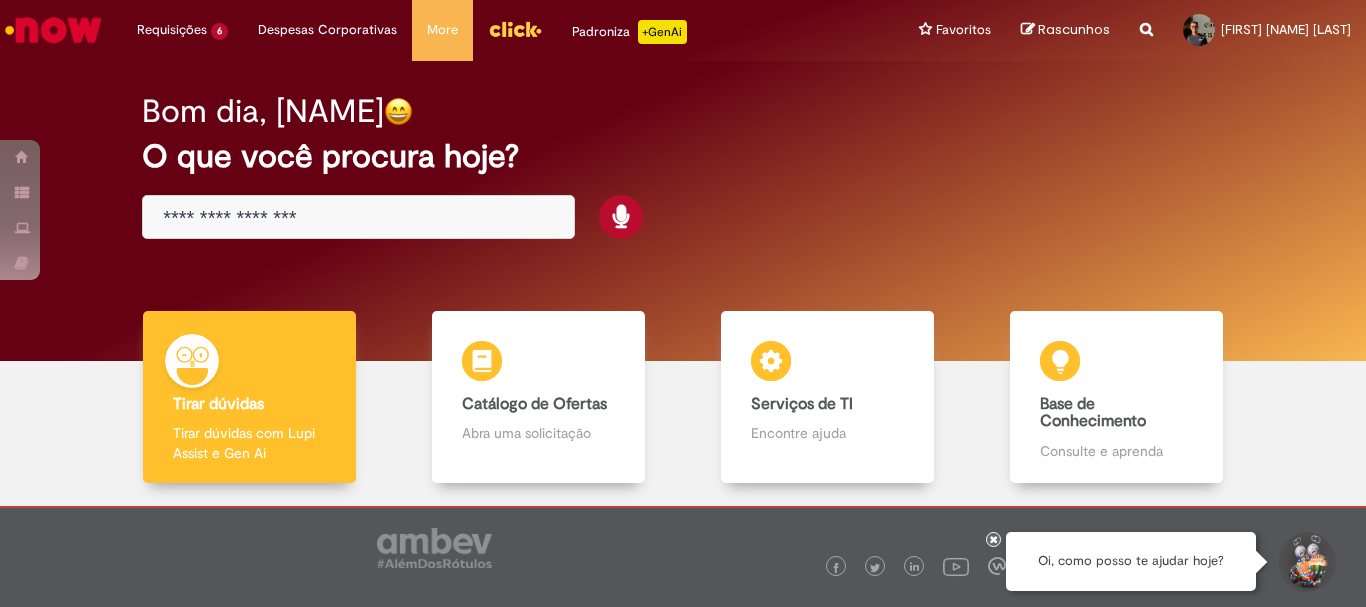 scroll, scrollTop: 0, scrollLeft: 0, axis: both 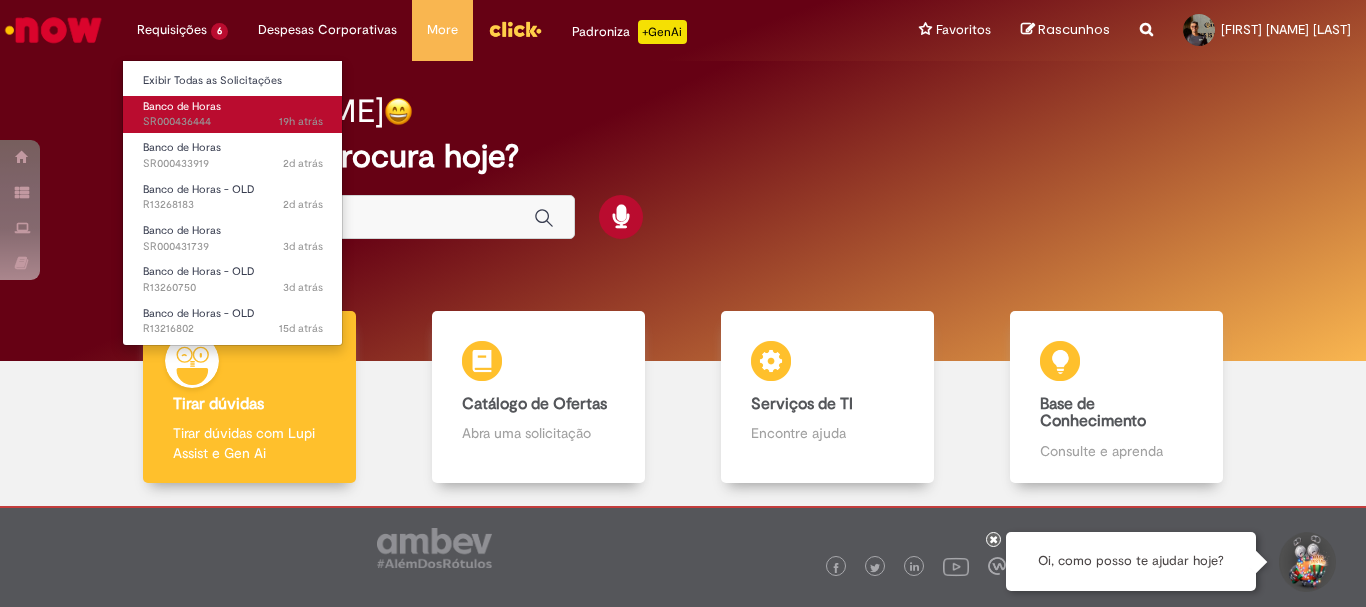 click on "19h atrás 19 horas atrás  SR000436444" at bounding box center (233, 122) 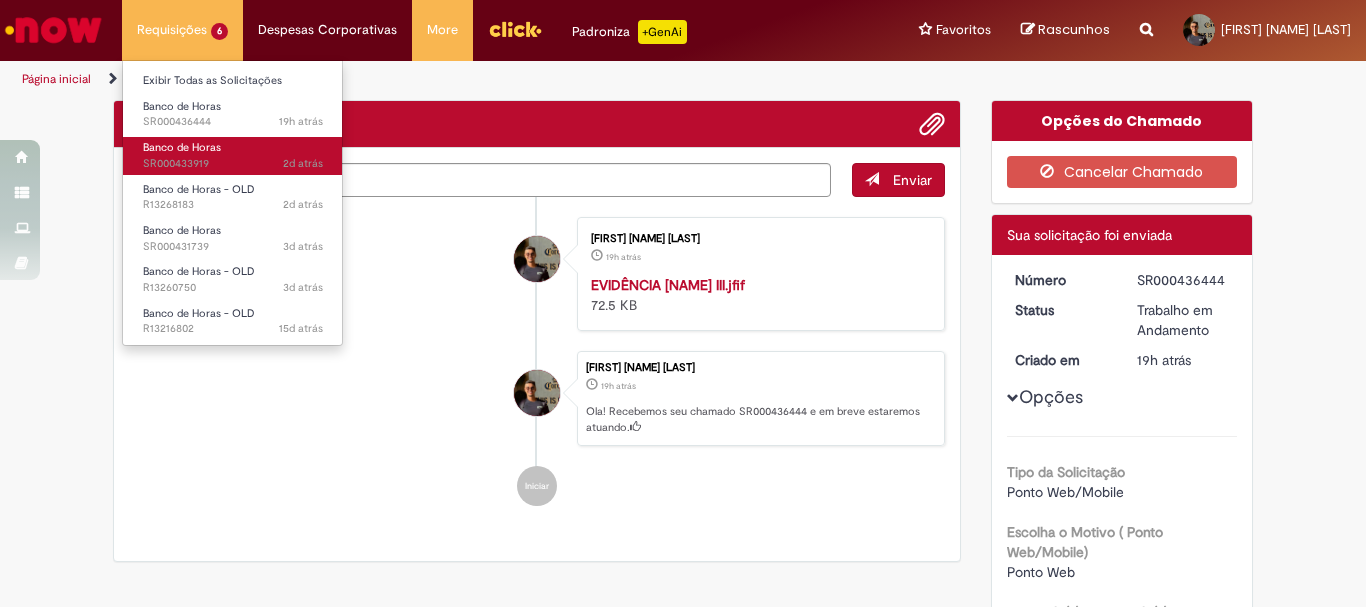 click on "2d atrás 2 dias atrás  SR000433919" at bounding box center [233, 164] 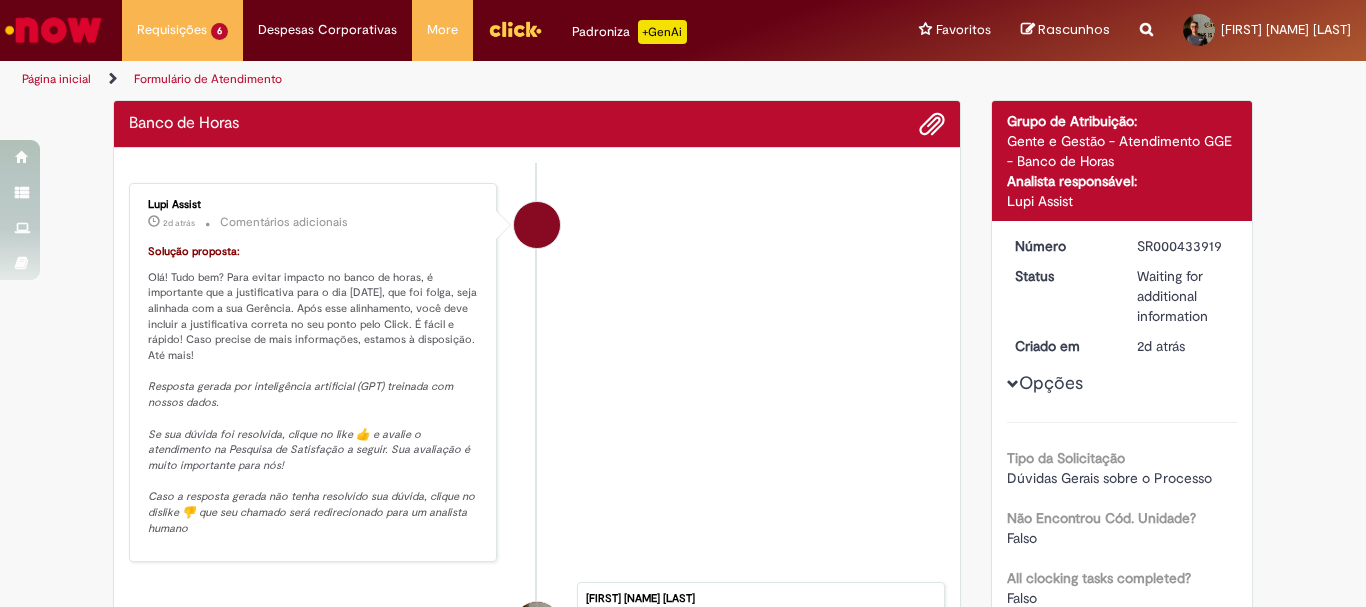 click on "Lupi Assist
2d atrás 2 dias atrás     Comentários adicionais
Solução proposta: Olá! Tudo bem? Para evitar impacto no banco de horas, é importante que a justificativa para o dia [DATE], que foi folga, seja alinhada com a sua Gerência. Após esse alinhamento, você deve incluir a justificativa correta no seu ponto pelo Click. É fácil e rápido! Caso precise de mais informações, estamos à disposição. Até mais!   Resposta gerada por inteligência artificial (GPT) treinada com nossos dados. Se sua dúvida foi resolvida, clique no like 👍 e avalie o atendimento na Pesquisa de Satisfação a seguir. Sua avaliação é muito importante para nós! Caso a resposta gerada não tenha resolvido sua dúvida, clique no dislike 👎 que seu chamado será redirecionado para um analista humano" at bounding box center (537, 373) 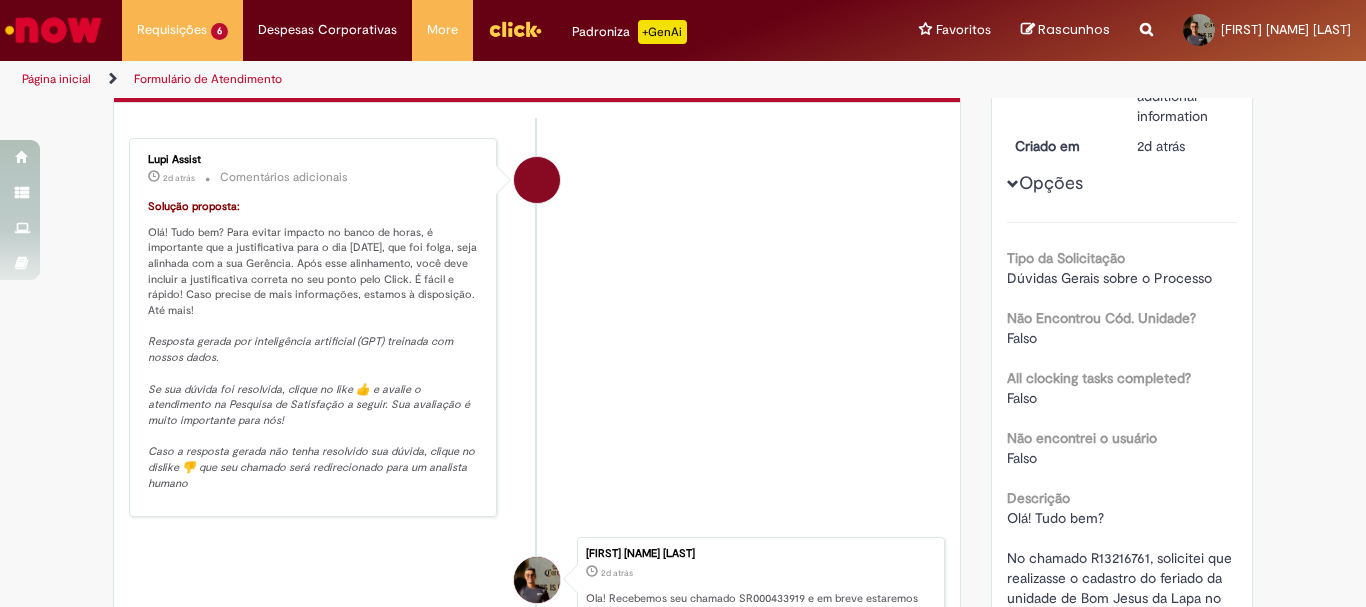 scroll, scrollTop: 0, scrollLeft: 0, axis: both 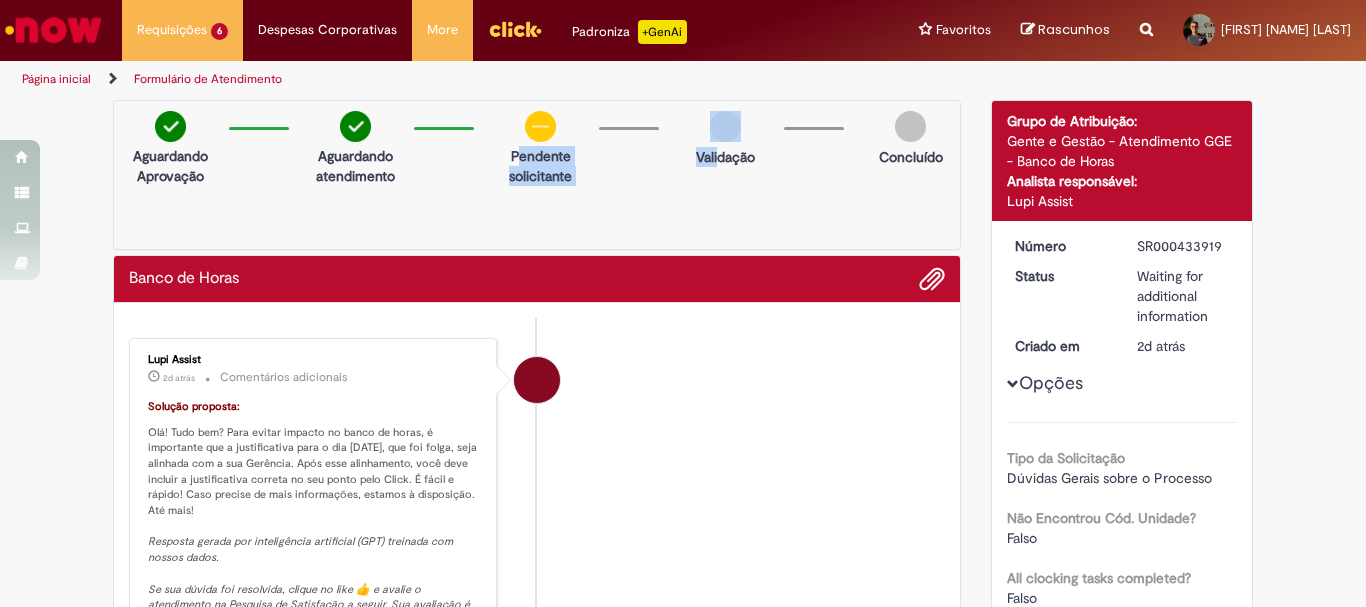 drag, startPoint x: 510, startPoint y: 155, endPoint x: 710, endPoint y: 164, distance: 200.2024 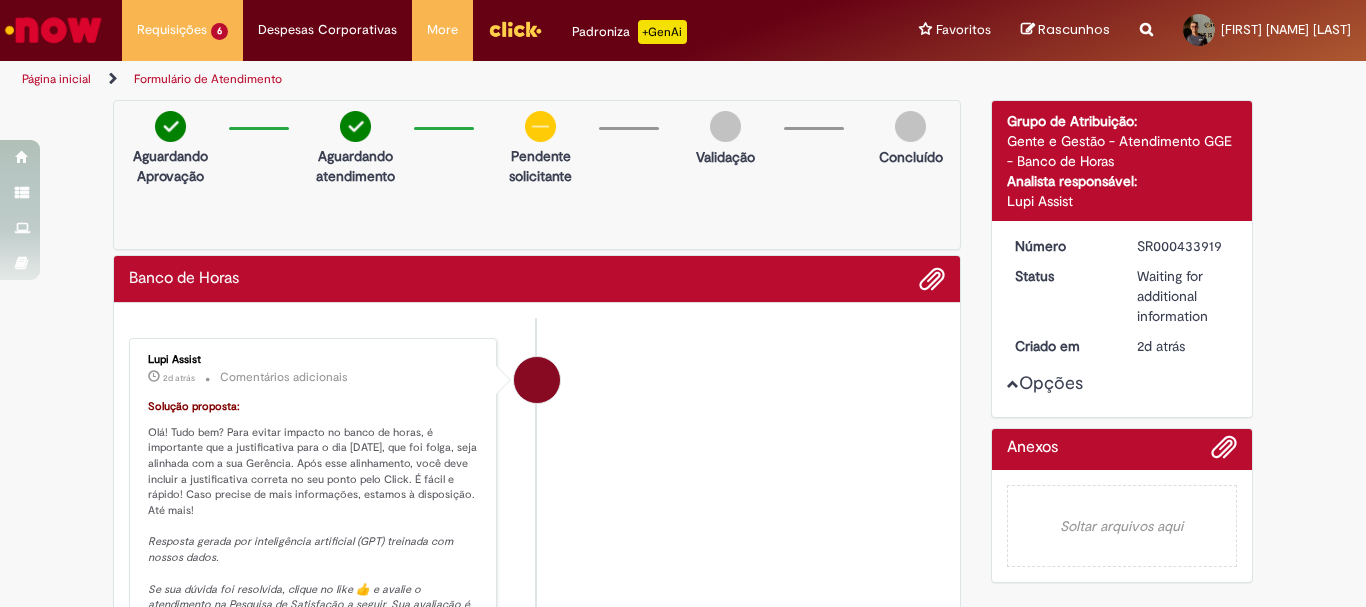 click on "Criado em" at bounding box center [1061, 346] 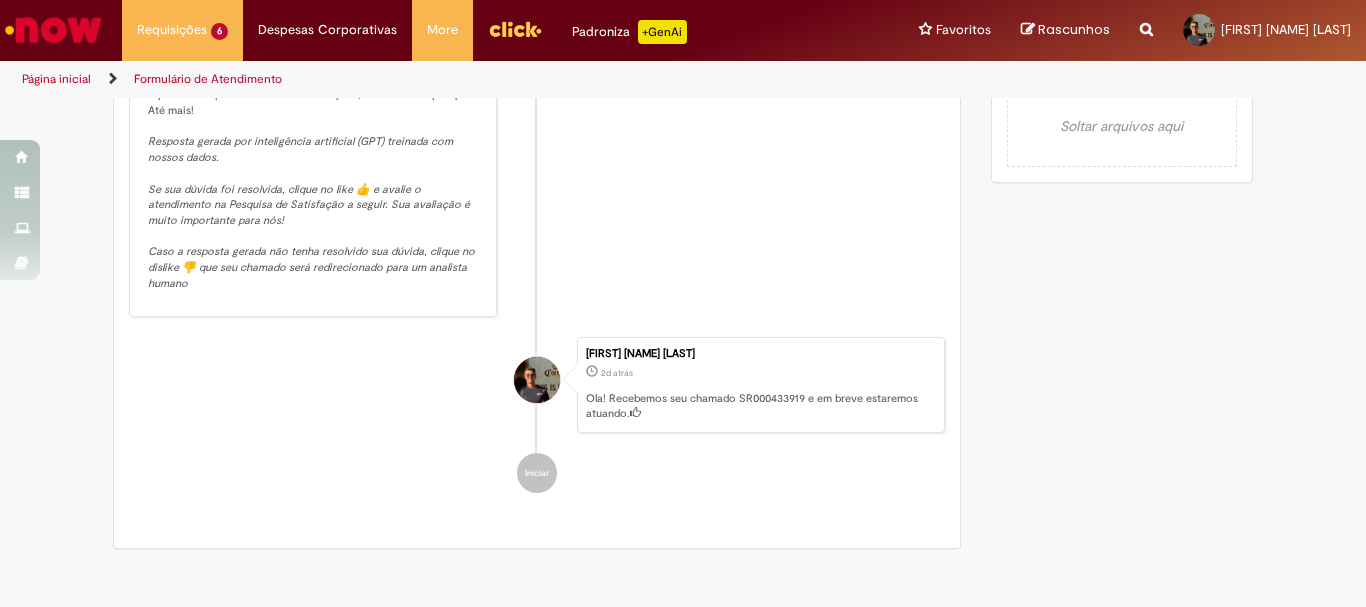 scroll, scrollTop: 0, scrollLeft: 0, axis: both 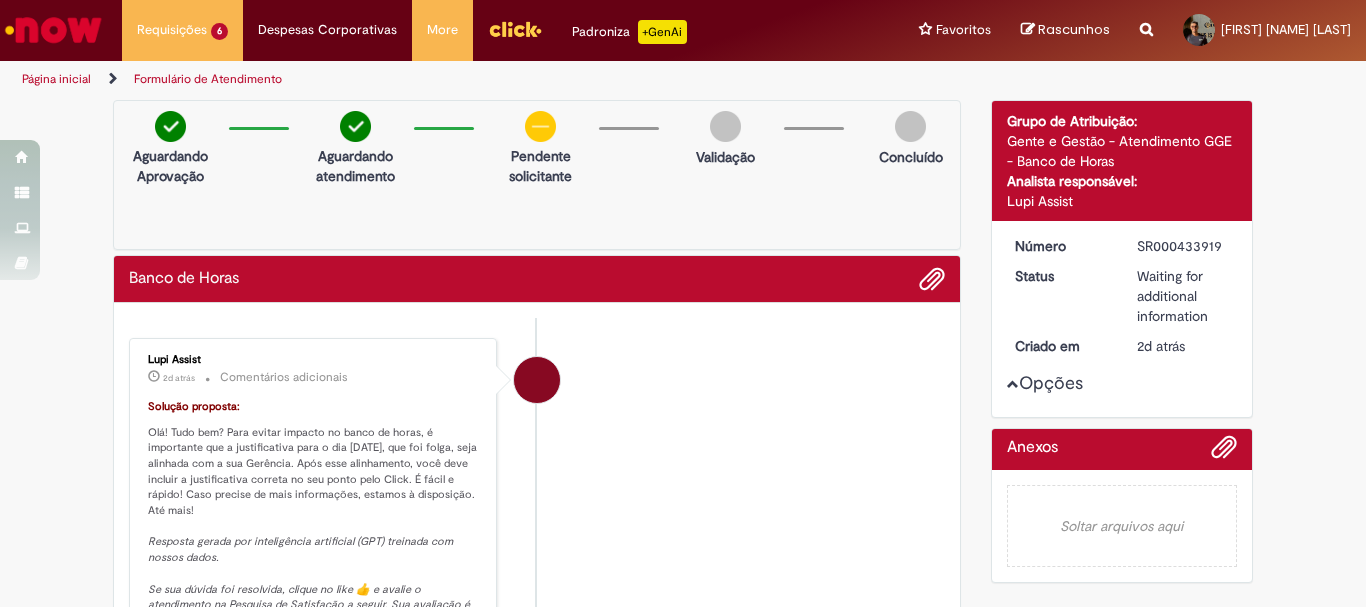 click on "Solução proposta:" at bounding box center [314, 407] 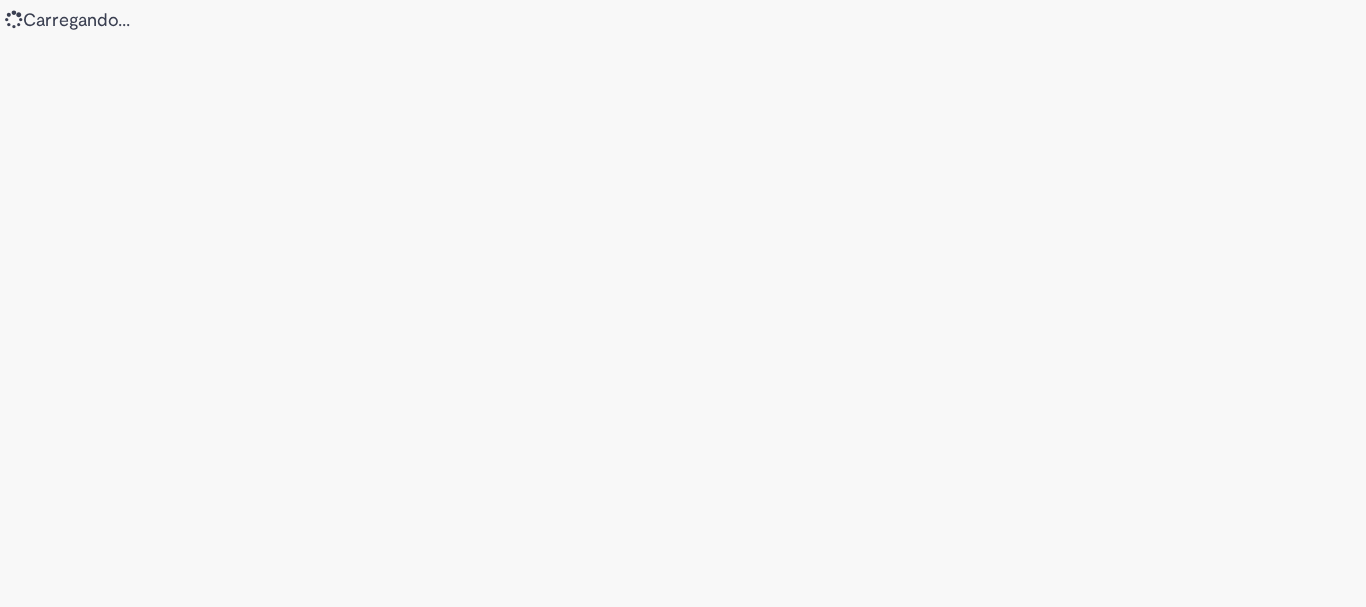 scroll, scrollTop: 0, scrollLeft: 0, axis: both 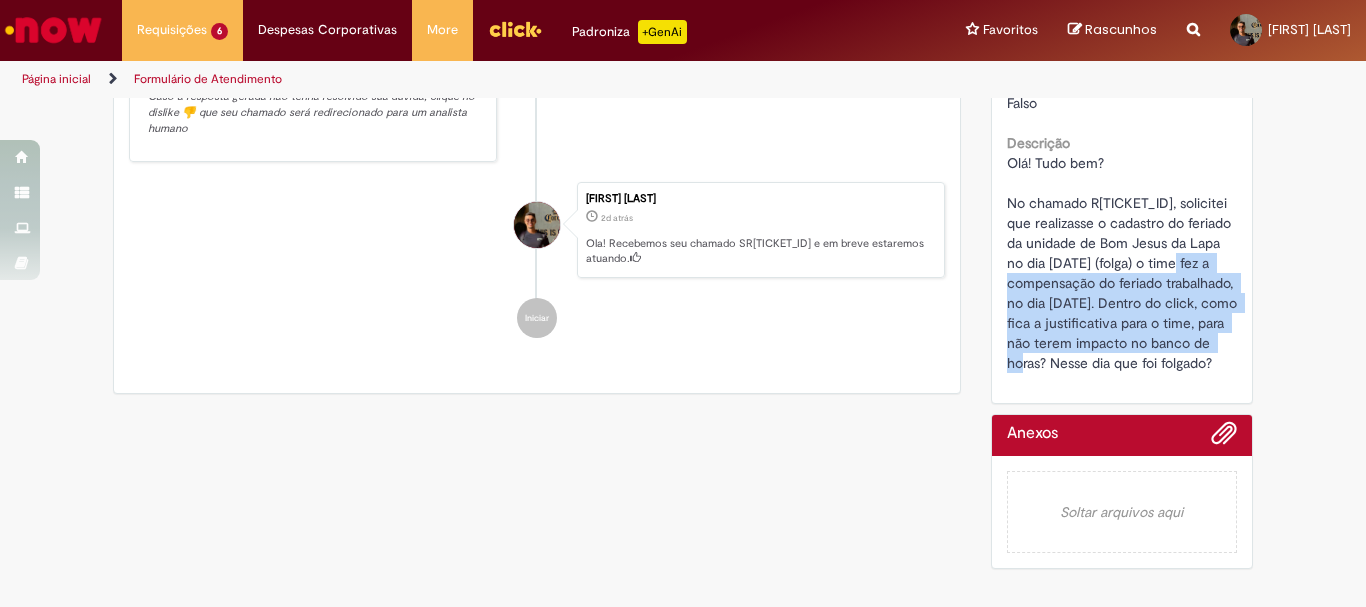 drag, startPoint x: 1008, startPoint y: 283, endPoint x: 1059, endPoint y: 358, distance: 90.697296 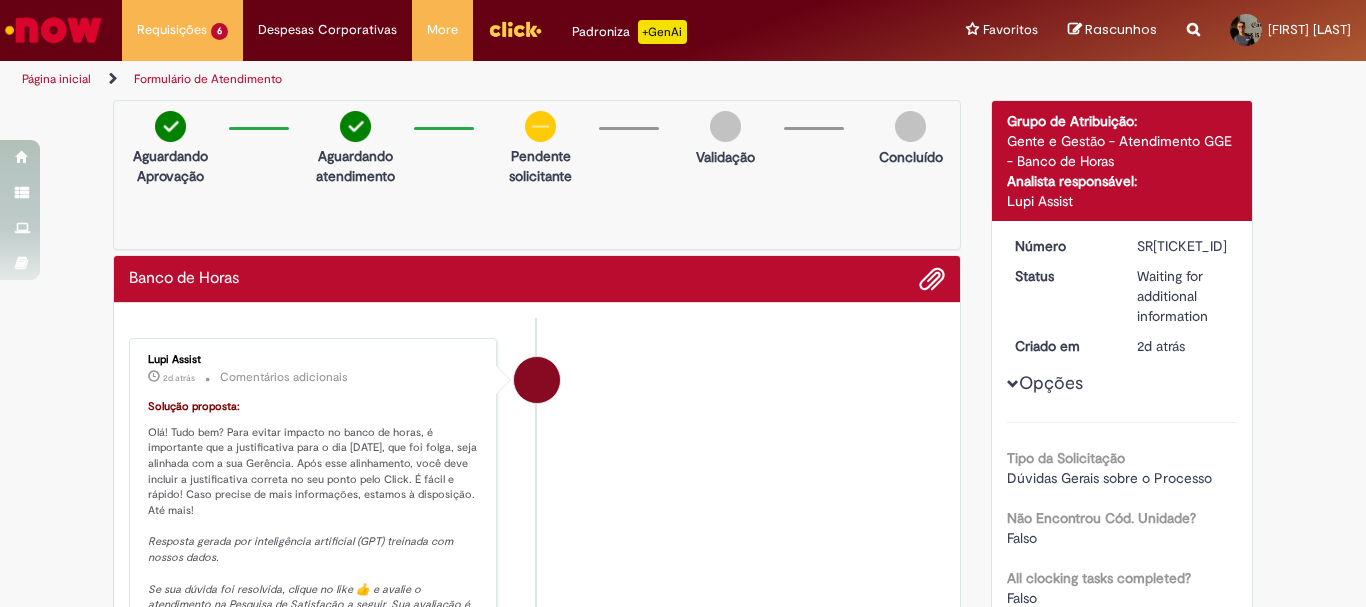 scroll, scrollTop: 500, scrollLeft: 0, axis: vertical 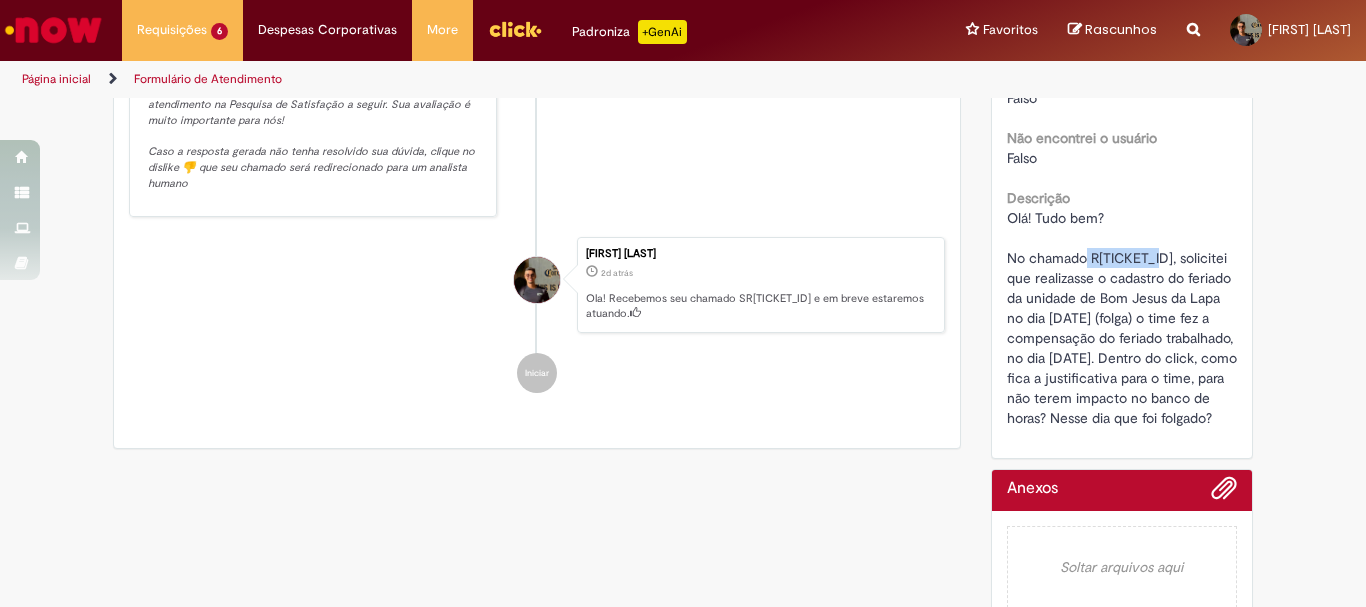drag, startPoint x: 1081, startPoint y: 263, endPoint x: 1145, endPoint y: 265, distance: 64.03124 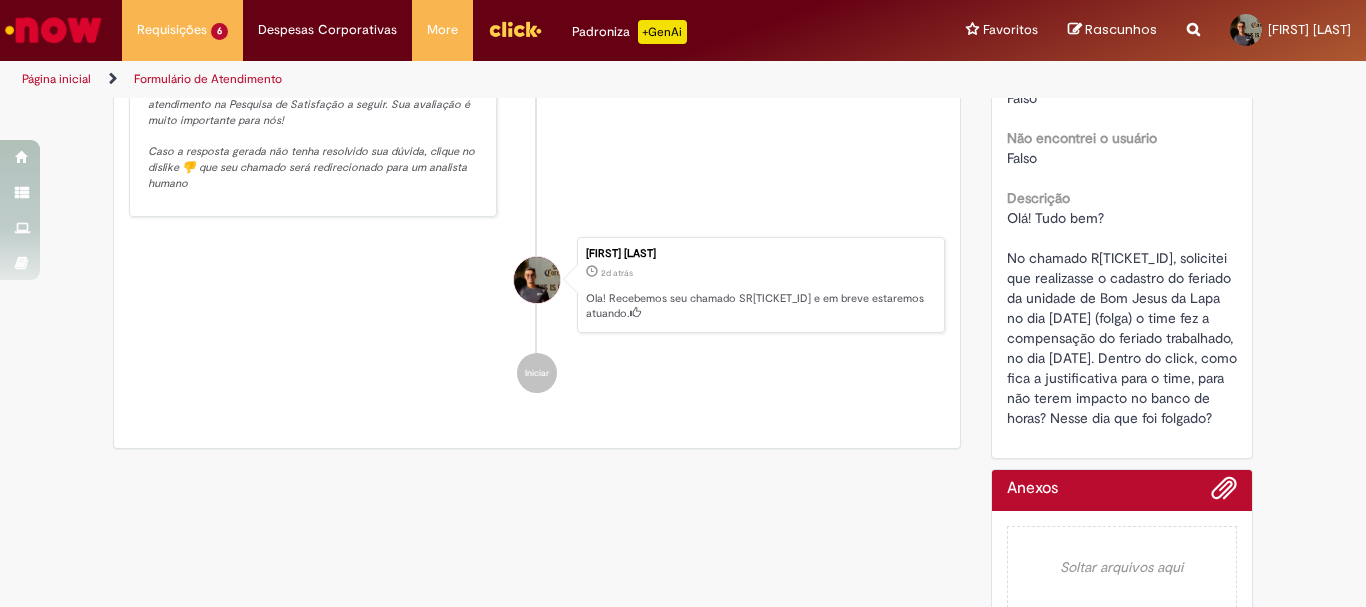 click on "Olá! Tudo bem?
No chamado [ID], solicitei que realizasse o cadastro do feriado da unidade de Bom Jesus da Lapa no dia [DATE]. Mas no dia [DATE] (folga) o time fez a compensação do feriado trabalhado, no dia [DATE]. Dentro do click, como fica a justificativa para o time, para não terem impacto no banco de horas? Nesse dia que foi folgado?" at bounding box center [1124, 318] 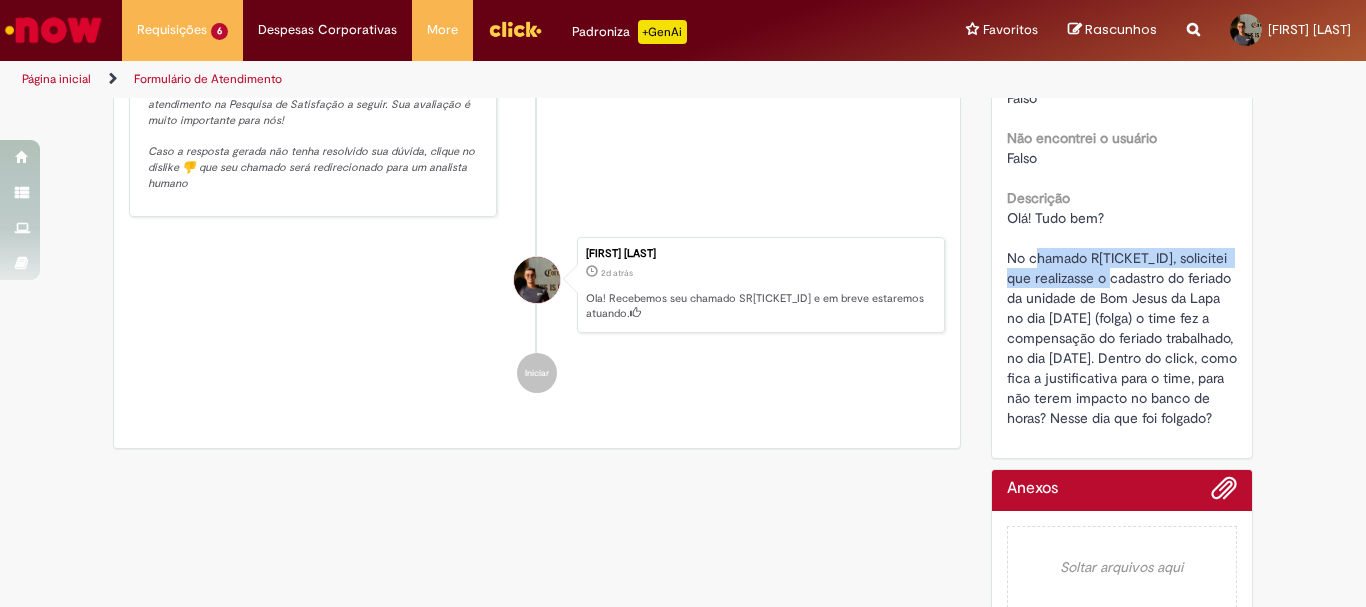 drag, startPoint x: 1029, startPoint y: 258, endPoint x: 1099, endPoint y: 273, distance: 71.5891 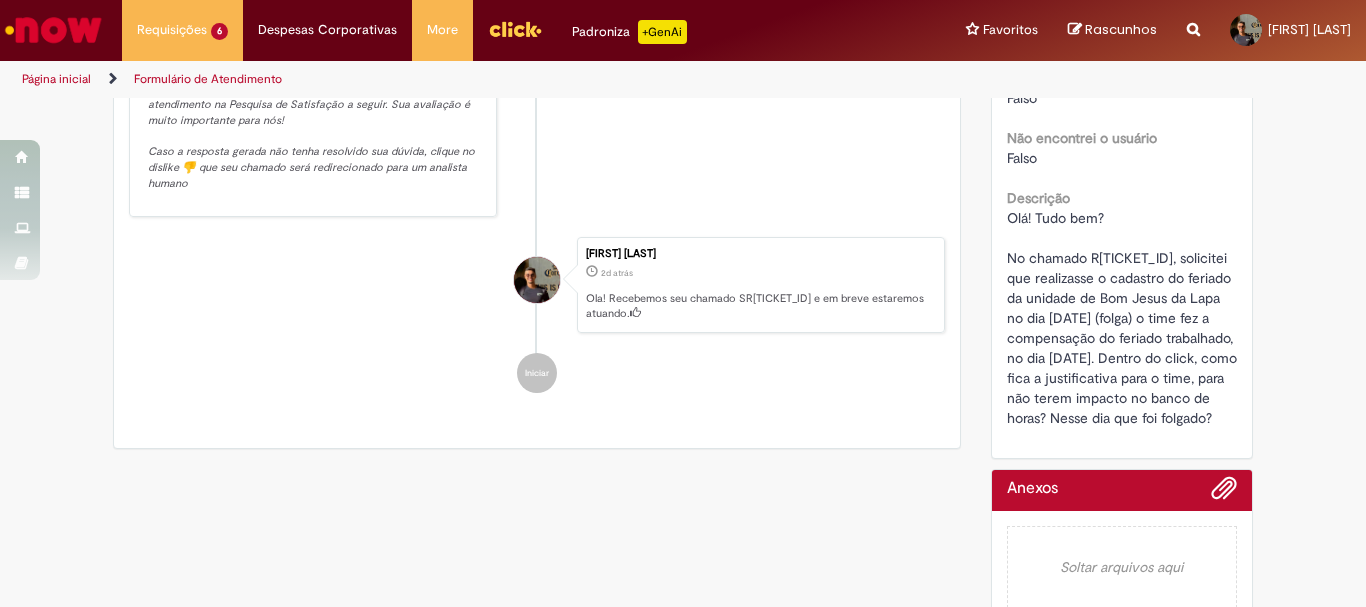 click on "Olá! Tudo bem?
No chamado [ID], solicitei que realizasse o cadastro do feriado da unidade de Bom Jesus da Lapa no dia [DATE]. Mas no dia [DATE] (folga) o time fez a compensação do feriado trabalhado, no dia [DATE]. Dentro do click, como fica a justificativa para o time, para não terem impacto no banco de horas? Nesse dia que foi folgado?" at bounding box center [1124, 318] 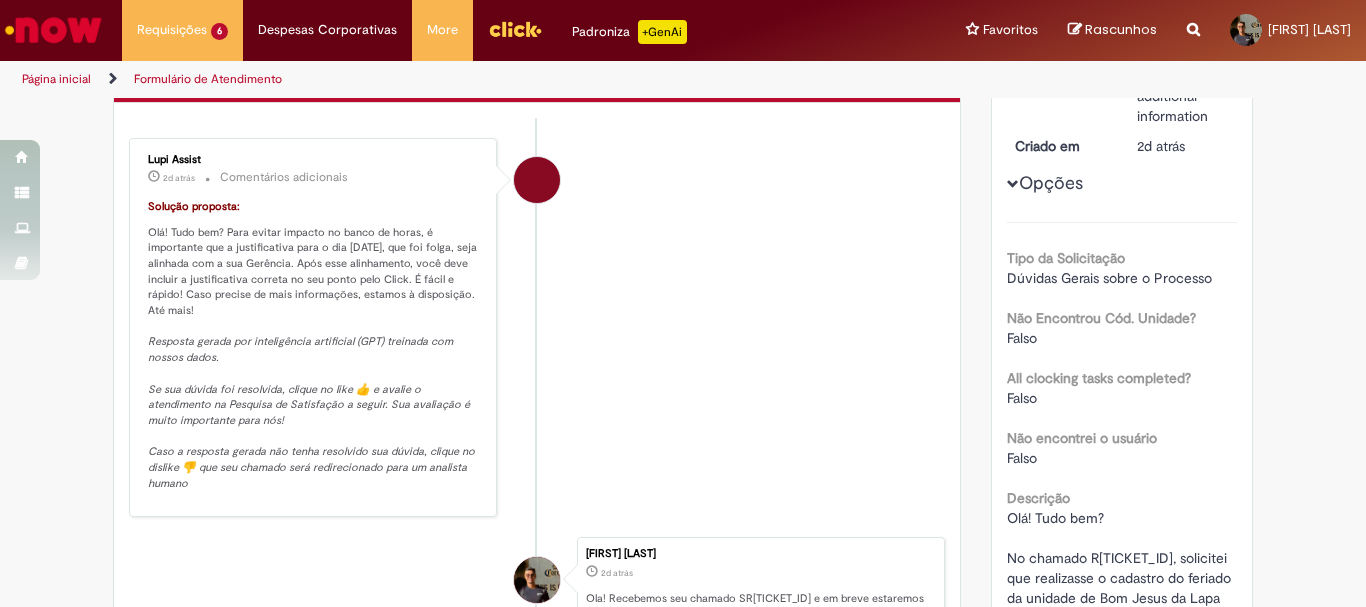 scroll, scrollTop: 0, scrollLeft: 0, axis: both 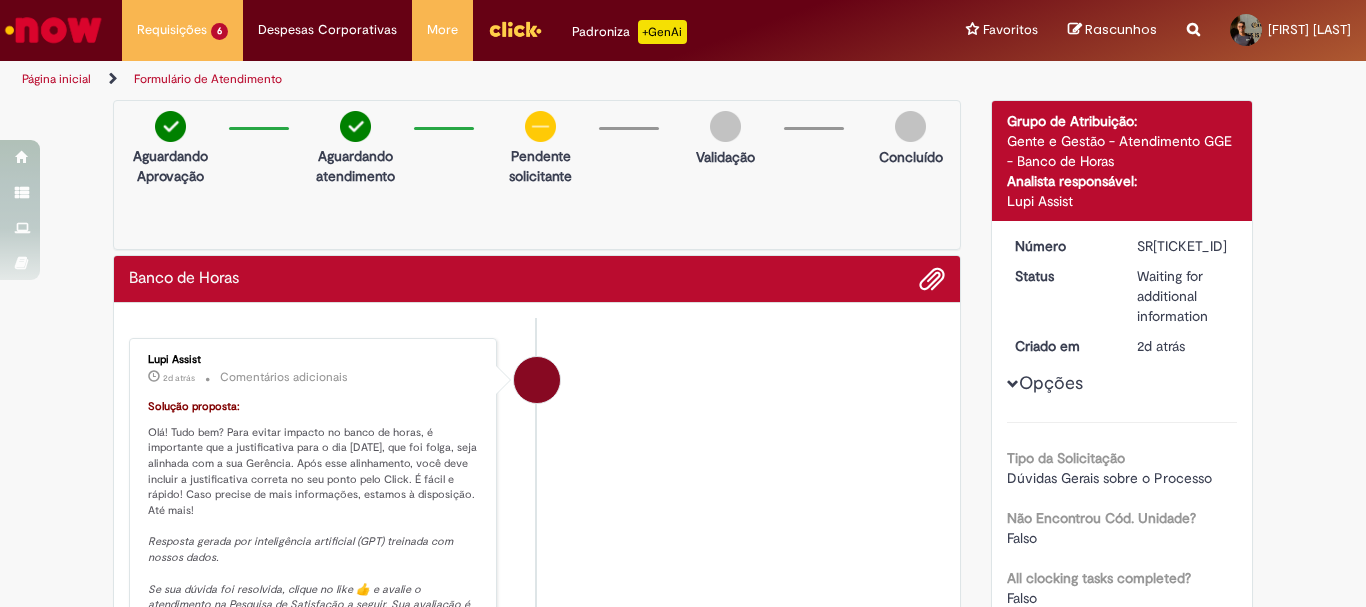 click on "Lupi Assist
2d atrás 2 dias atrás     Comentários adicionais
Solução proposta: Olá! Tudo bem? Para evitar impacto no banco de horas, é importante que a justificativa para o dia 23/06/2025, que foi folga, seja alinhada com a sua Gerência. Após esse alinhamento, você deve incluir a justificativa correta no seu ponto pelo Click. É fácil e rápido! Caso precise de mais informações, estamos à disposição. Até mais!   Resposta gerada por inteligência artificial (GPT) treinada com nossos dados. Se sua dúvida foi resolvida, clique no like 👍 e avalie o atendimento na Pesquisa de Satisfação a seguir. Sua avaliação é muito importante para nós! Caso a resposta gerada não tenha resolvido sua dúvida, clique no dislike 👎 que seu chamado será redirecionado para um analista humano" at bounding box center (537, 528) 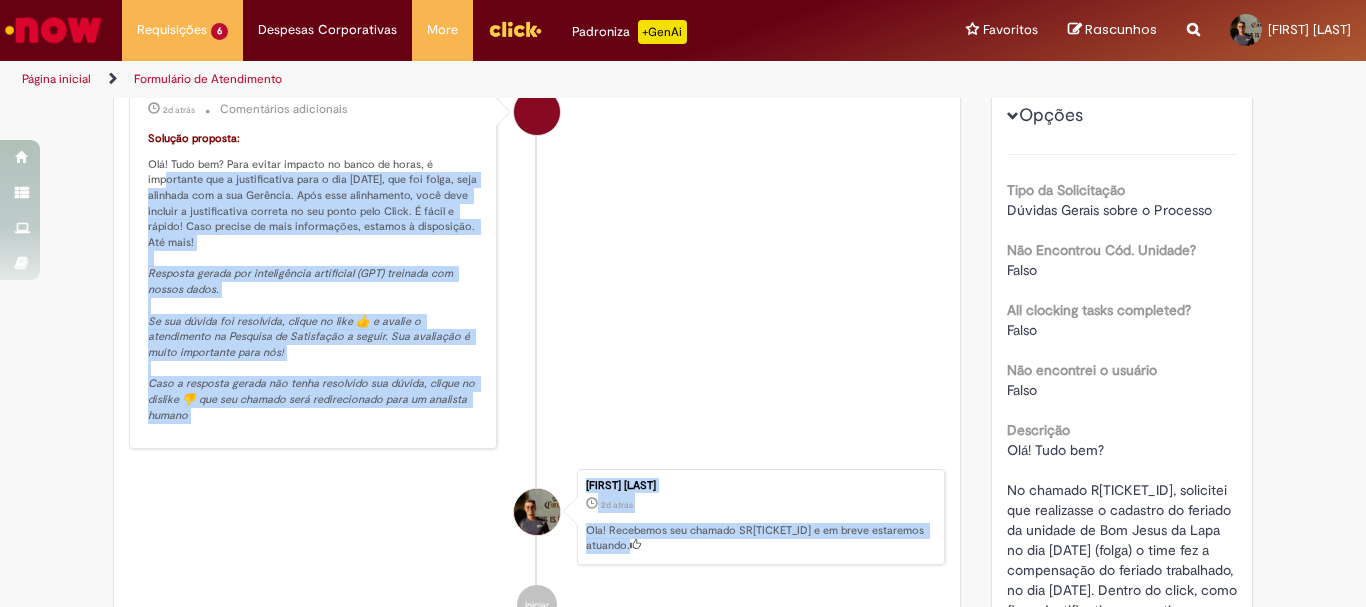 drag, startPoint x: 166, startPoint y: 248, endPoint x: 442, endPoint y: 606, distance: 452.03983 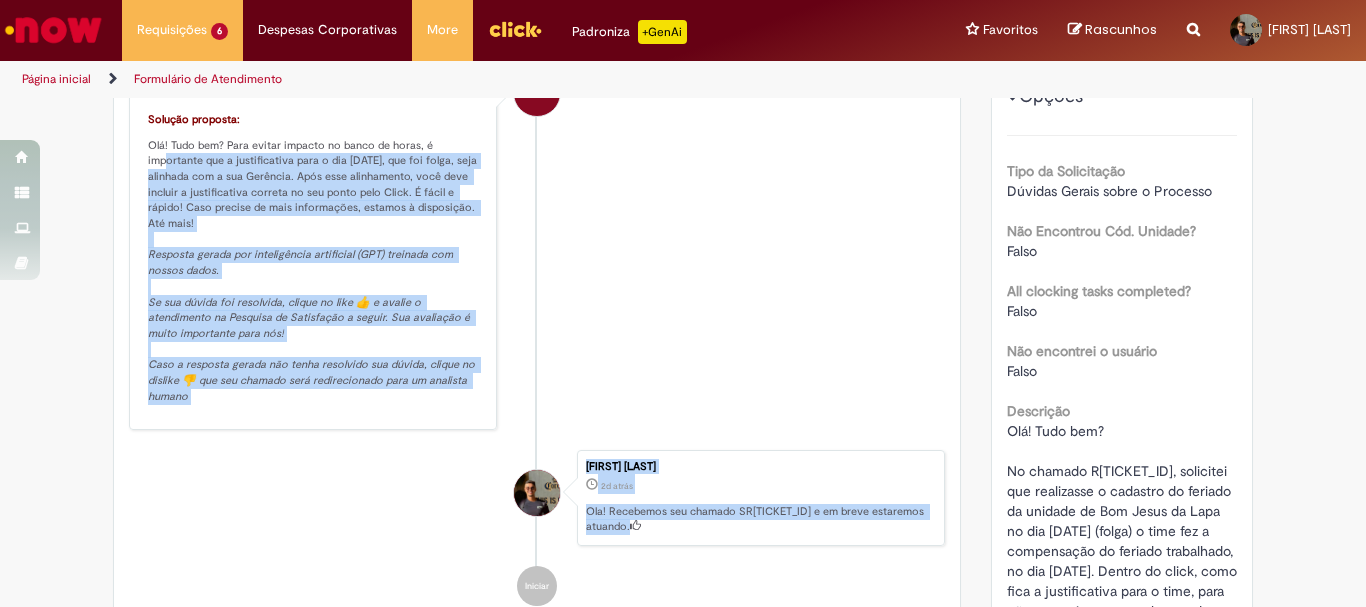 click on "Solução proposta: Olá! Tudo bem? Para evitar impacto no banco de horas, é importante que a justificativa para o dia [DATE], que foi folga, seja alinhada com a sua Gerência. Após esse alinhamento, você deve incluir a justificativa correta no seu ponto pelo Click. É fácil e rápido! Caso precise de mais informações, estamos à disposição. Até mais!   Resposta gerada por inteligência artificial (GPT) treinada com nossos dados. Se sua dúvida foi resolvida, clique no like 👍 e avalie o atendimento na Pesquisa de Satisfação a seguir. Sua avaliação é muito importante para nós! Caso a resposta gerada não tenha resolvido sua dúvida, clique no dislike 👎 que seu chamado será redirecionado para um analista humano" at bounding box center [314, 258] 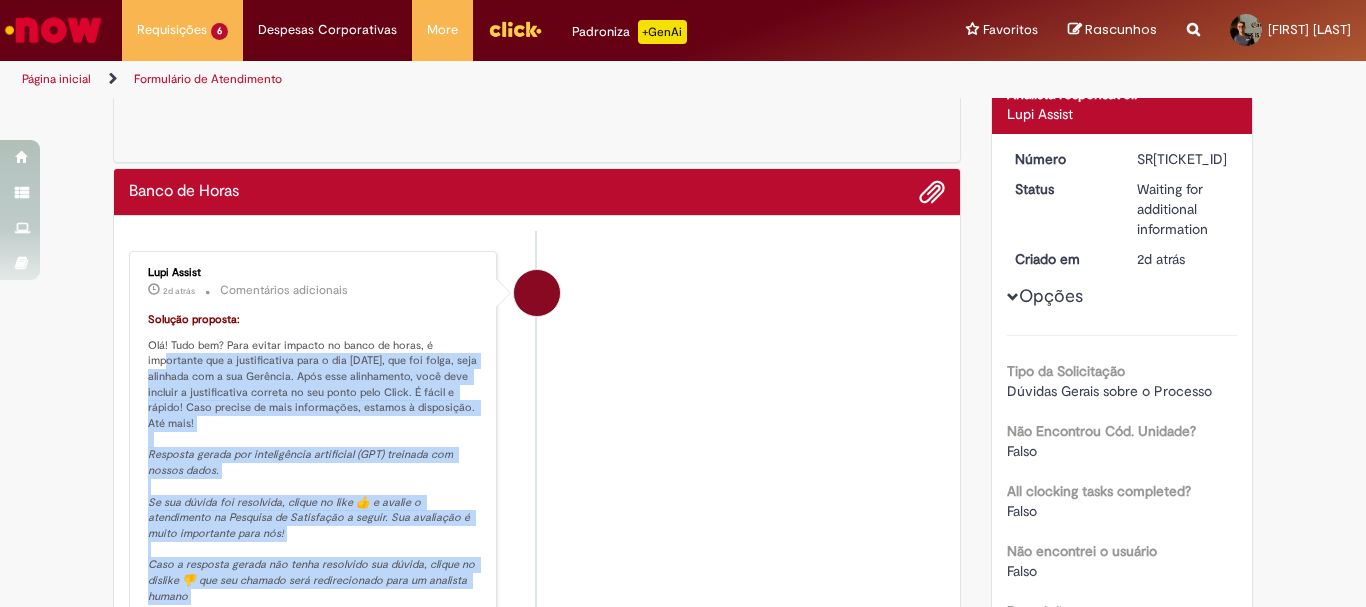 drag, startPoint x: 1054, startPoint y: 302, endPoint x: 1054, endPoint y: 316, distance: 14 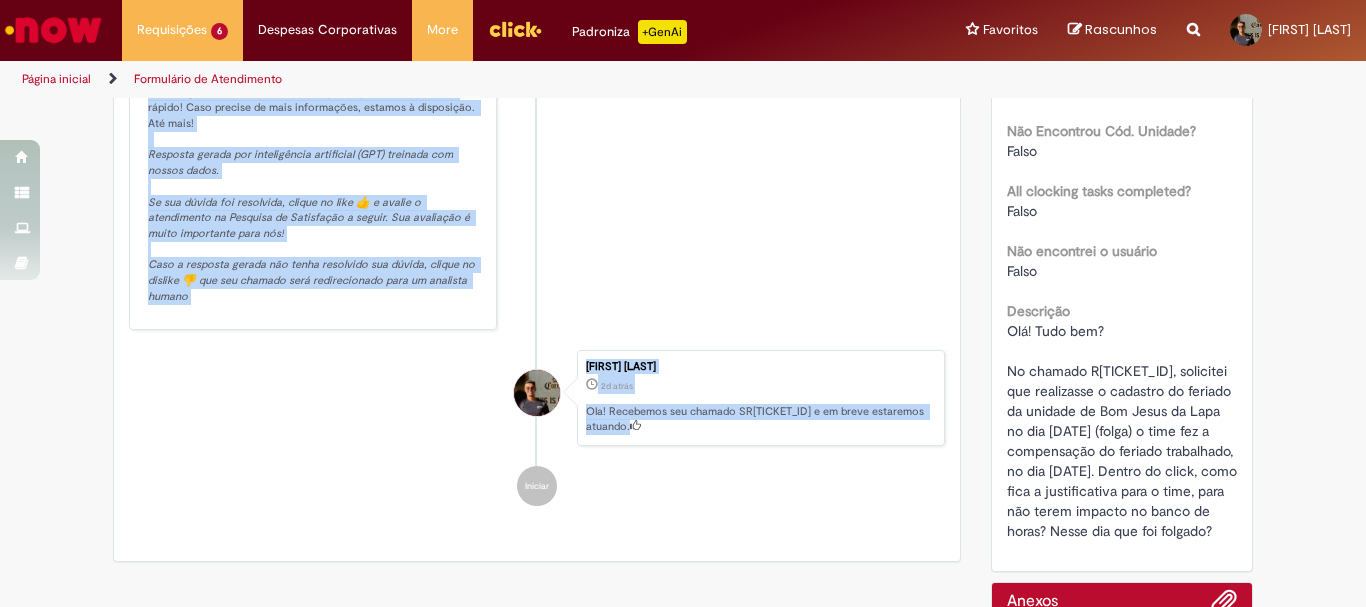scroll, scrollTop: 554, scrollLeft: 0, axis: vertical 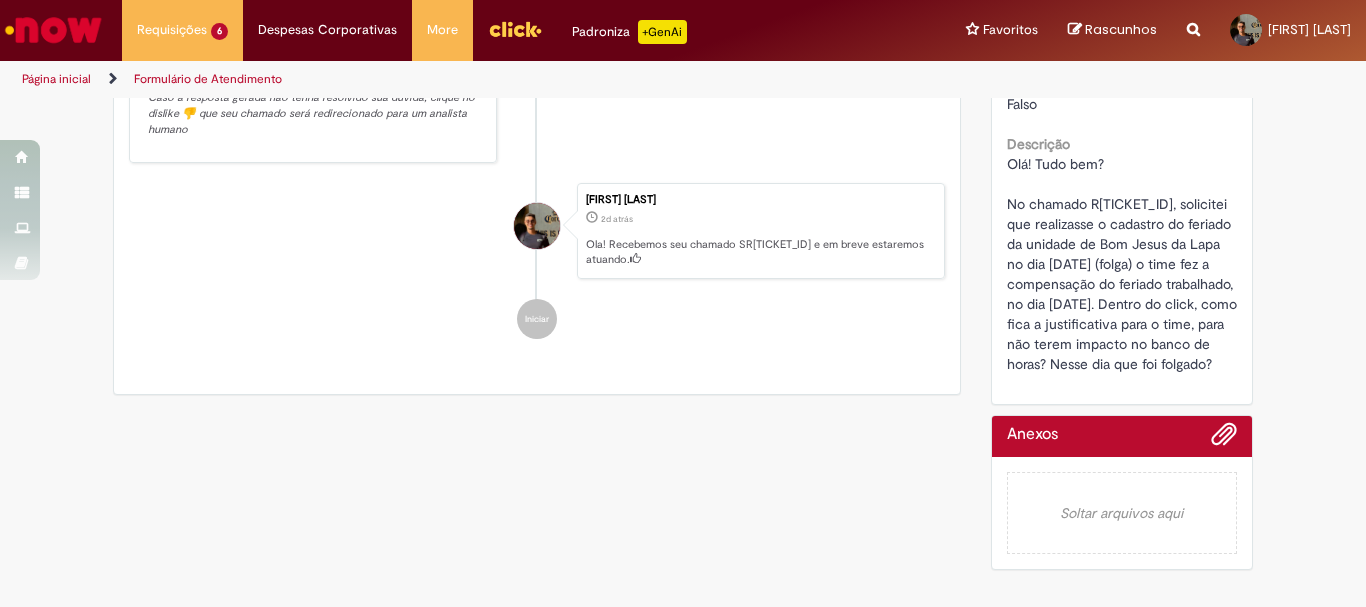 click on "Olá! Tudo bem?
No chamado [ID], solicitei que realizasse o cadastro do feriado da unidade de Bom Jesus da Lapa no dia [DATE]. Mas no dia [DATE] (folga) o time fez a compensação do feriado trabalhado, no dia [DATE]. Dentro do click, como fica a justificativa para o time, para não terem impacto no banco de horas? Nesse dia que foi folgado?" at bounding box center (1124, 264) 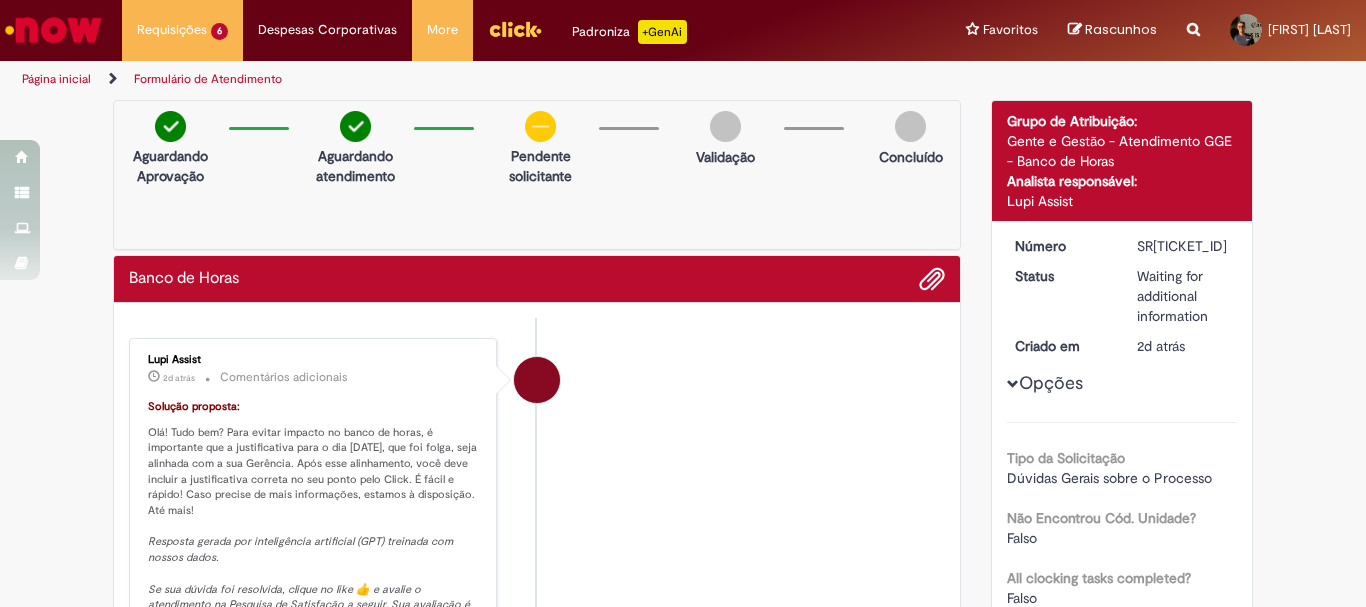 click on "Página inicial
Formulário de Atendimento" at bounding box center (455, 79) 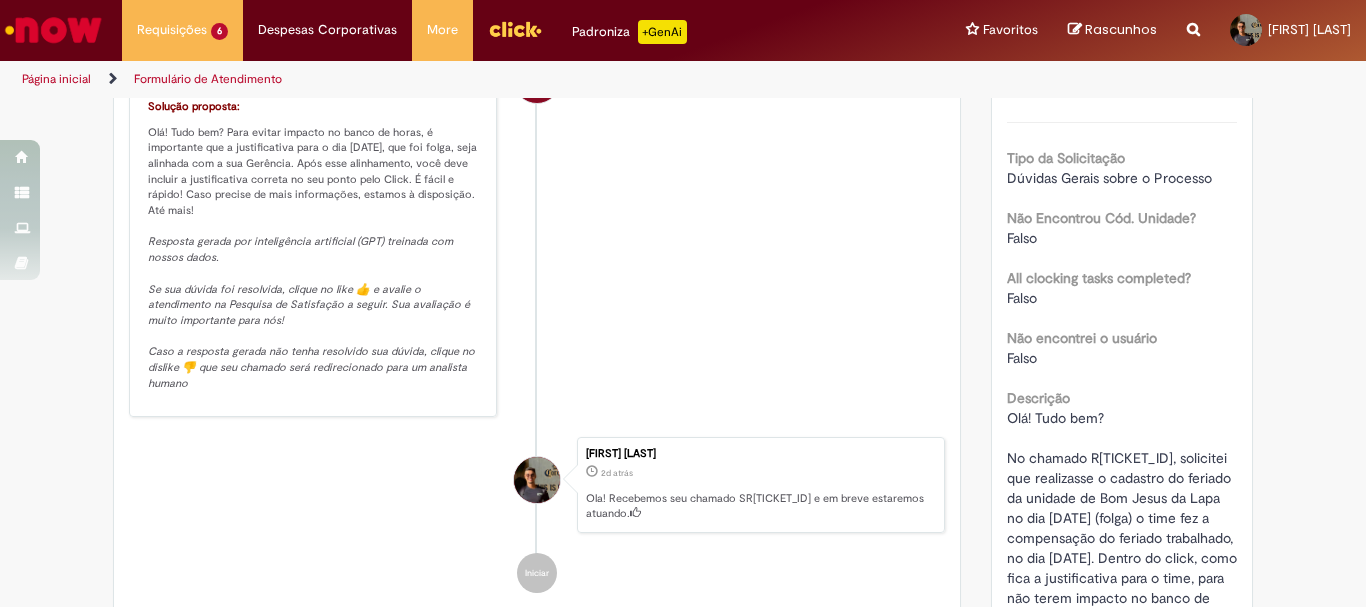 scroll, scrollTop: 400, scrollLeft: 0, axis: vertical 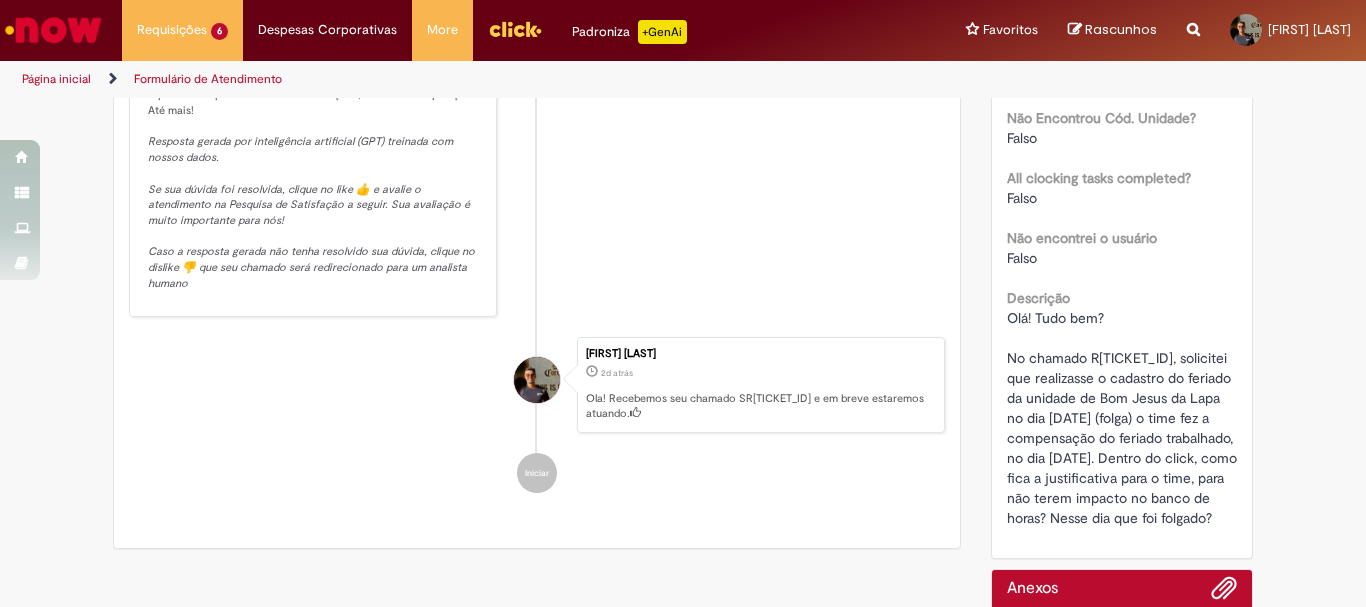 click on "Iago Eliel Ladeia Teixeira
2d atrás 2 dias atrás
Ola! Recebemos seu chamado SR000433919 e em breve estaremos atuando." at bounding box center (537, 385) 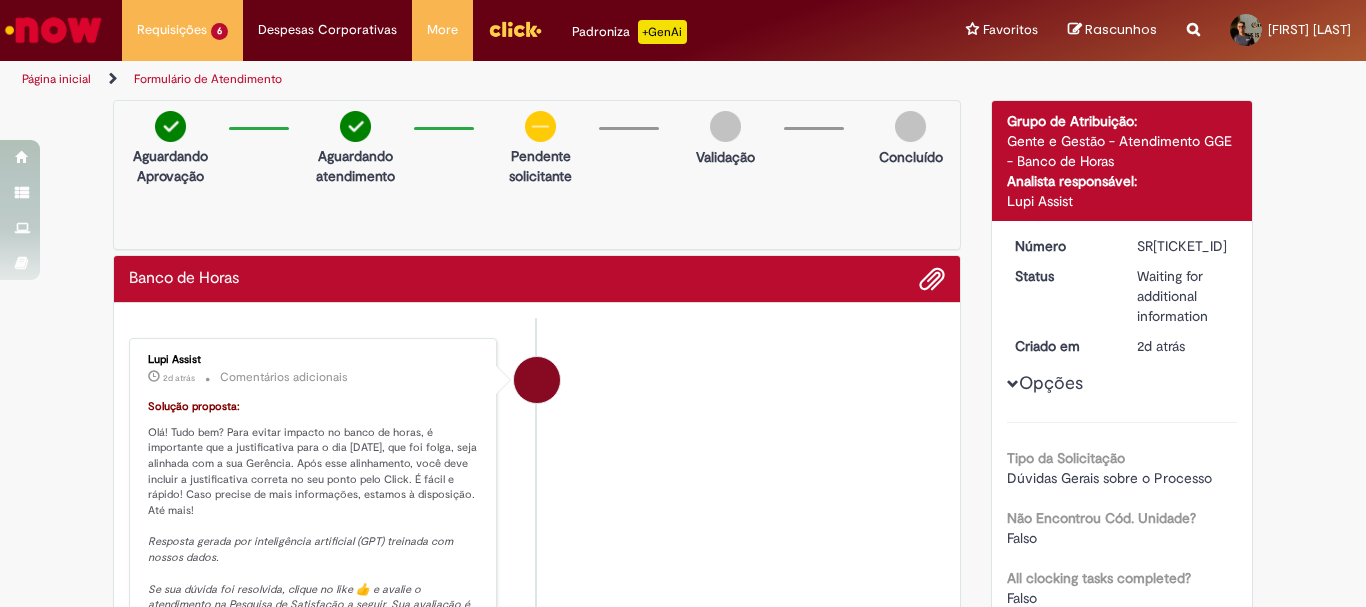 click on "Formulário de Atendimento" at bounding box center [208, 79] 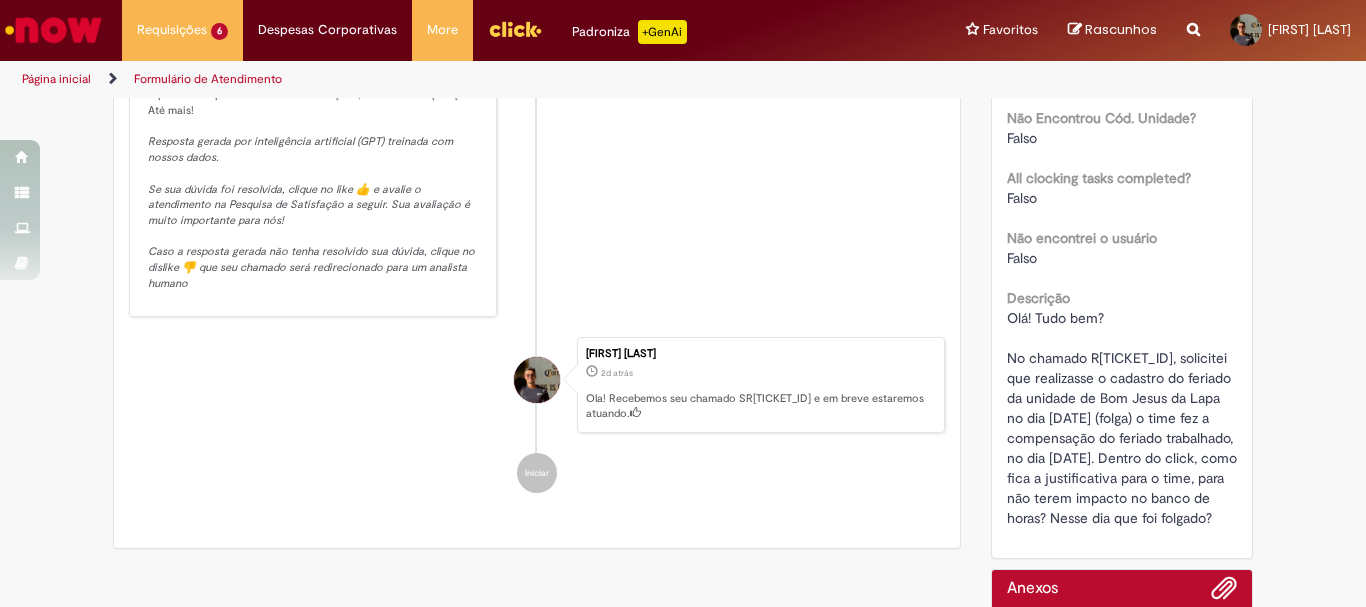 scroll, scrollTop: 0, scrollLeft: 0, axis: both 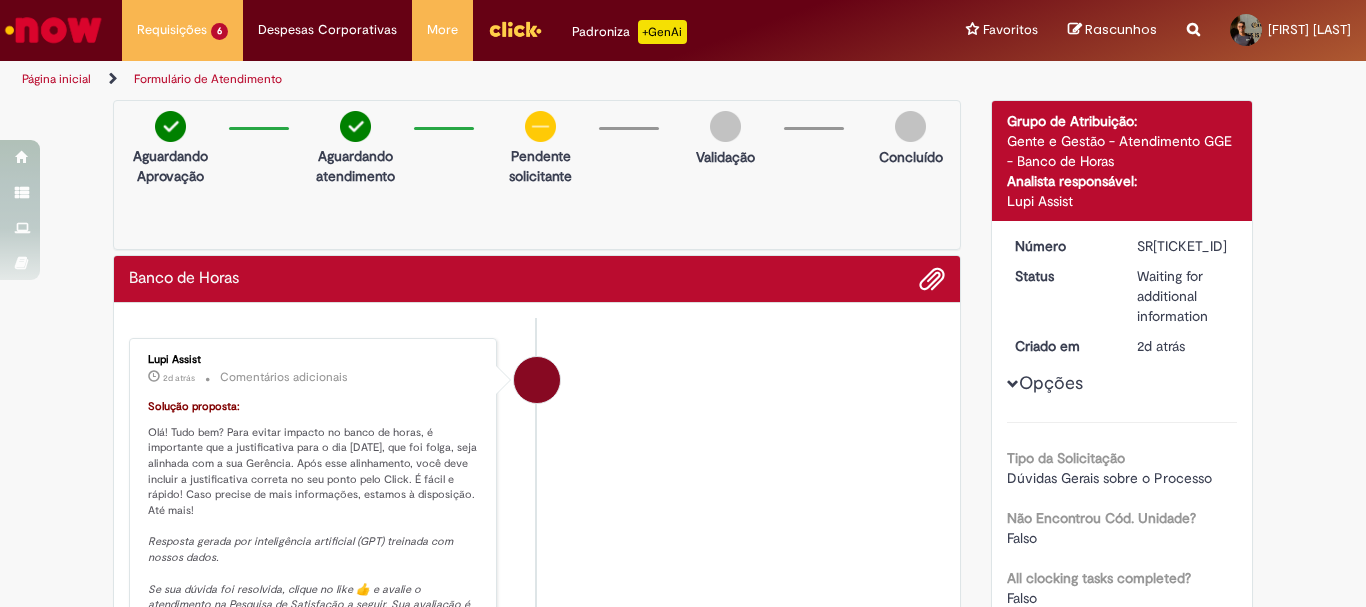 click on "Rascunhos" at bounding box center [1121, 29] 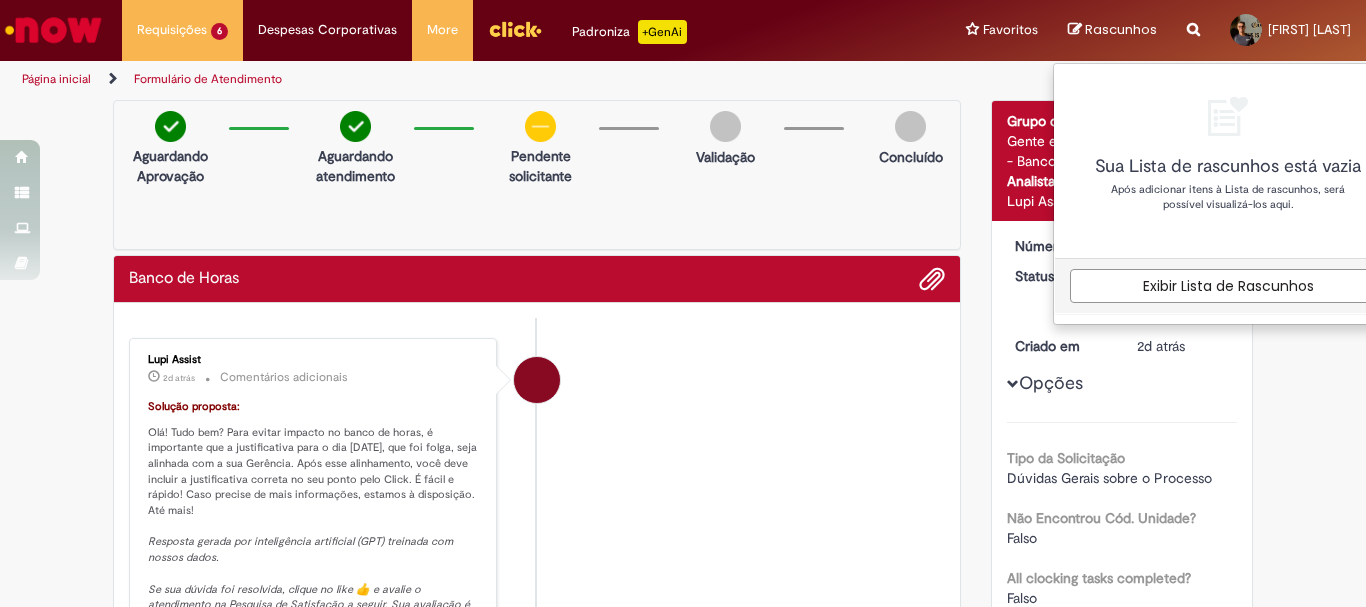 click on "Rascunhos
Sua Lista de rascunhos está vazia
Após adicionar itens à Lista de rascunhos, será possível visualizá-los aqui.
Exibir Lista de Rascunhos
Rascunhos" at bounding box center (1112, 30) 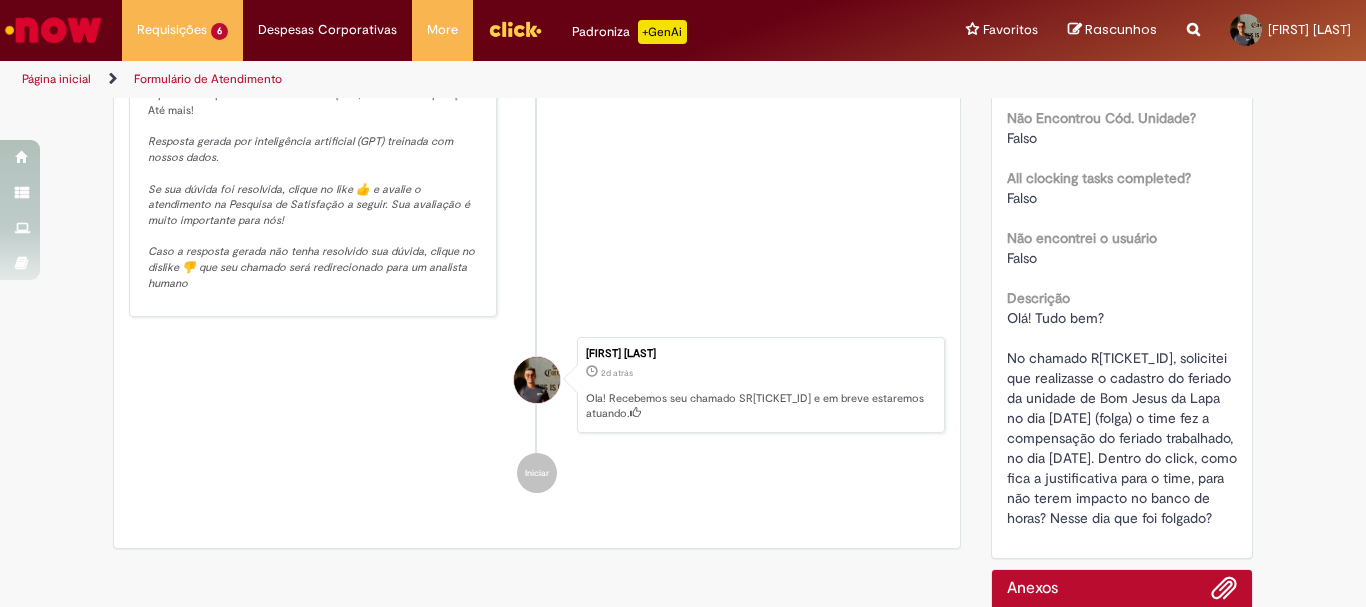 scroll, scrollTop: 0, scrollLeft: 0, axis: both 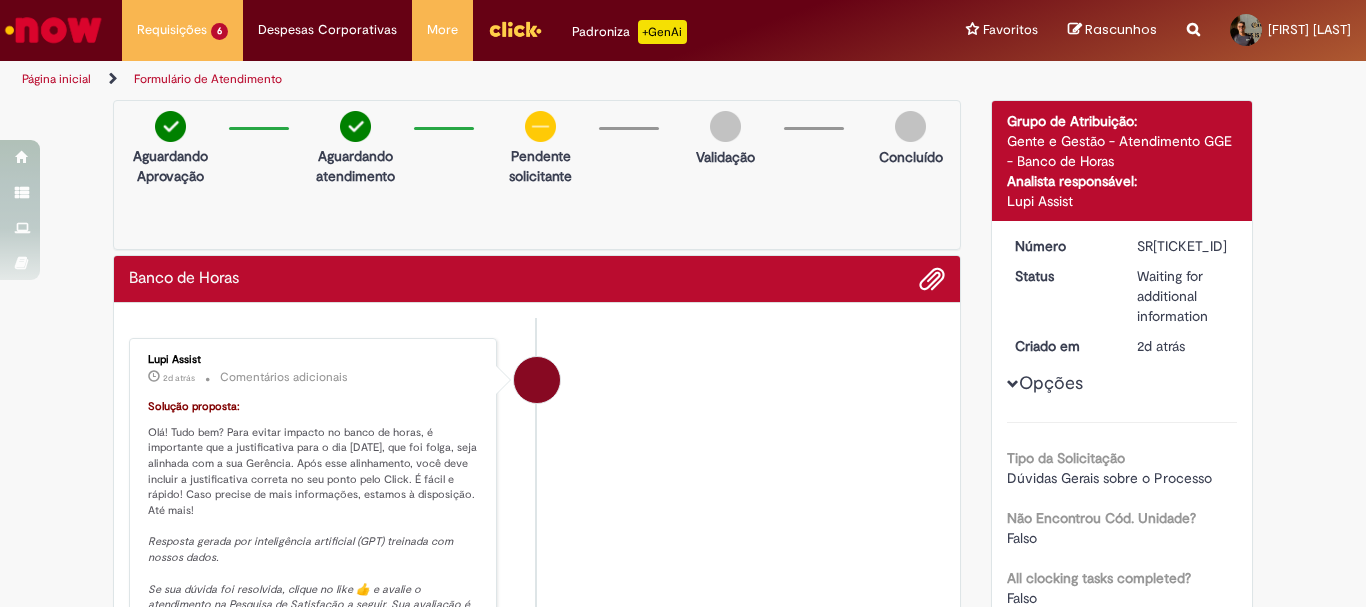 click on "Lupi Assist
2d atrás 2 dias atrás     Comentários adicionais
Solução proposta: Olá! Tudo bem? Para evitar impacto no banco de horas, é importante que a justificativa para o dia 23/06/2025, que foi folga, seja alinhada com a sua Gerência. Após esse alinhamento, você deve incluir a justificativa correta no seu ponto pelo Click. É fácil e rápido! Caso precise de mais informações, estamos à disposição. Até mais!   Resposta gerada por inteligência artificial (GPT) treinada com nossos dados. Se sua dúvida foi resolvida, clique no like 👍 e avalie o atendimento na Pesquisa de Satisfação a seguir. Sua avaliação é muito importante para nós! Caso a resposta gerada não tenha resolvido sua dúvida, clique no dislike 👎 que seu chamado será redirecionado para um analista humano" at bounding box center [537, 528] 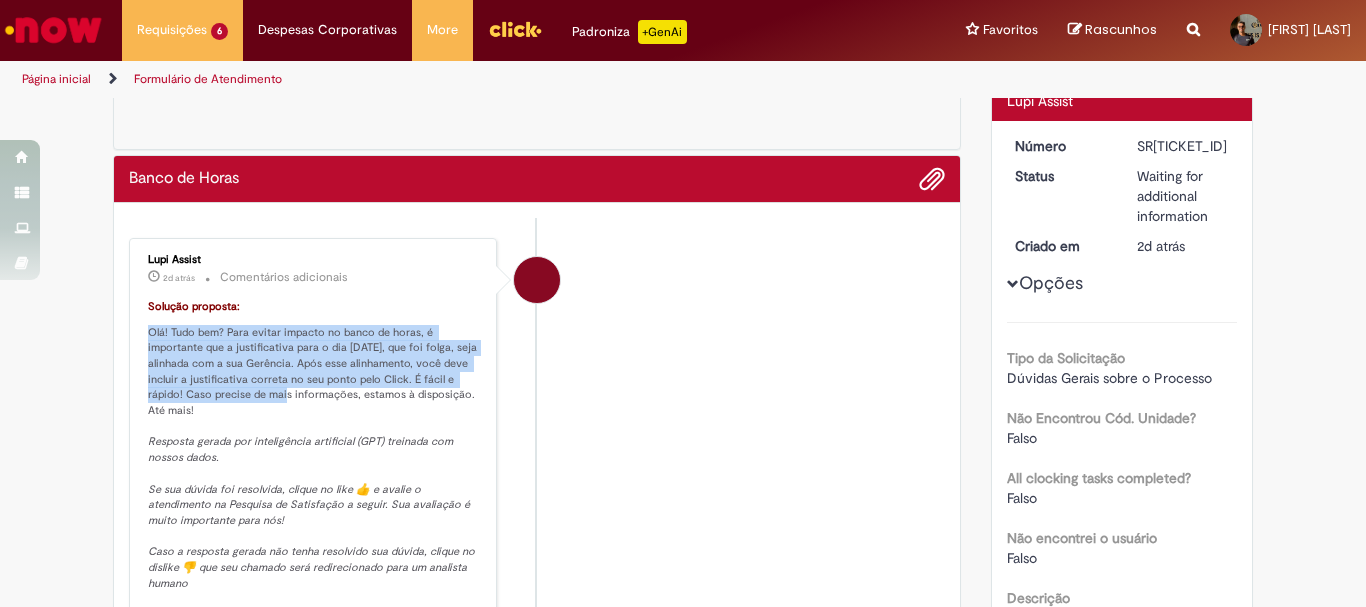drag, startPoint x: 151, startPoint y: 335, endPoint x: 223, endPoint y: 386, distance: 88.23265 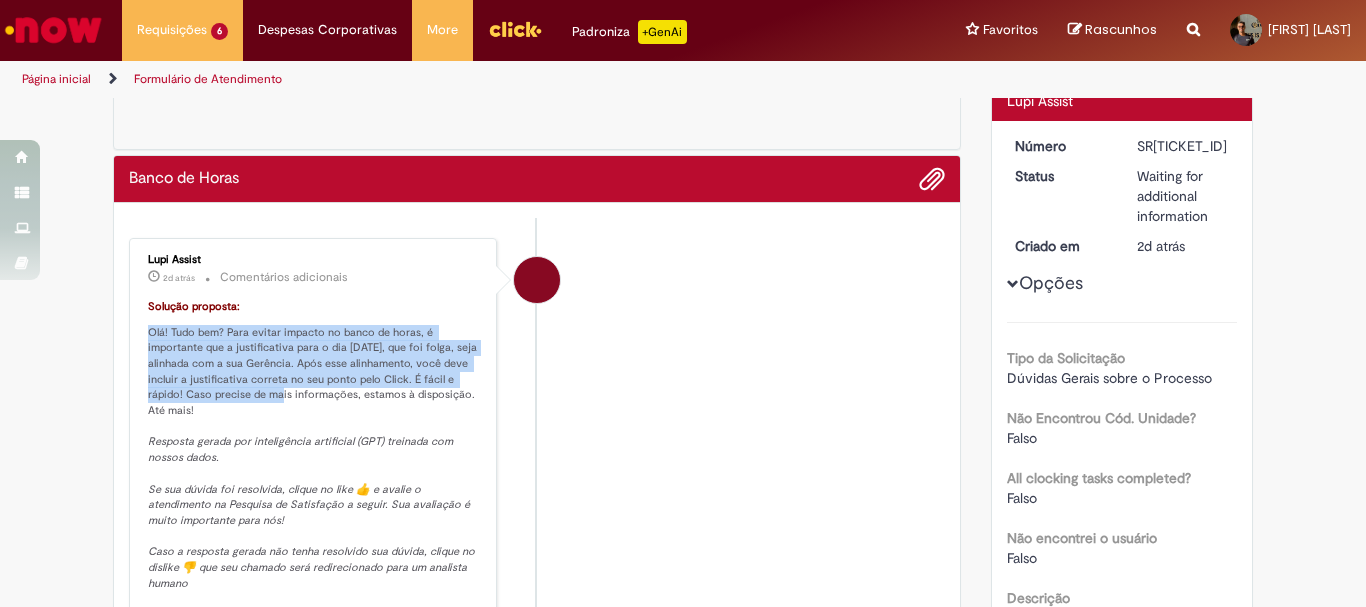 click on "Solução proposta: Olá! Tudo bem? Para evitar impacto no banco de horas, é importante que a justificativa para o dia [DATE], que foi folga, seja alinhada com a sua Gerência. Após esse alinhamento, você deve incluir a justificativa correta no seu ponto pelo Click. É fácil e rápido! Caso precise de mais informações, estamos à disposição. Até mais!   Resposta gerada por inteligência artificial (GPT) treinada com nossos dados. Se sua dúvida foi resolvida, clique no like 👍 e avalie o atendimento na Pesquisa de Satisfação a seguir. Sua avaliação é muito importante para nós! Caso a resposta gerada não tenha resolvido sua dúvida, clique no dislike 👎 que seu chamado será redirecionado para um analista humano" at bounding box center [314, 445] 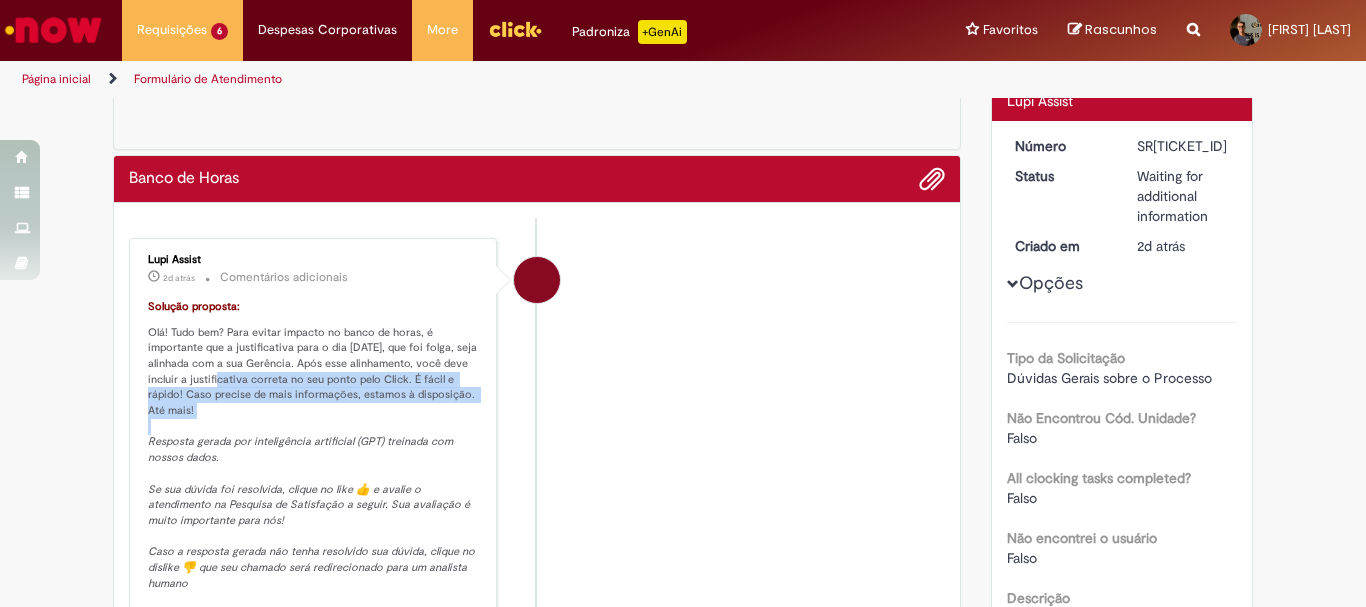 drag, startPoint x: 221, startPoint y: 386, endPoint x: 420, endPoint y: 430, distance: 203.80627 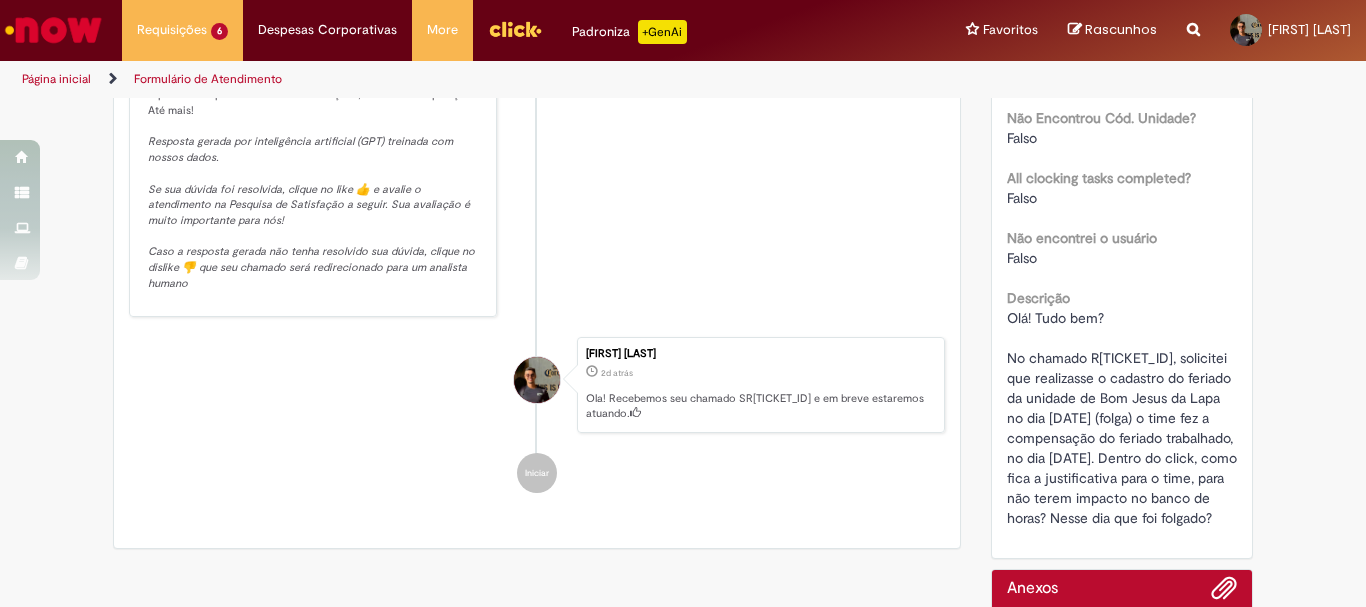 scroll, scrollTop: 400, scrollLeft: 0, axis: vertical 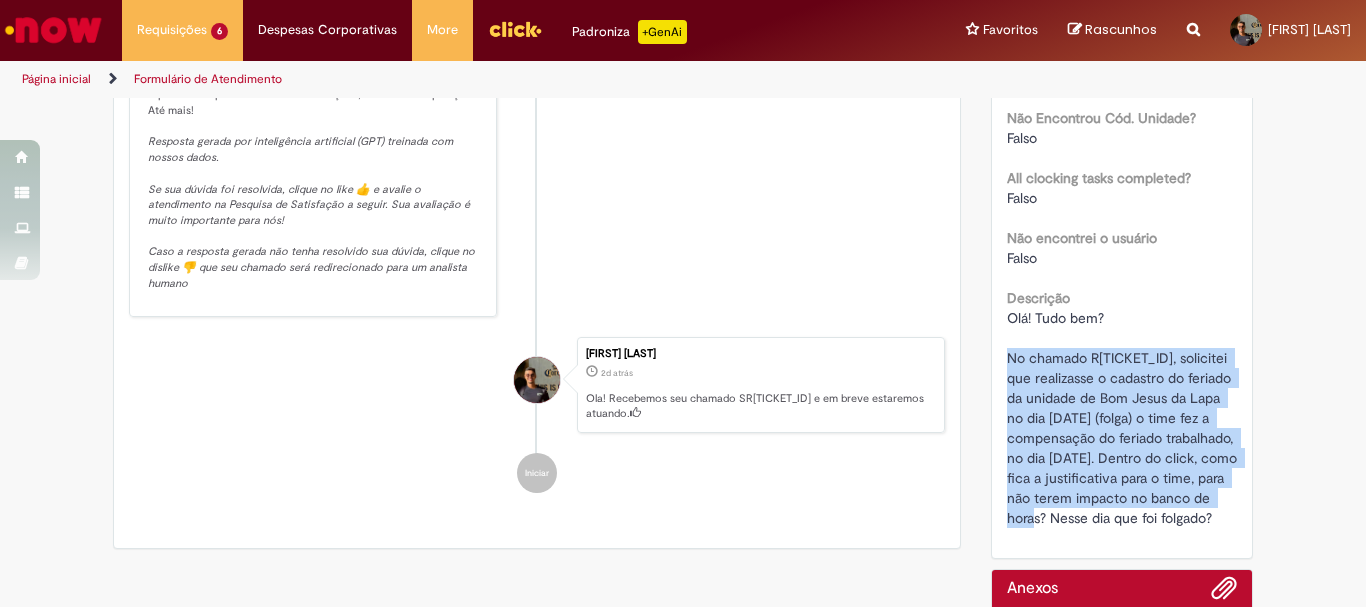 drag, startPoint x: 995, startPoint y: 356, endPoint x: 1070, endPoint y: 517, distance: 177.61194 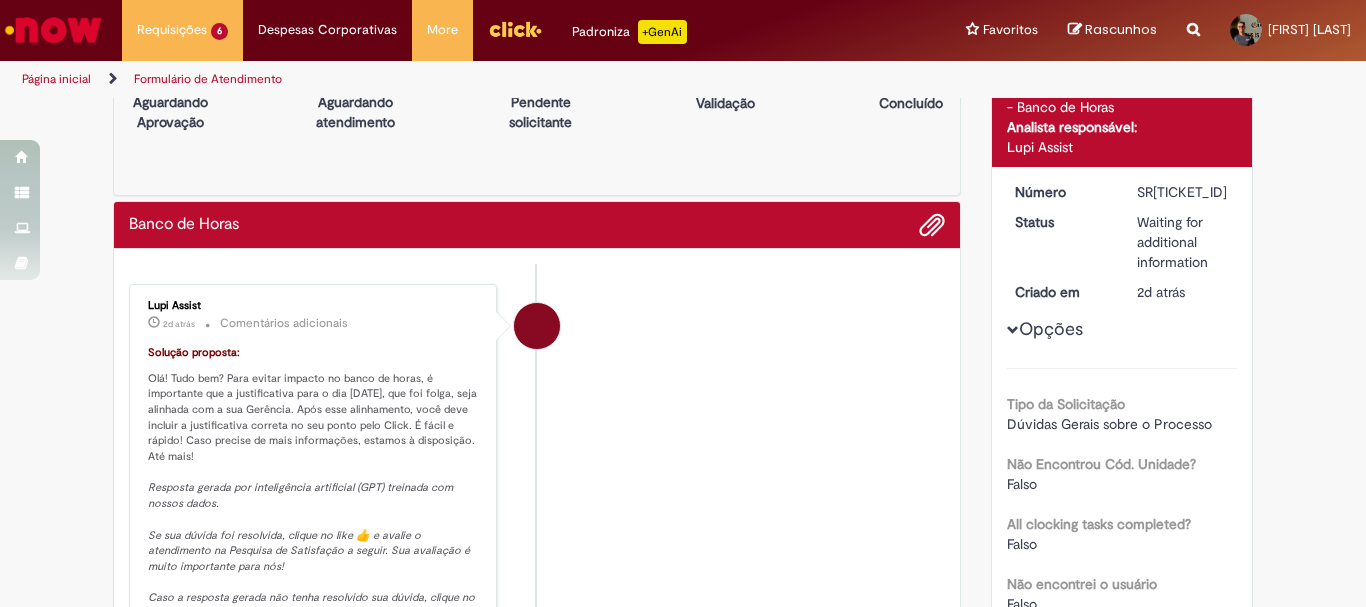scroll, scrollTop: 0, scrollLeft: 0, axis: both 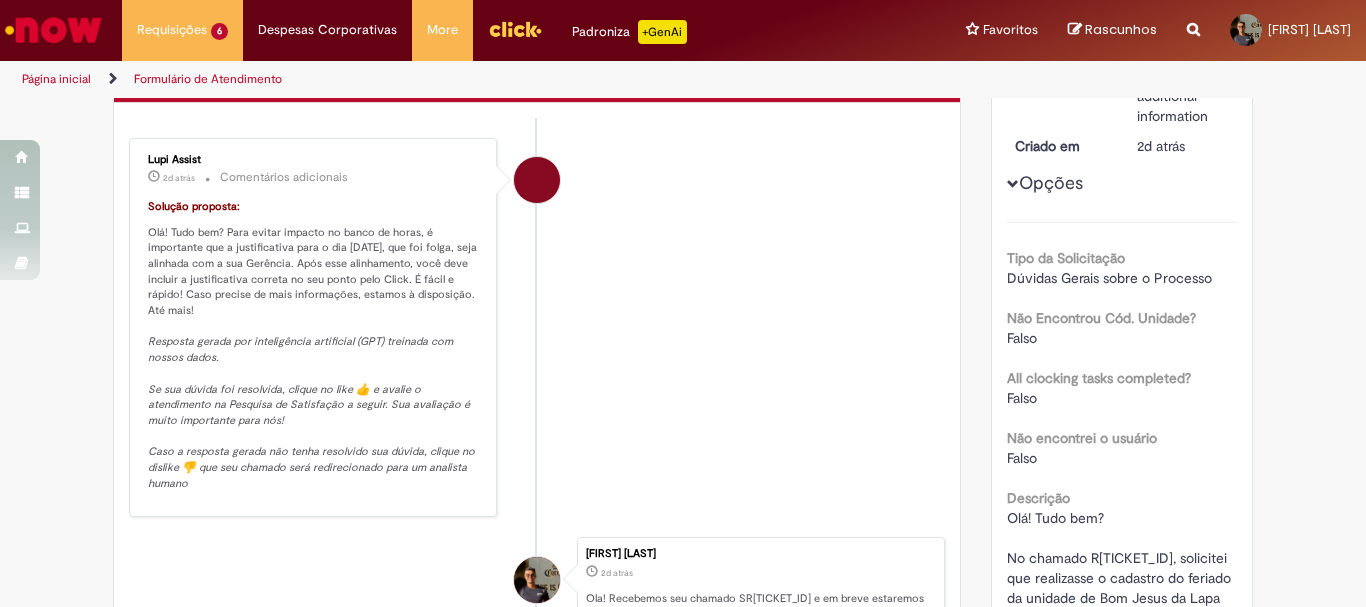 drag, startPoint x: 250, startPoint y: 253, endPoint x: 276, endPoint y: 244, distance: 27.513634 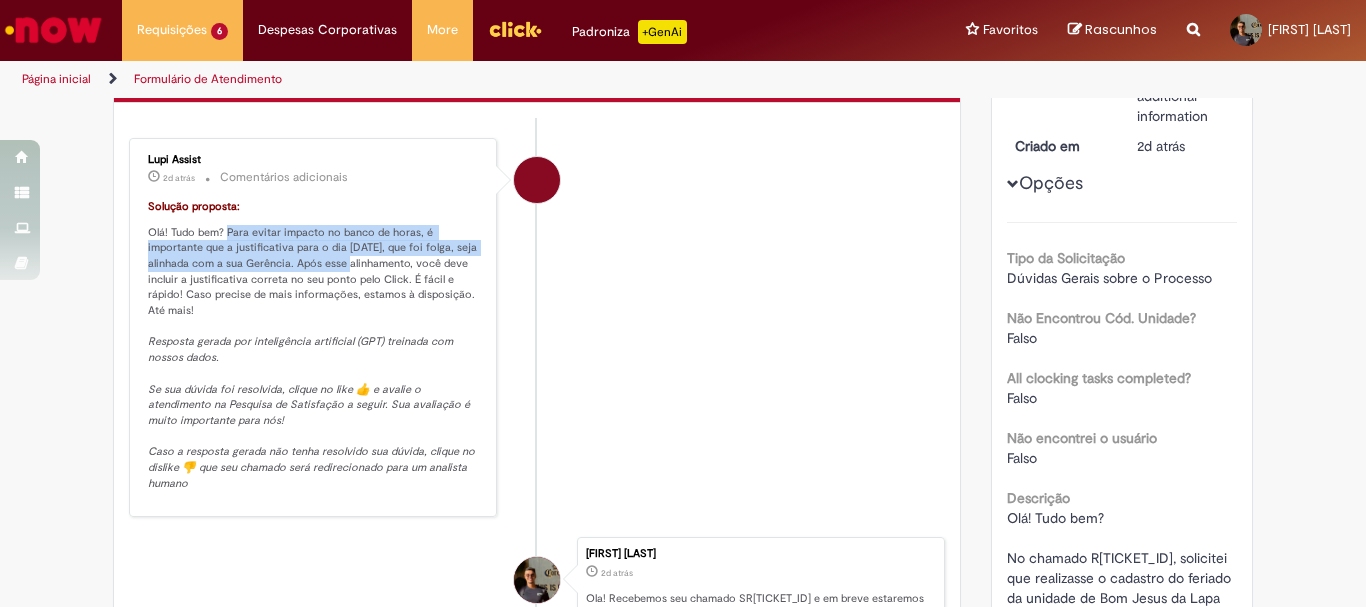 drag, startPoint x: 219, startPoint y: 230, endPoint x: 345, endPoint y: 266, distance: 131.04198 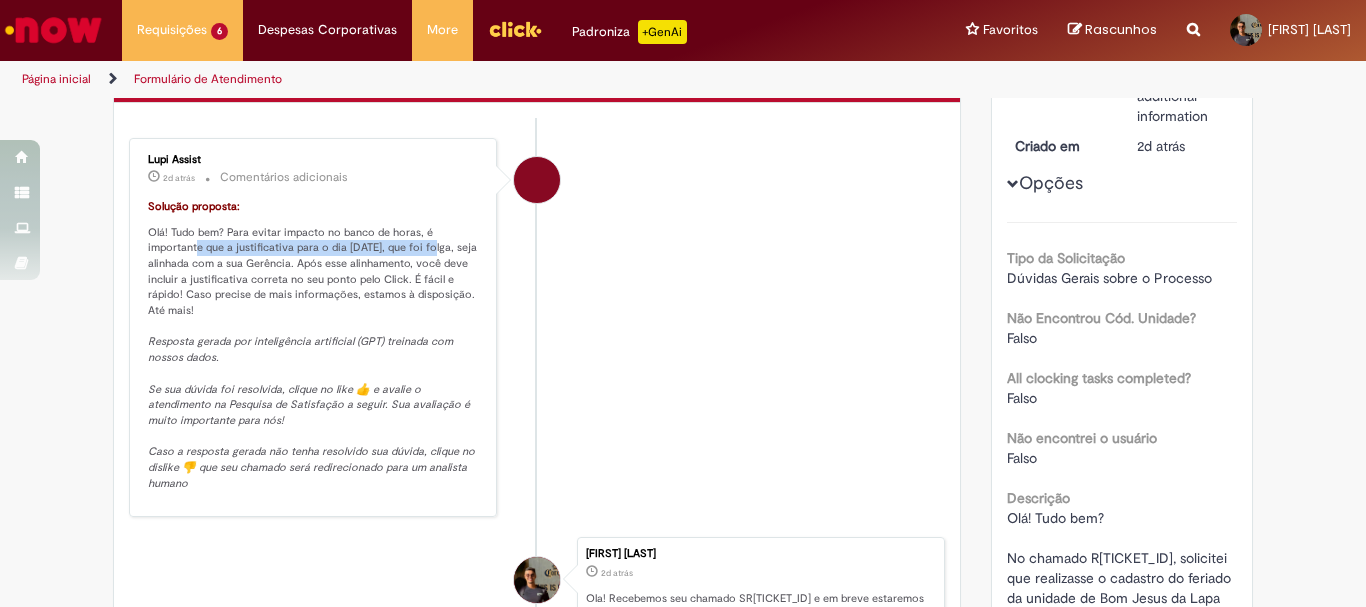 drag, startPoint x: 192, startPoint y: 250, endPoint x: 433, endPoint y: 251, distance: 241.00208 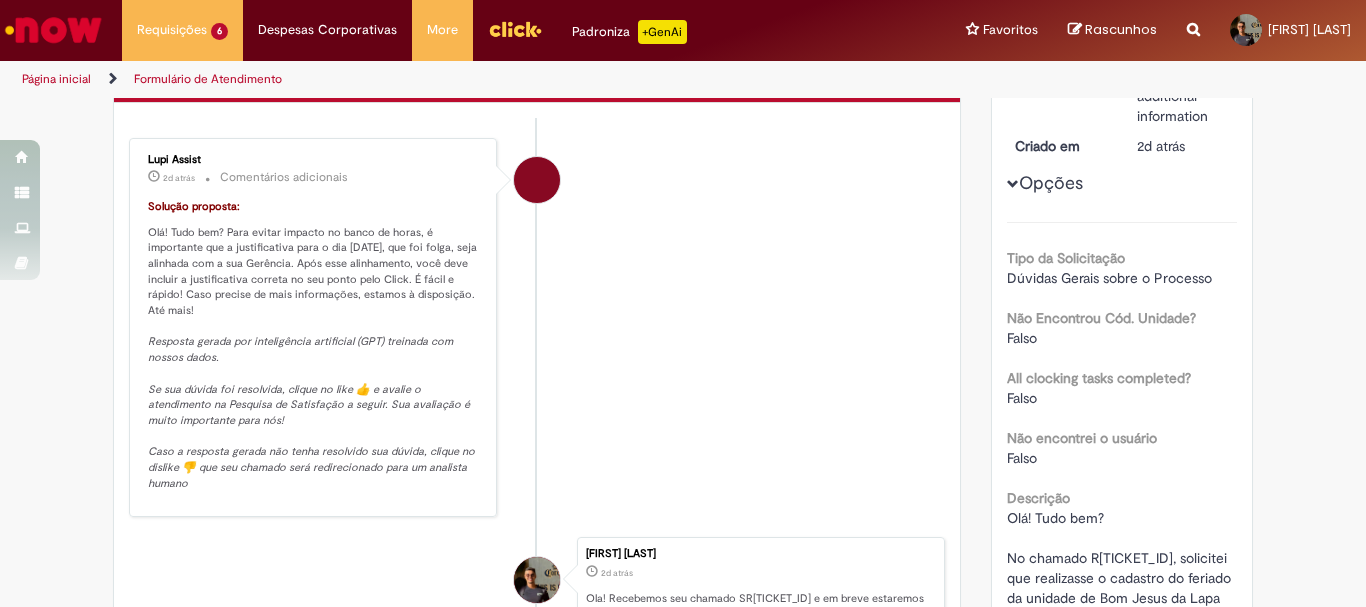 click on "Solução proposta: Olá! Tudo bem? Para evitar impacto no banco de horas, é importante que a justificativa para o dia [DATE], que foi folga, seja alinhada com a sua Gerência. Após esse alinhamento, você deve incluir a justificativa correta no seu ponto pelo Click. É fácil e rápido! Caso precise de mais informações, estamos à disposição. Até mais!   Resposta gerada por inteligência artificial (GPT) treinada com nossos dados. Se sua dúvida foi resolvida, clique no like 👍 e avalie o atendimento na Pesquisa de Satisfação a seguir. Sua avaliação é muito importante para nós! Caso a resposta gerada não tenha resolvido sua dúvida, clique no dislike 👎 que seu chamado será redirecionado para um analista humano" at bounding box center [314, 345] 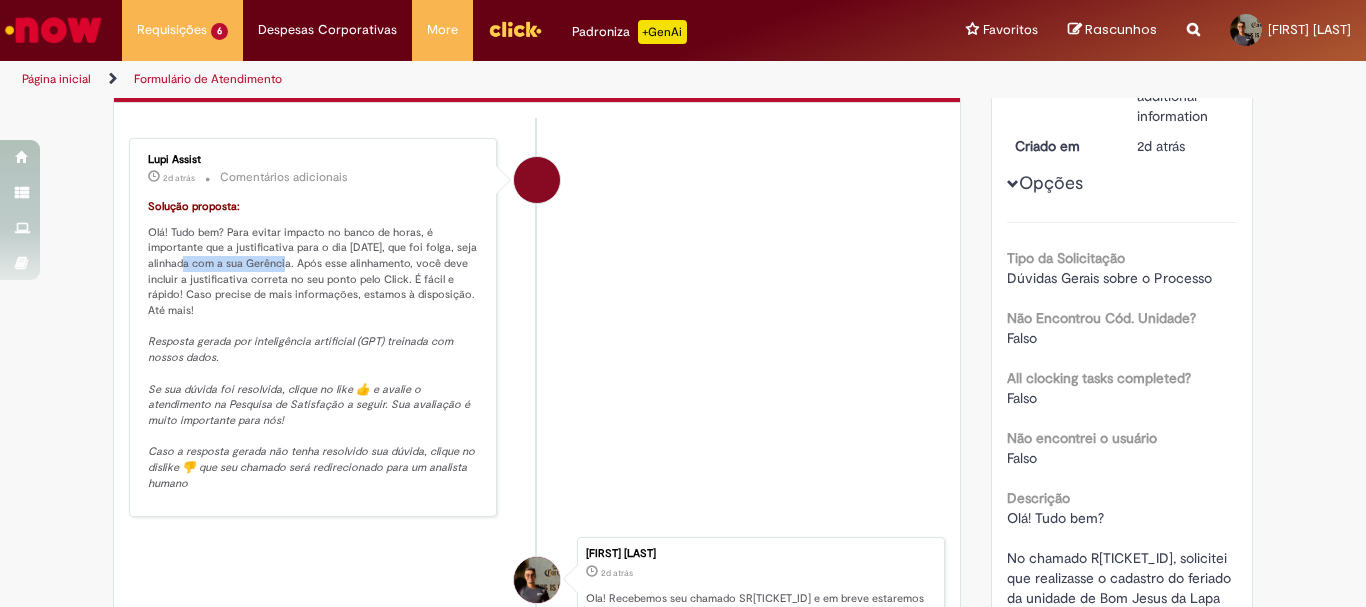 drag, startPoint x: 173, startPoint y: 267, endPoint x: 281, endPoint y: 267, distance: 108 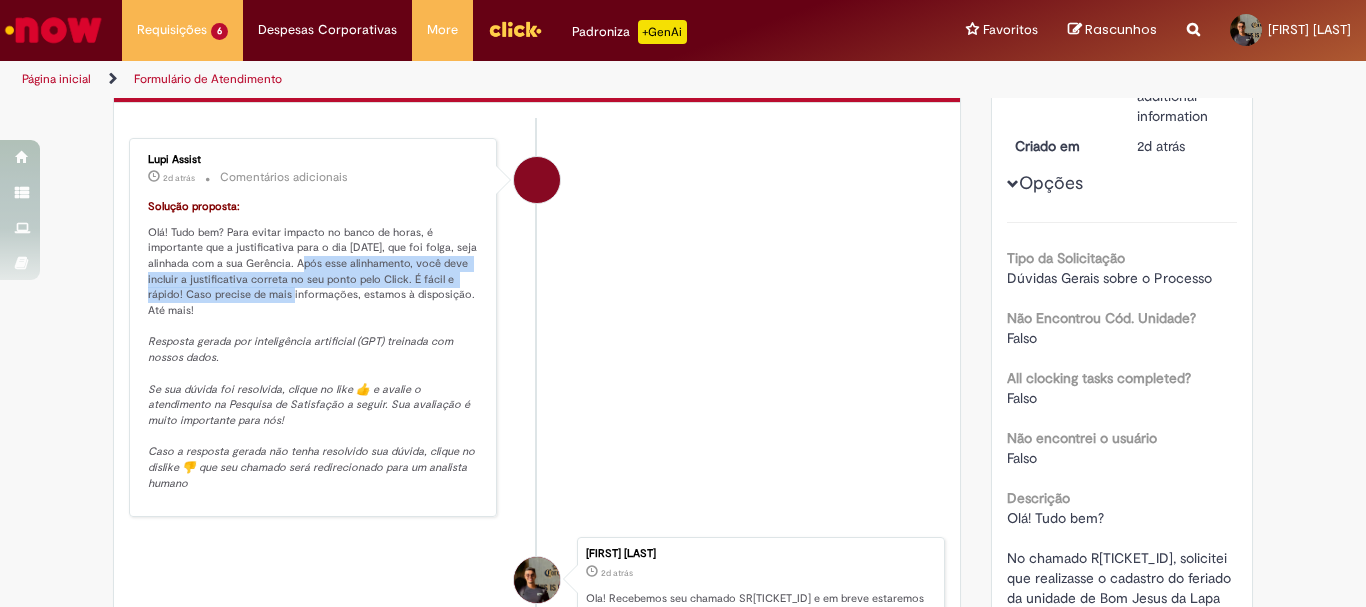 drag, startPoint x: 301, startPoint y: 270, endPoint x: 265, endPoint y: 294, distance: 43.266617 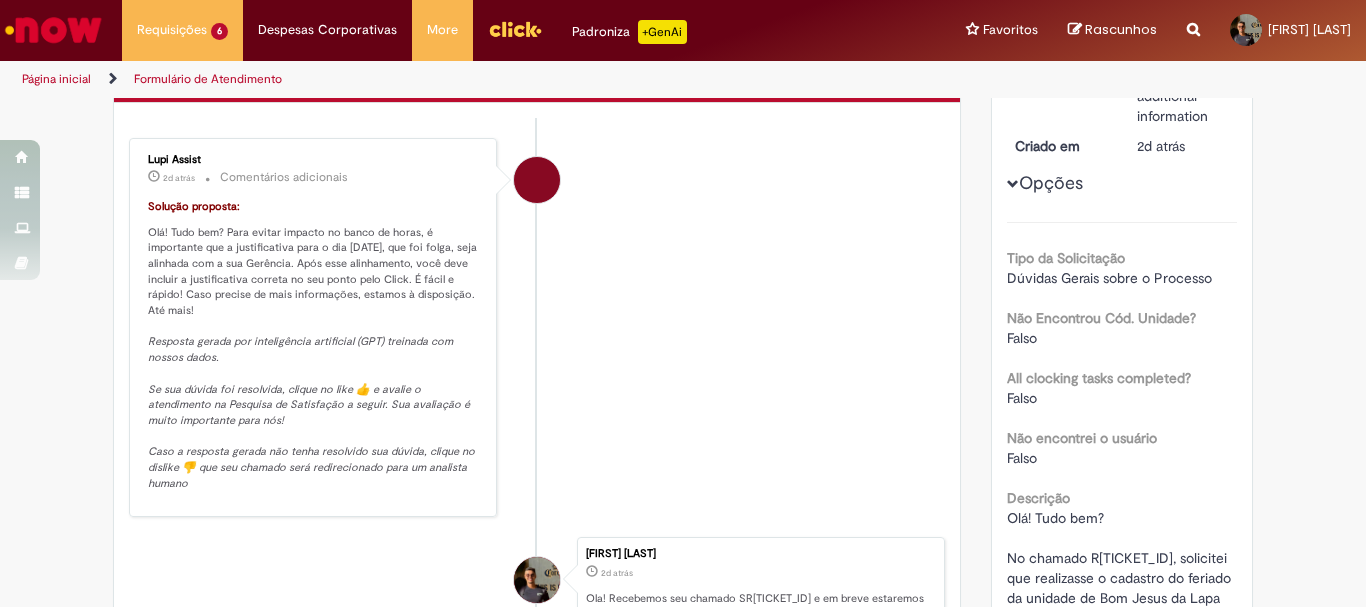 click on "Resposta gerada por inteligência artificial (GPT) treinada com nossos dados. Se sua dúvida foi resolvida, clique no like 👍 e avalie o atendimento na Pesquisa de Satisfação a seguir. Sua avaliação é muito importante para nós! Caso a resposta gerada não tenha resolvido sua dúvida, clique no dislike 👎 que seu chamado será redirecionado para um analista humano" at bounding box center (314, 405) 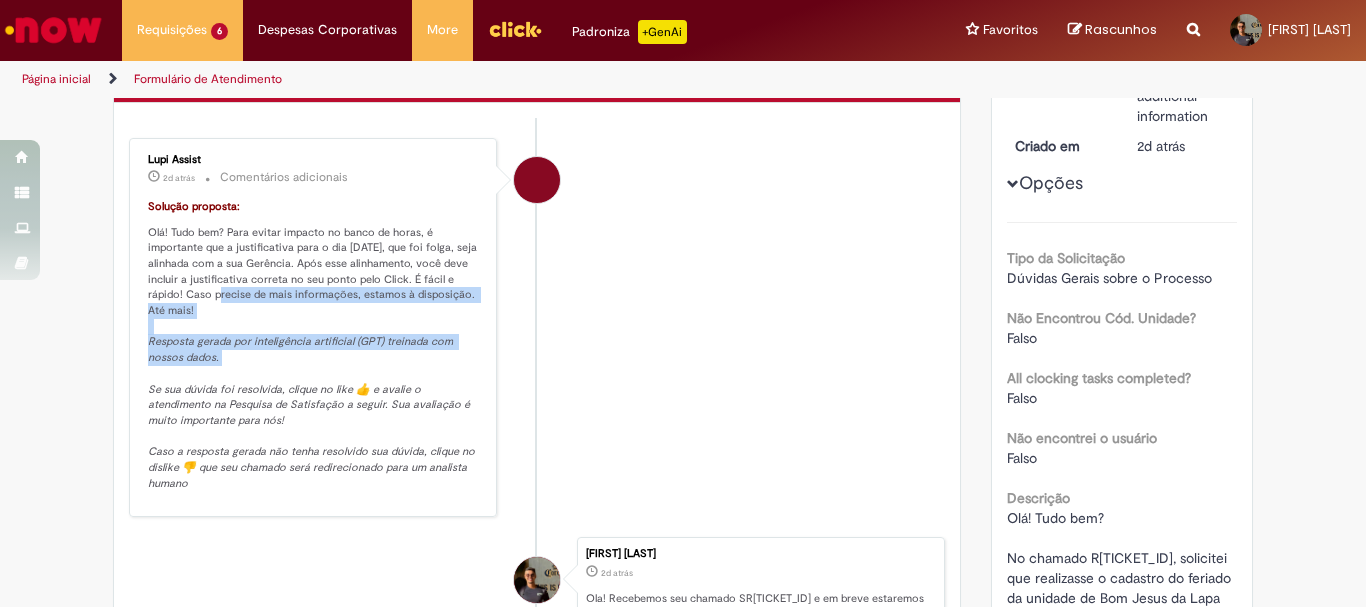 drag, startPoint x: 189, startPoint y: 290, endPoint x: 332, endPoint y: 371, distance: 164.3472 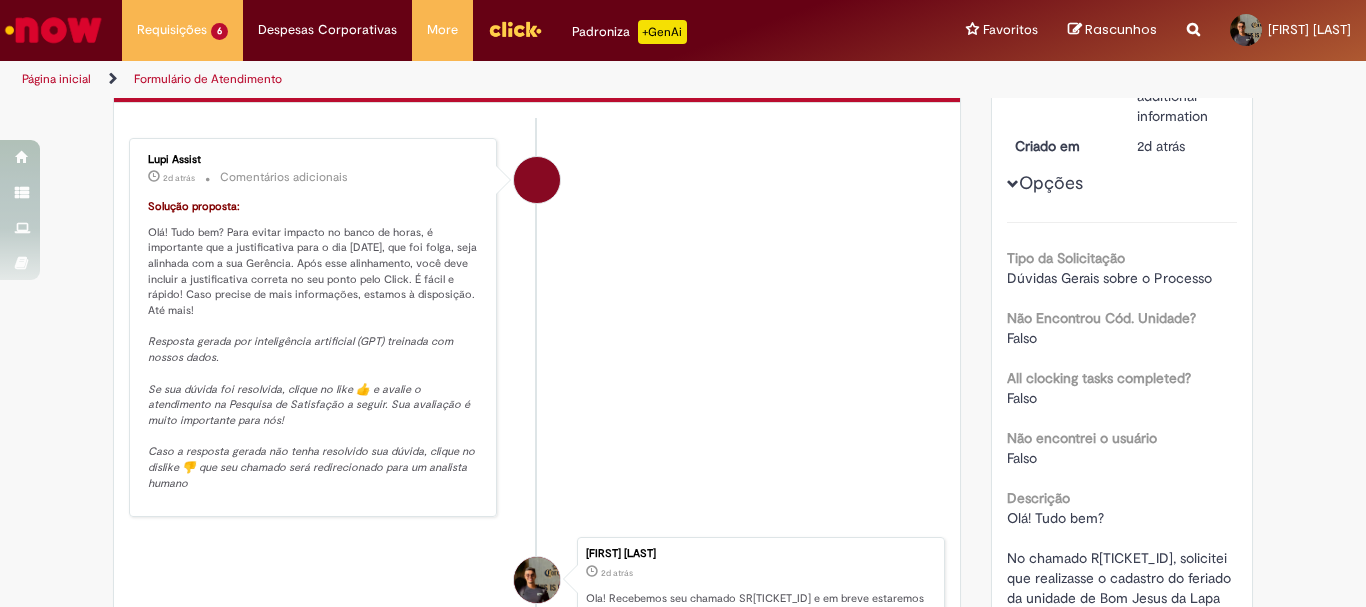 click on "Resposta gerada por inteligência artificial (GPT) treinada com nossos dados. Se sua dúvida foi resolvida, clique no like 👍 e avalie o atendimento na Pesquisa de Satisfação a seguir. Sua avaliação é muito importante para nós! Caso a resposta gerada não tenha resolvido sua dúvida, clique no dislike 👎 que seu chamado será redirecionado para um analista humano" at bounding box center [313, 412] 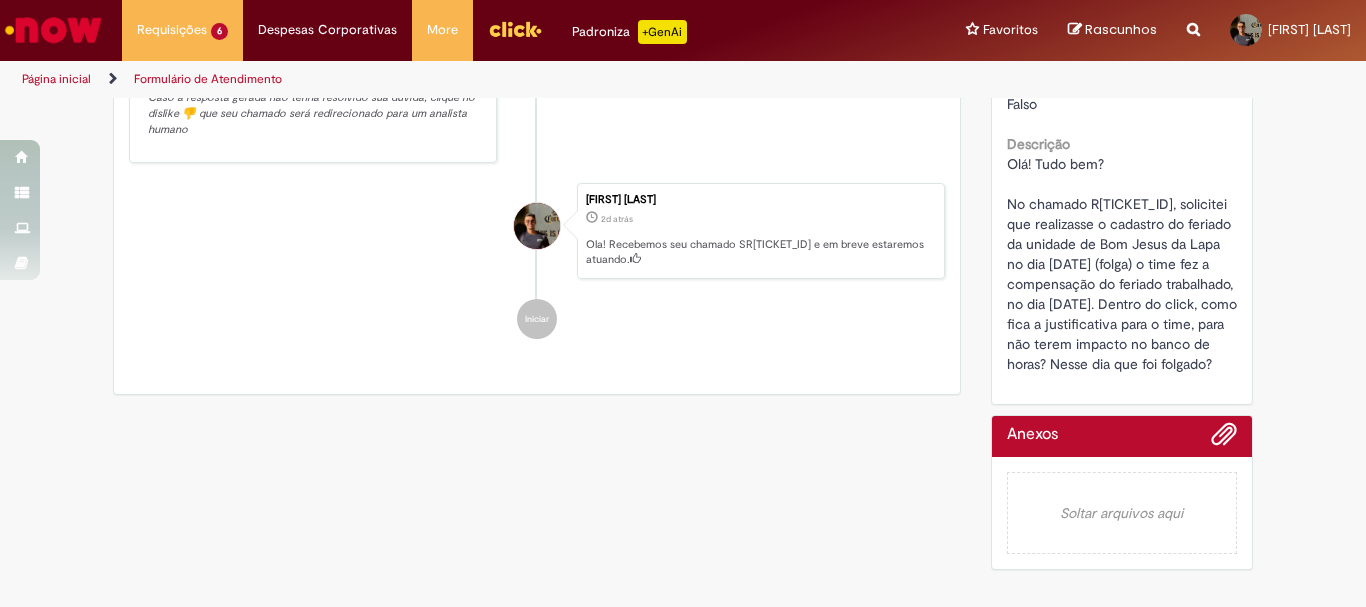 scroll, scrollTop: 0, scrollLeft: 0, axis: both 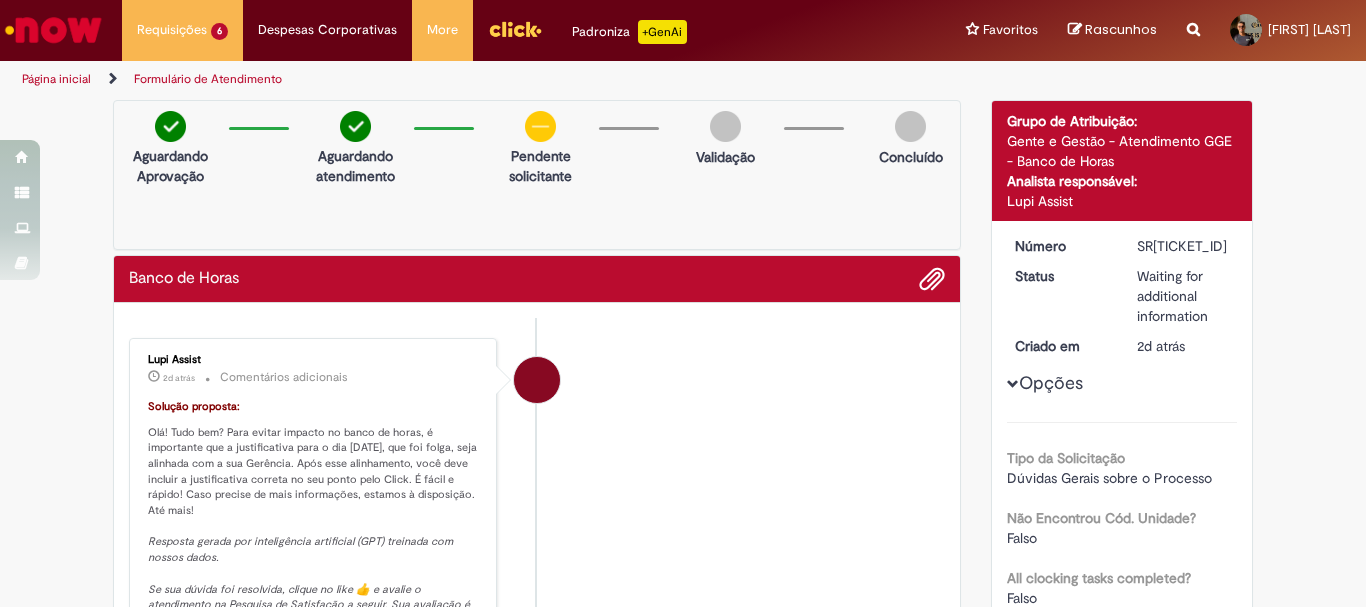 drag, startPoint x: 1242, startPoint y: 232, endPoint x: 1221, endPoint y: 236, distance: 21.377558 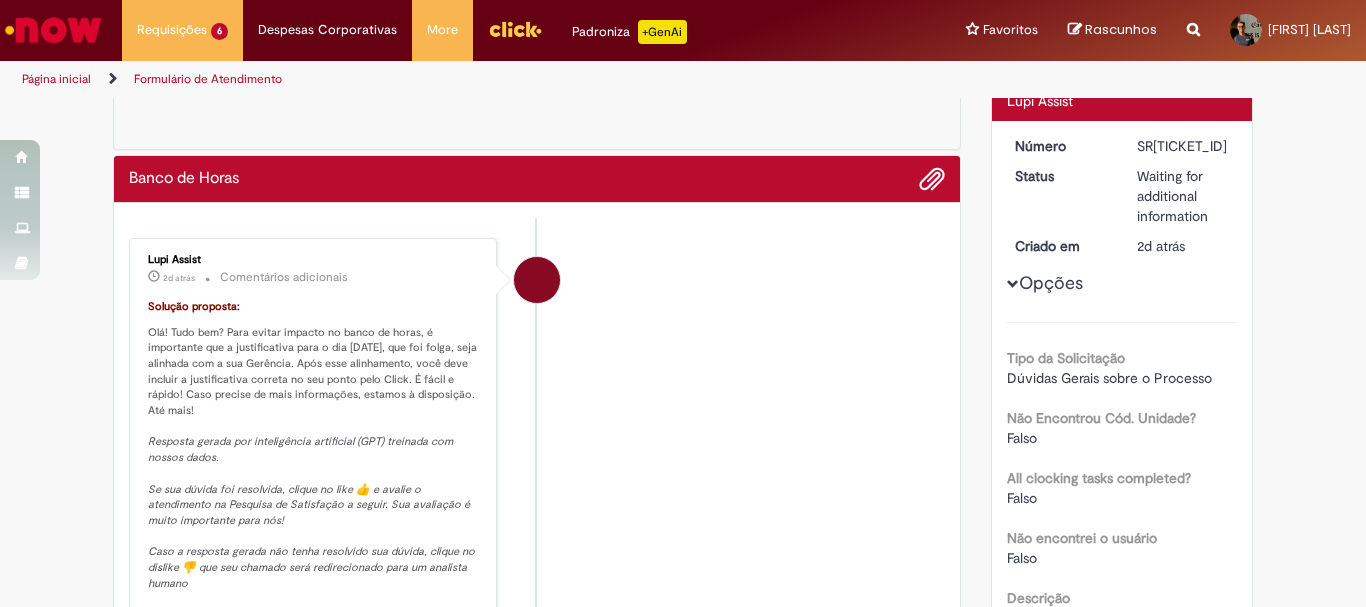scroll, scrollTop: 0, scrollLeft: 0, axis: both 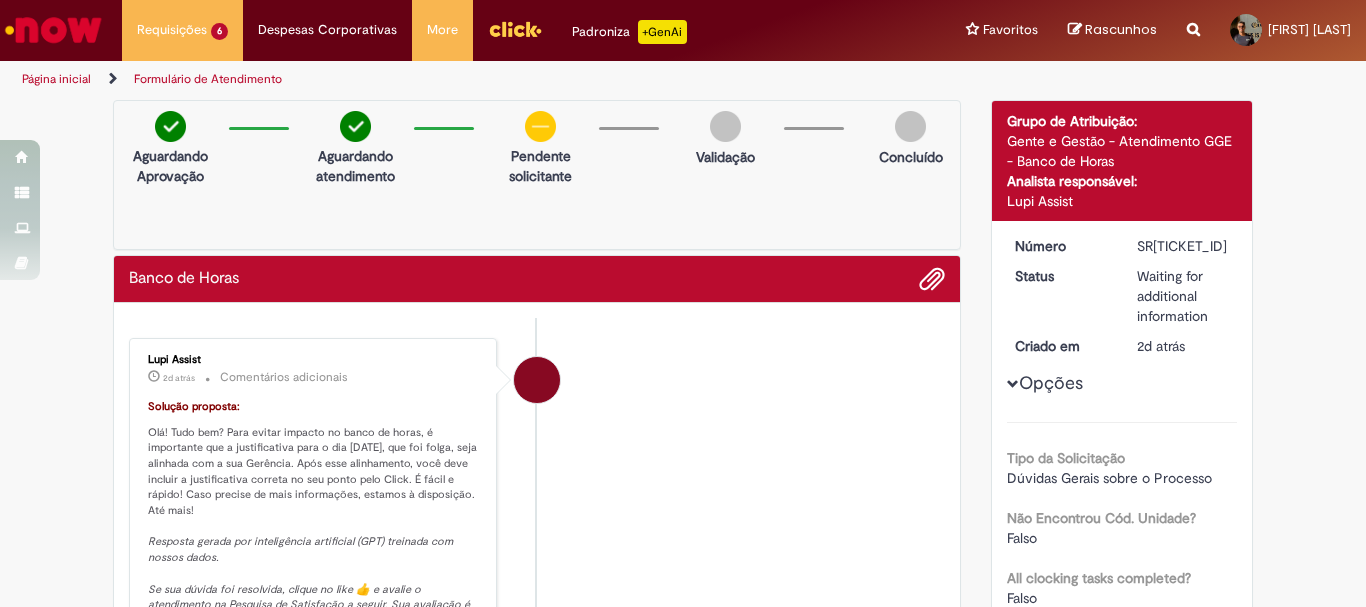 drag, startPoint x: 1106, startPoint y: 172, endPoint x: 314, endPoint y: 8, distance: 808.8016 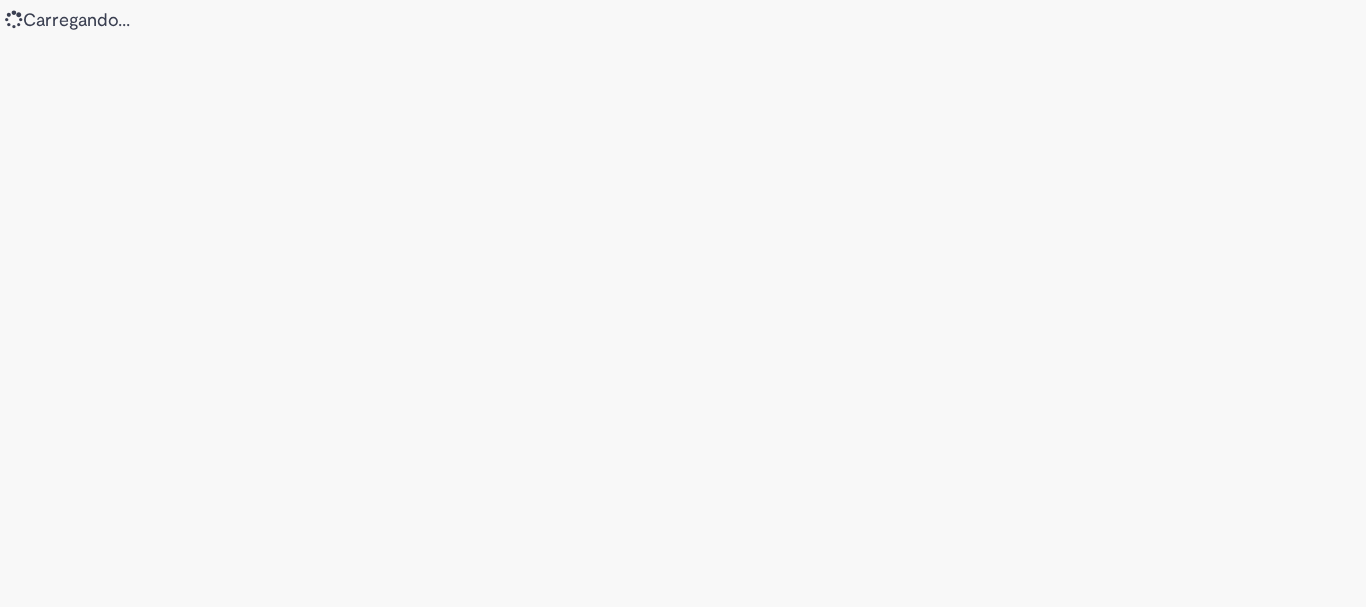 scroll, scrollTop: 0, scrollLeft: 0, axis: both 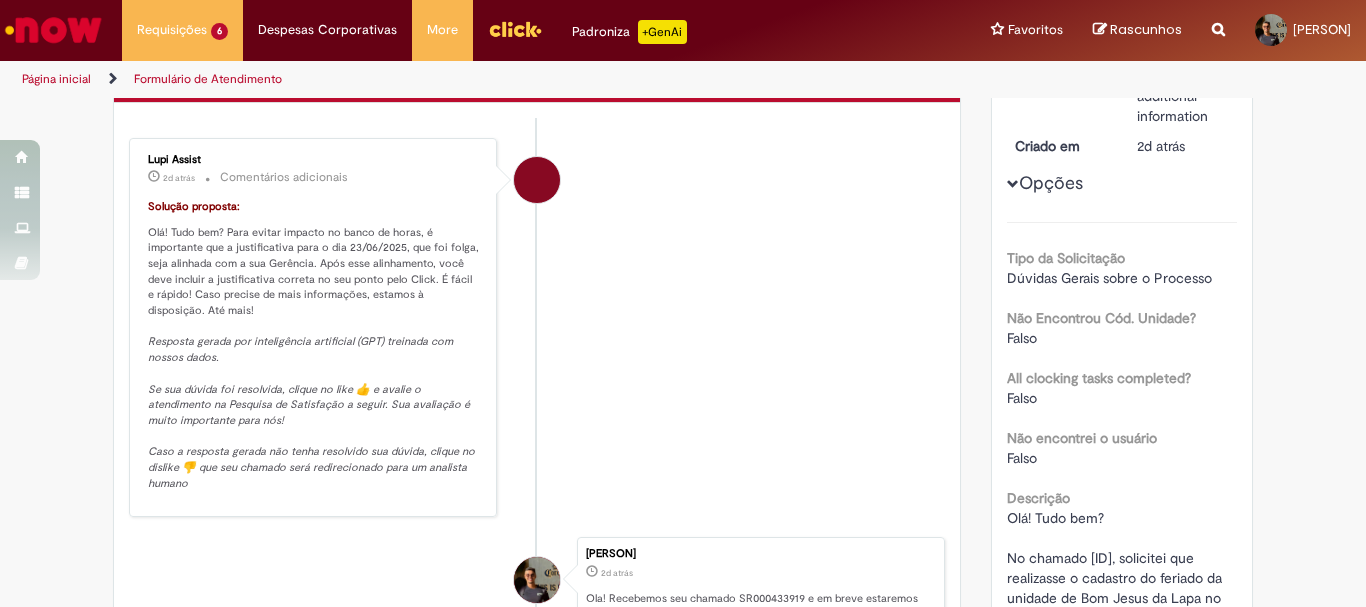 click on "Resposta gerada por inteligência artificial (GPT) treinada com nossos dados. Se sua dúvida foi resolvida, clique no like 👍 e avalie o atendimento na Pesquisa de Satisfação a seguir. Sua avaliação é muito importante para nós! Caso a resposta gerada não tenha resolvido sua dúvida, clique no dislike 👎 que seu chamado será redirecionado para um analista humano" at bounding box center [313, 412] 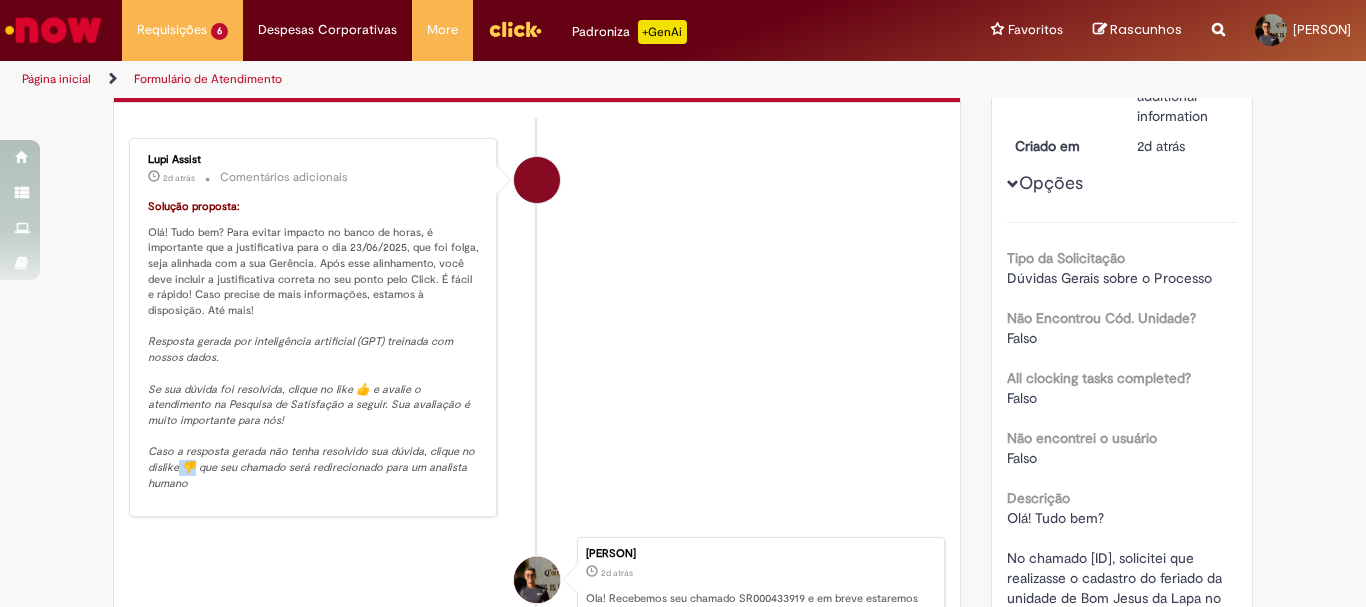 click on "Resposta gerada por inteligência artificial (GPT) treinada com nossos dados. Se sua dúvida foi resolvida, clique no like 👍 e avalie o atendimento na Pesquisa de Satisfação a seguir. Sua avaliação é muito importante para nós! Caso a resposta gerada não tenha resolvido sua dúvida, clique no dislike 👎 que seu chamado será redirecionado para um analista humano" at bounding box center [313, 412] 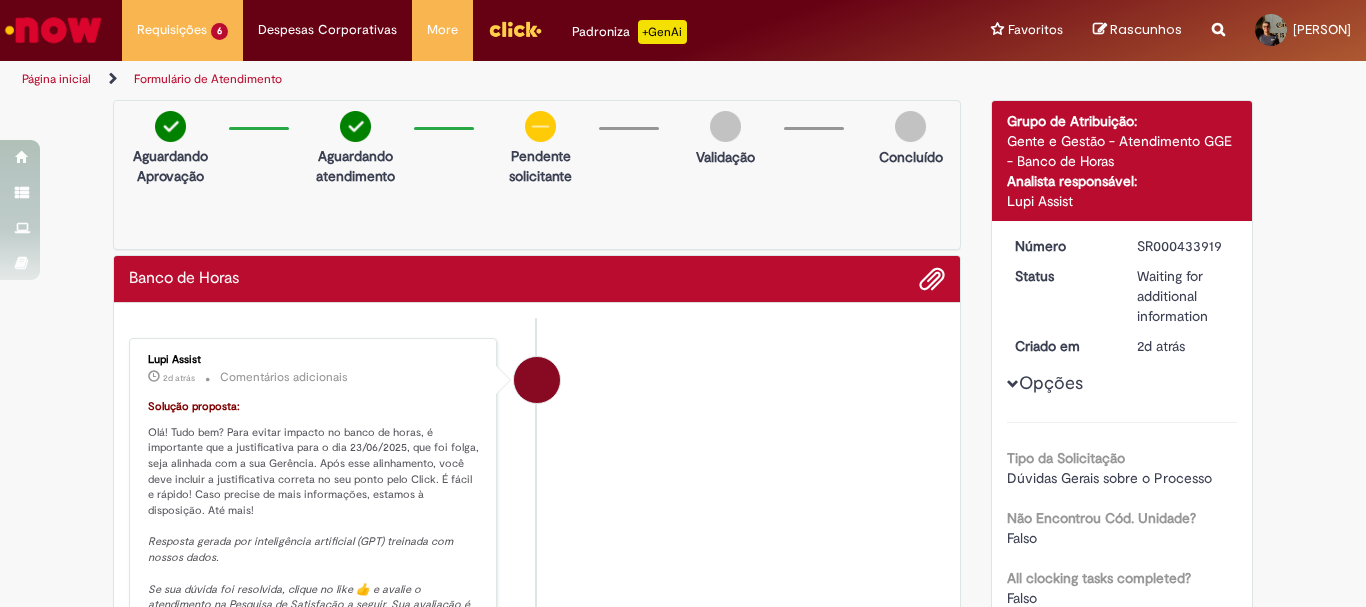 click on "Banco de Horas" at bounding box center (537, 279) 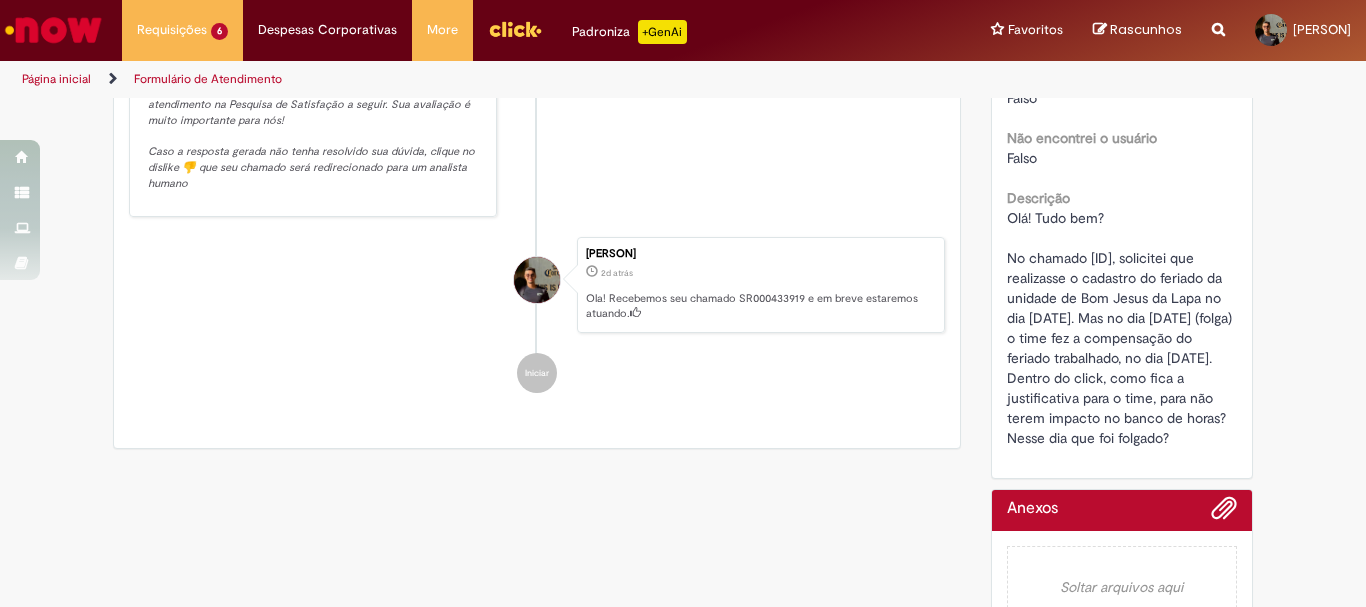 scroll, scrollTop: 554, scrollLeft: 0, axis: vertical 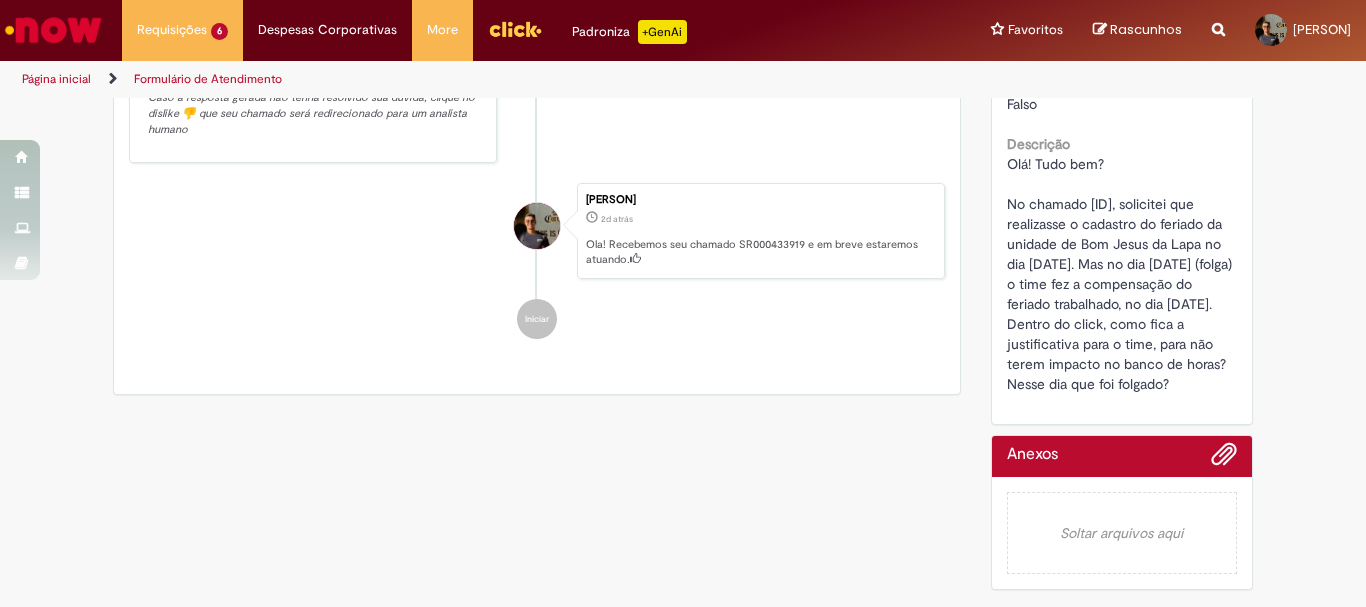 click on "Soltar arquivos aqui" at bounding box center [1122, 533] 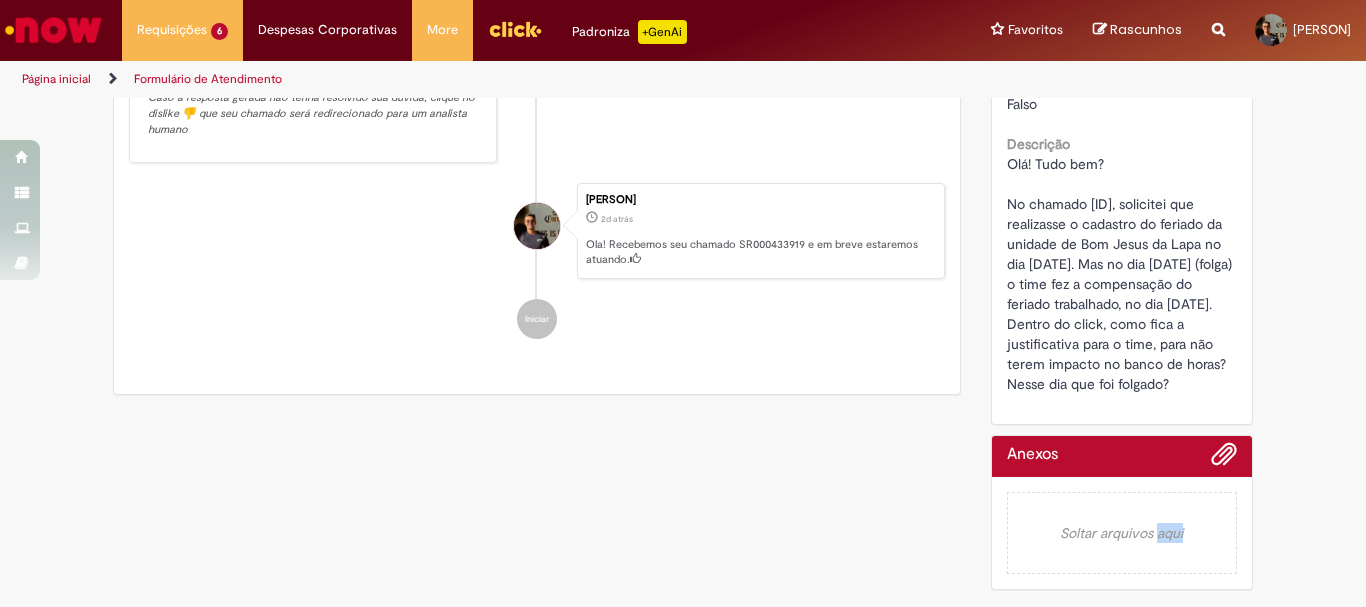 click on "Soltar arquivos aqui" at bounding box center (1122, 533) 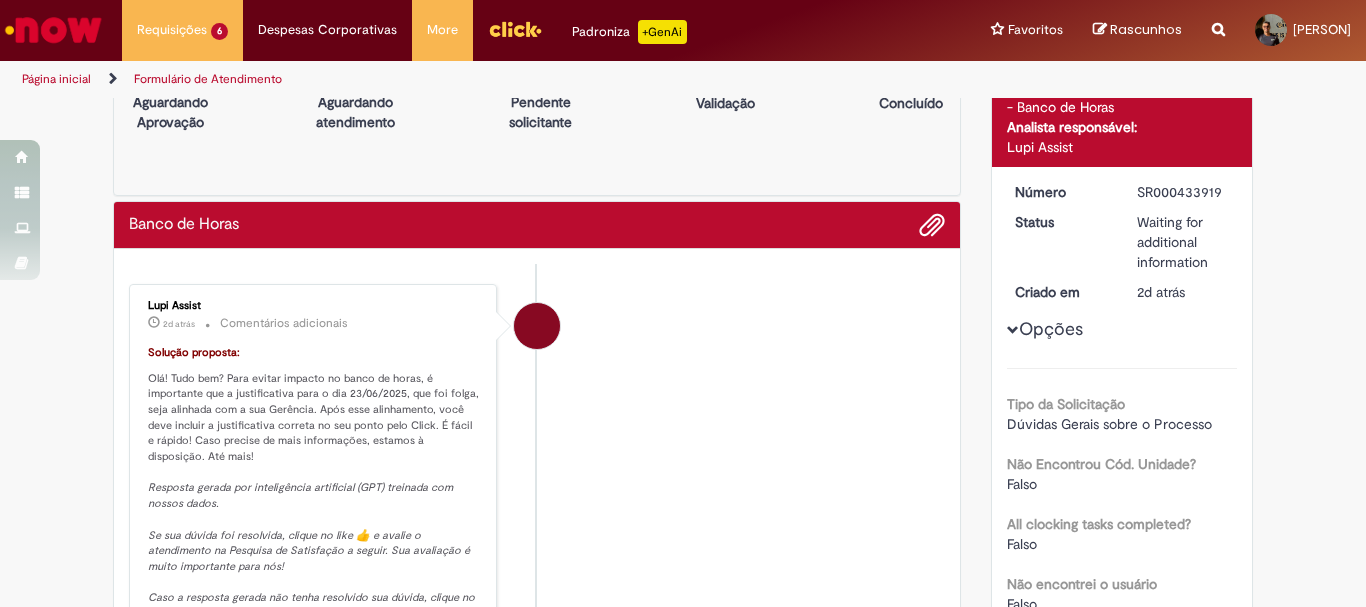 click on "Opções
Tipo da Solicitação
Dúvidas Gerais sobre o Processo
Não Encontrou Cód. Unidade?
Falso
All clocking tasks completed?
Falso
Não encontrei o usuário
Falso
Descrição
Olá! Tudo bem?
No chamado R13216761, solicitei que realizasse o cadastro do feriado da unidade de [CITY] no dia 19/06/2025. Mas no dia 23/06/2025 (folga) o time fez a compensação do feriado trabalhado, no dia 19/06/2025. Dentro do click, como fica a justificativa para o time, para não terem impacto no banco de horas? Nesse dia que foi folgado?" at bounding box center [1122, 538] 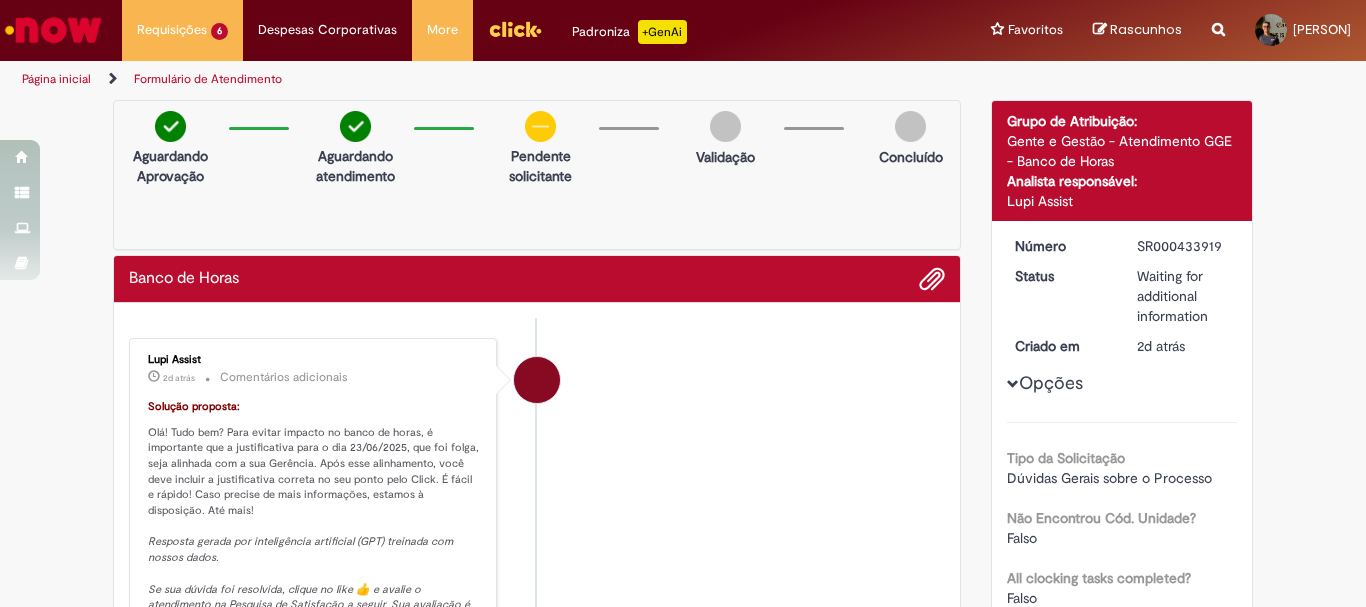 click on "Banco de Horas" at bounding box center (537, 279) 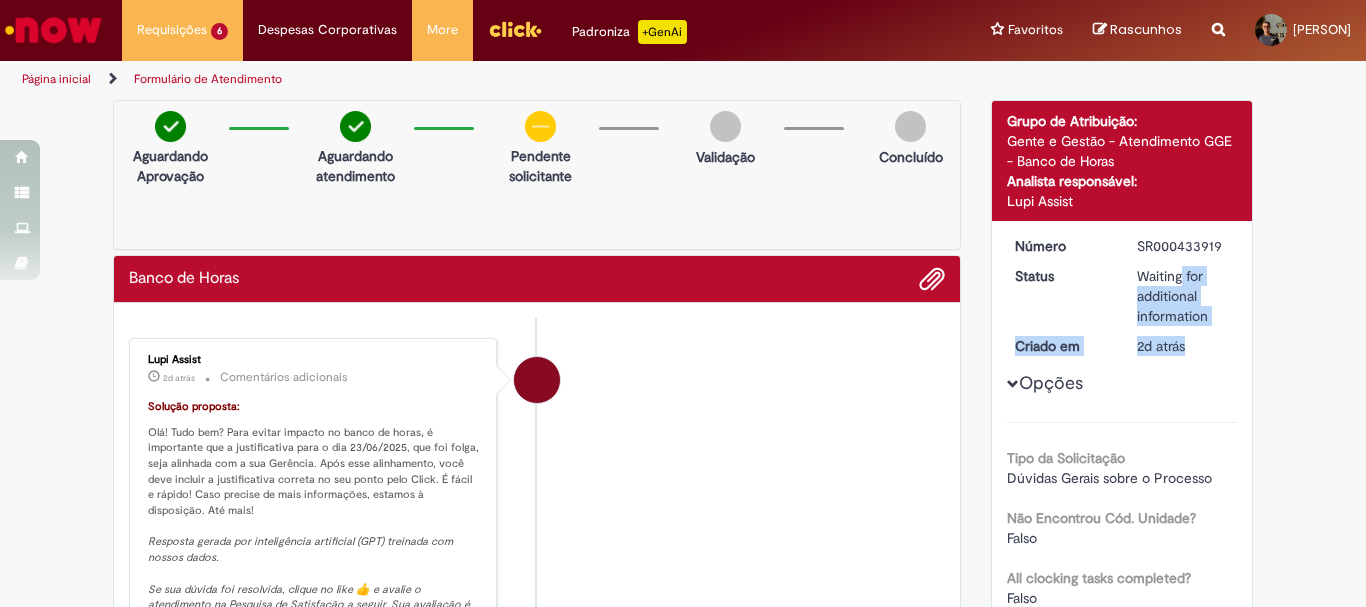 drag, startPoint x: 1137, startPoint y: 277, endPoint x: 1191, endPoint y: 336, distance: 79.98125 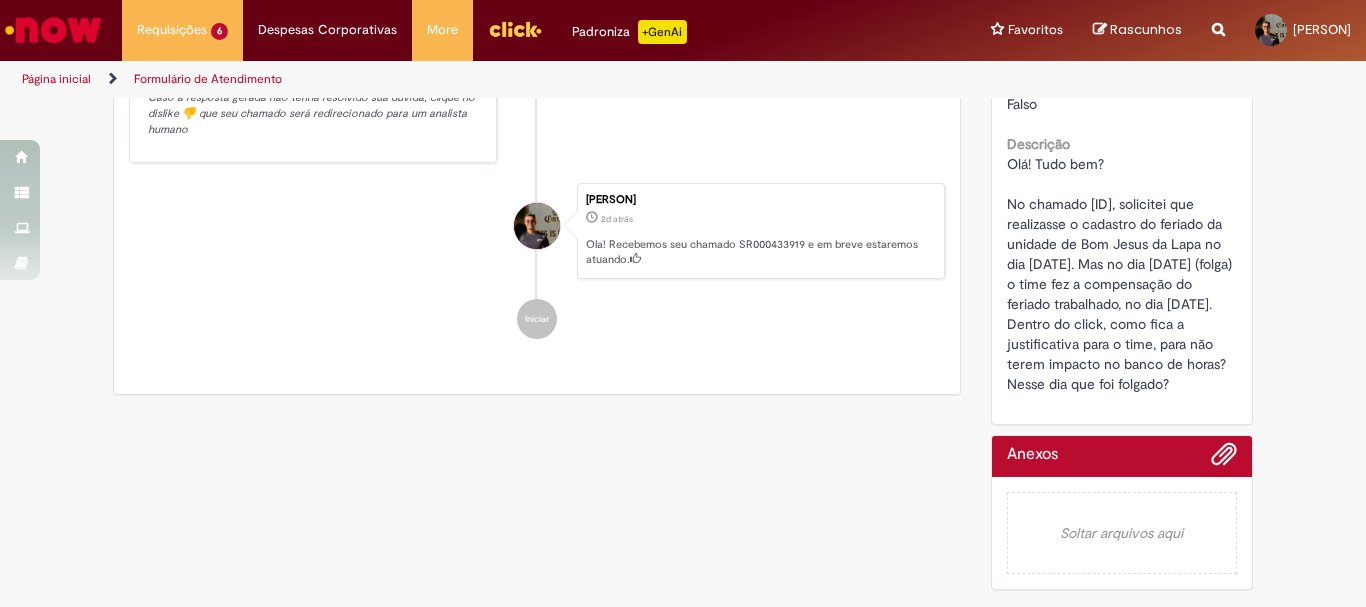 scroll, scrollTop: 0, scrollLeft: 0, axis: both 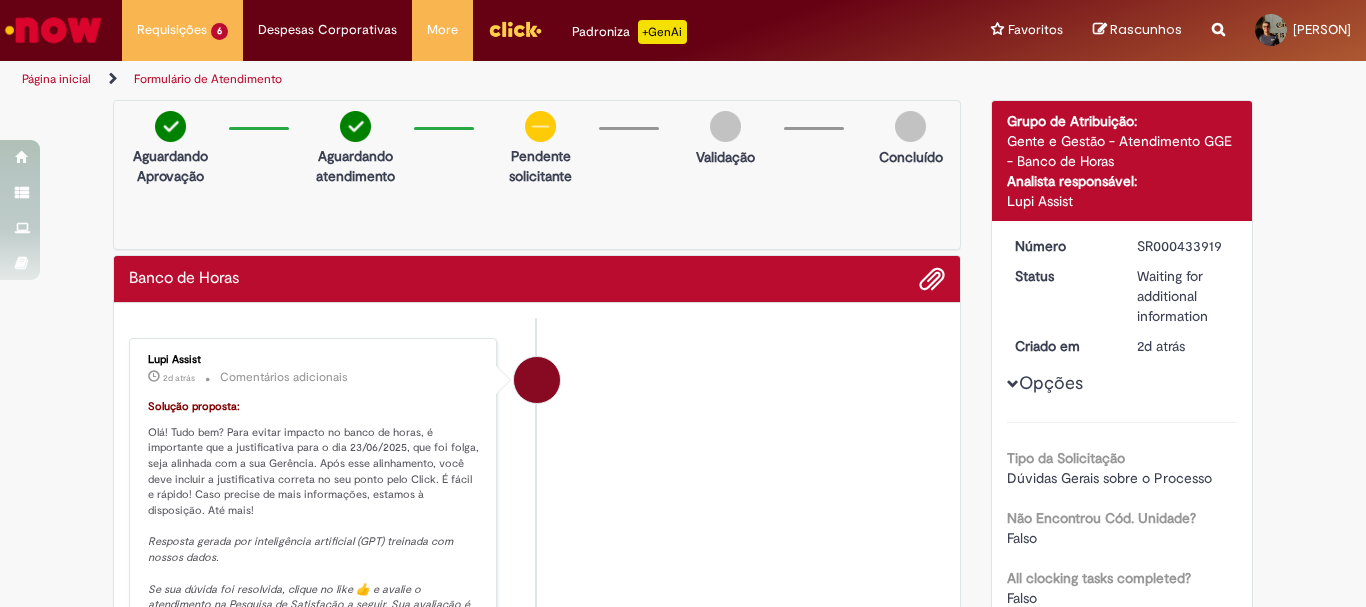 click on "Banco de Horas" at bounding box center (537, 279) 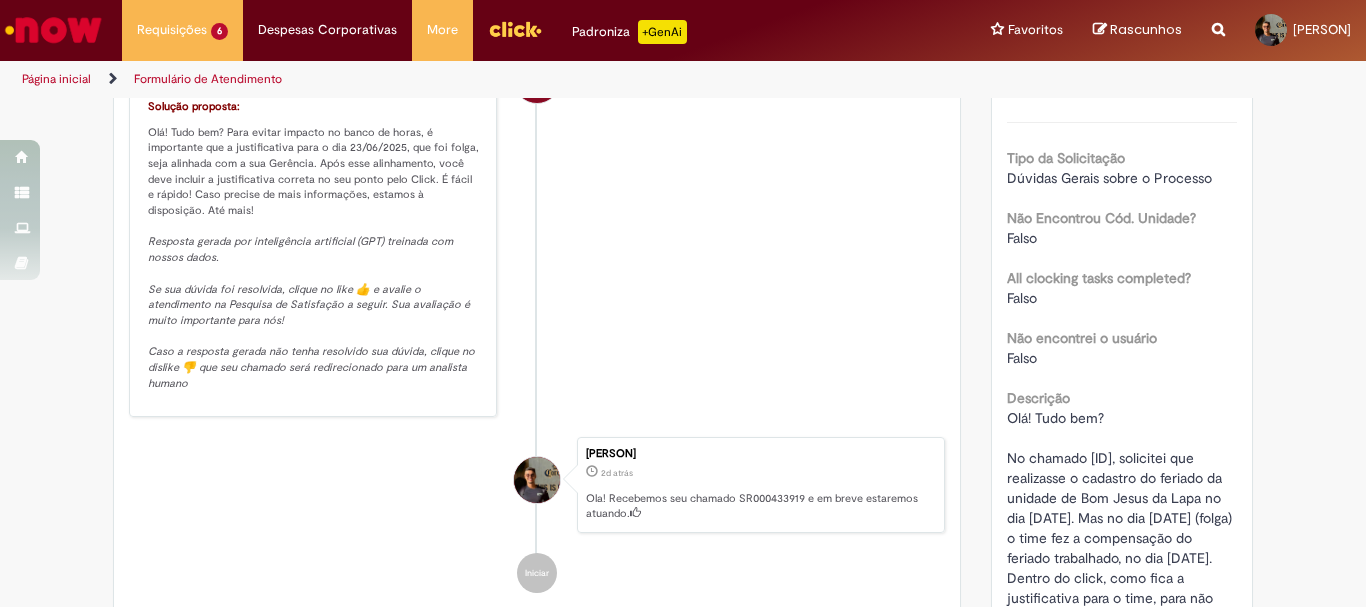 scroll, scrollTop: 0, scrollLeft: 0, axis: both 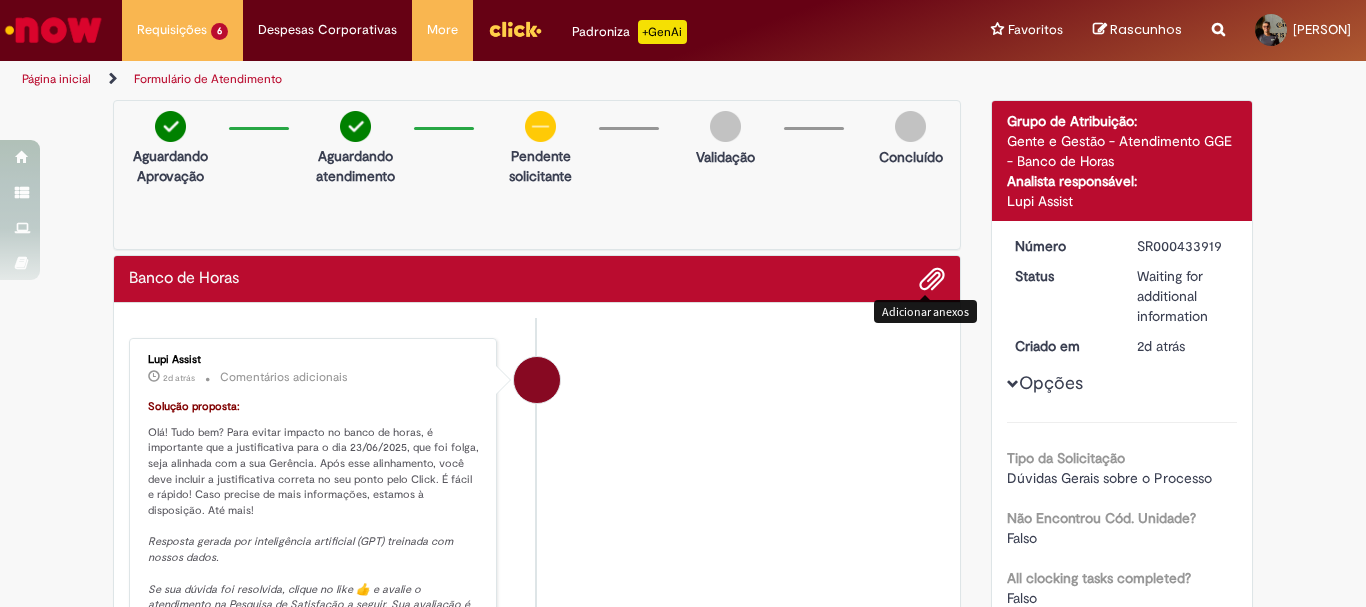 click on "Lupi Assist" at bounding box center (1122, 201) 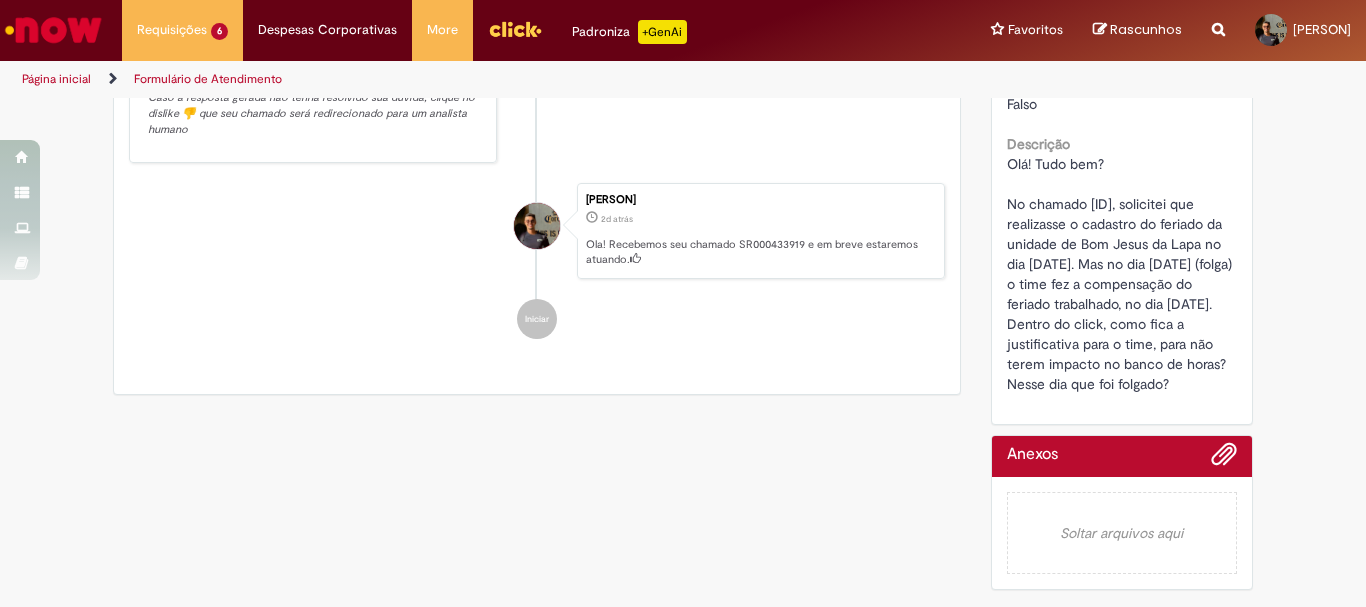 click on "Olá! Tudo bem?
No chamado [ID], solicitei que realizasse o cadastro do feriado da unidade de Bom Jesus da Lapa no dia [DATE]. Mas no dia [DATE] (folga) o time fez a compensação do feriado trabalhado, no dia [DATE]. Dentro do click, como fica a justificativa para o time, para não terem impacto no banco de horas? Nesse dia que foi folgado?" at bounding box center (1121, 274) 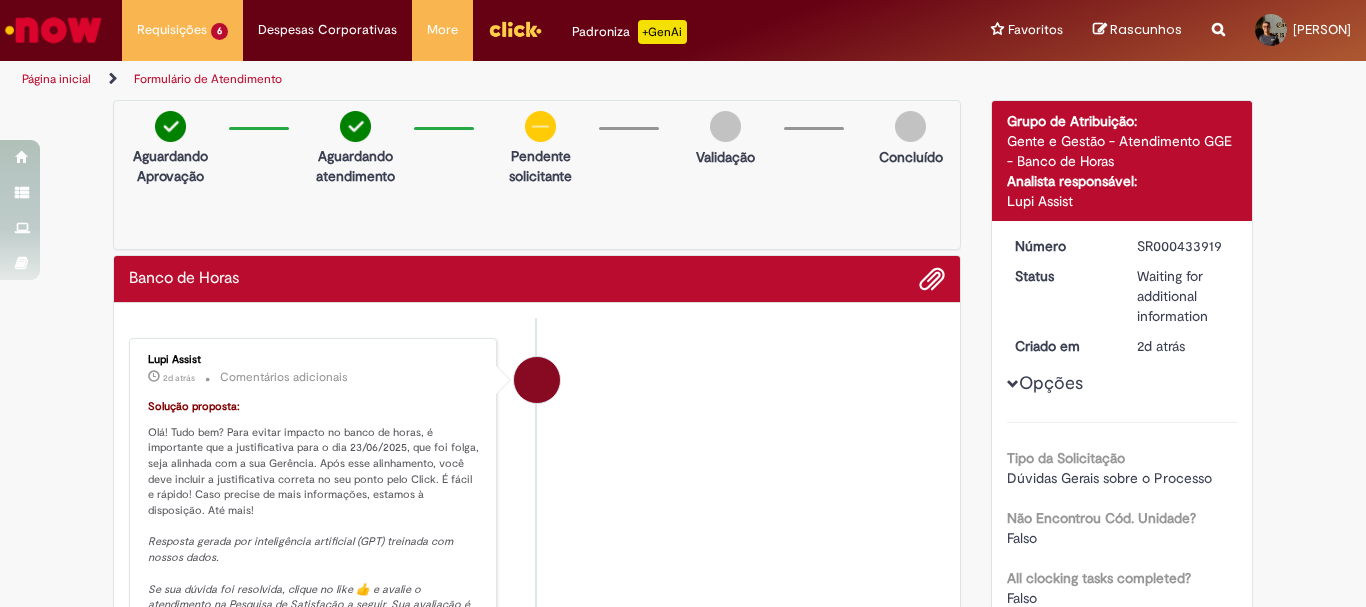 scroll, scrollTop: 200, scrollLeft: 0, axis: vertical 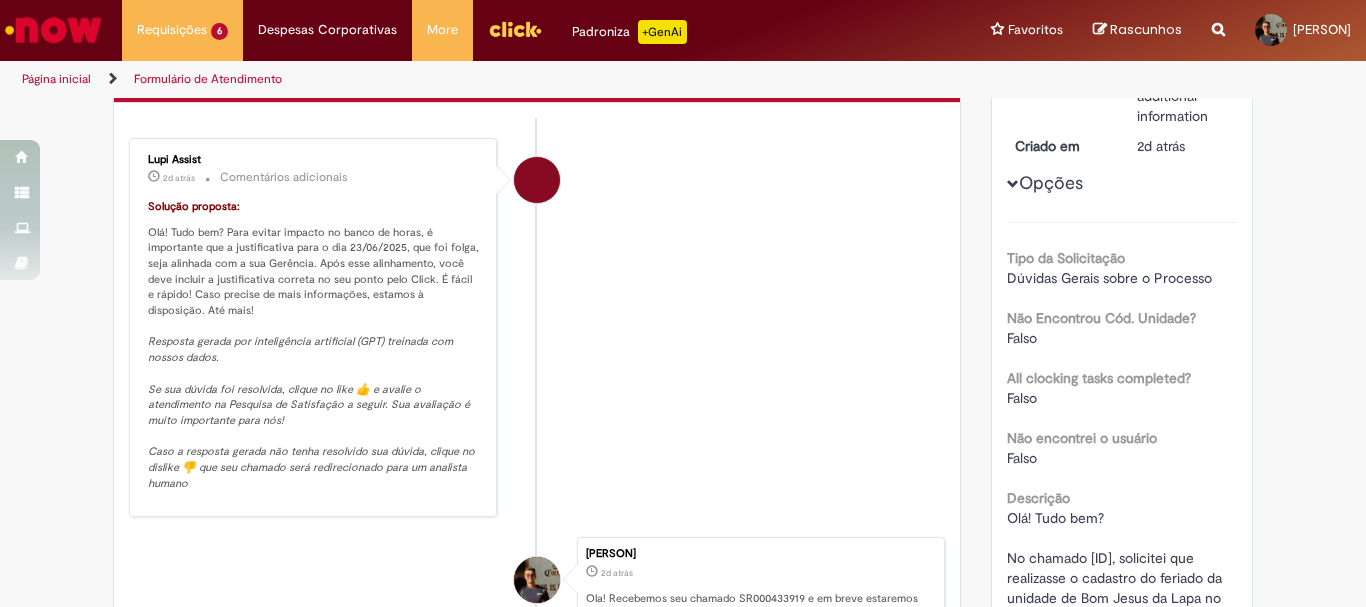 click on "Resposta gerada por inteligência artificial (GPT) treinada com nossos dados. Se sua dúvida foi resolvida, clique no like 👍 e avalie o atendimento na Pesquisa de Satisfação a seguir. Sua avaliação é muito importante para nós! Caso a resposta gerada não tenha resolvido sua dúvida, clique no dislike 👎 que seu chamado será redirecionado para um analista humano" at bounding box center (314, 412) 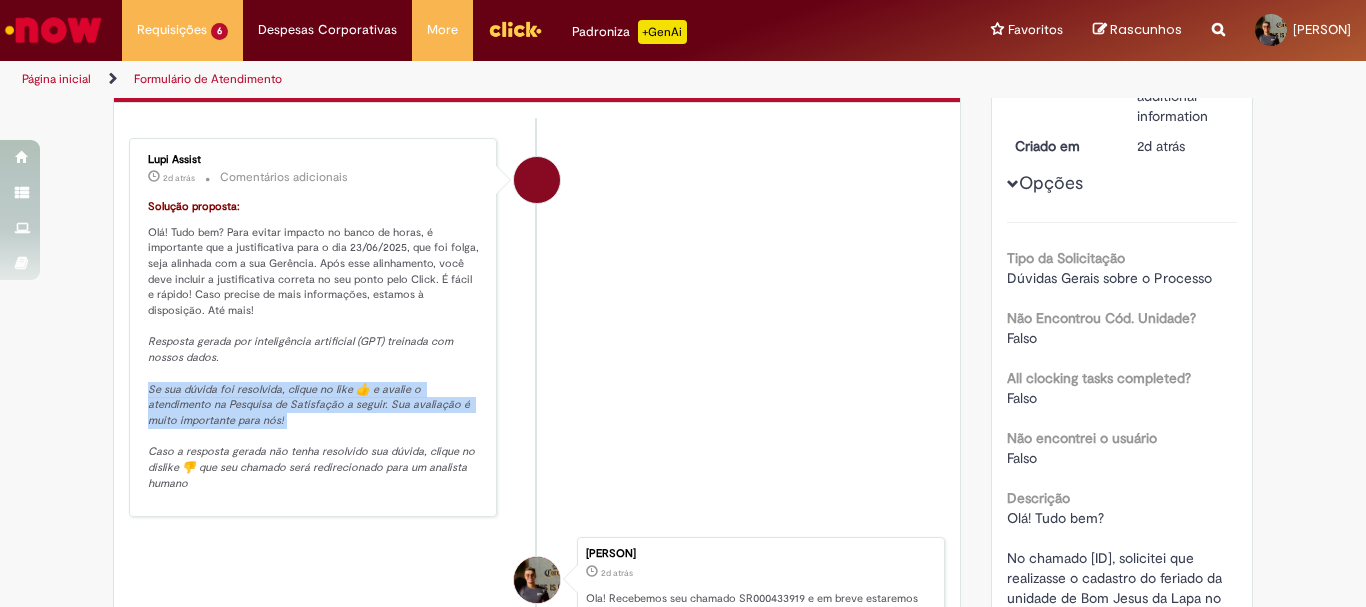 click on "Resposta gerada por inteligência artificial (GPT) treinada com nossos dados. Se sua dúvida foi resolvida, clique no like 👍 e avalie o atendimento na Pesquisa de Satisfação a seguir. Sua avaliação é muito importante para nós! Caso a resposta gerada não tenha resolvido sua dúvida, clique no dislike 👎 que seu chamado será redirecionado para um analista humano" at bounding box center [313, 412] 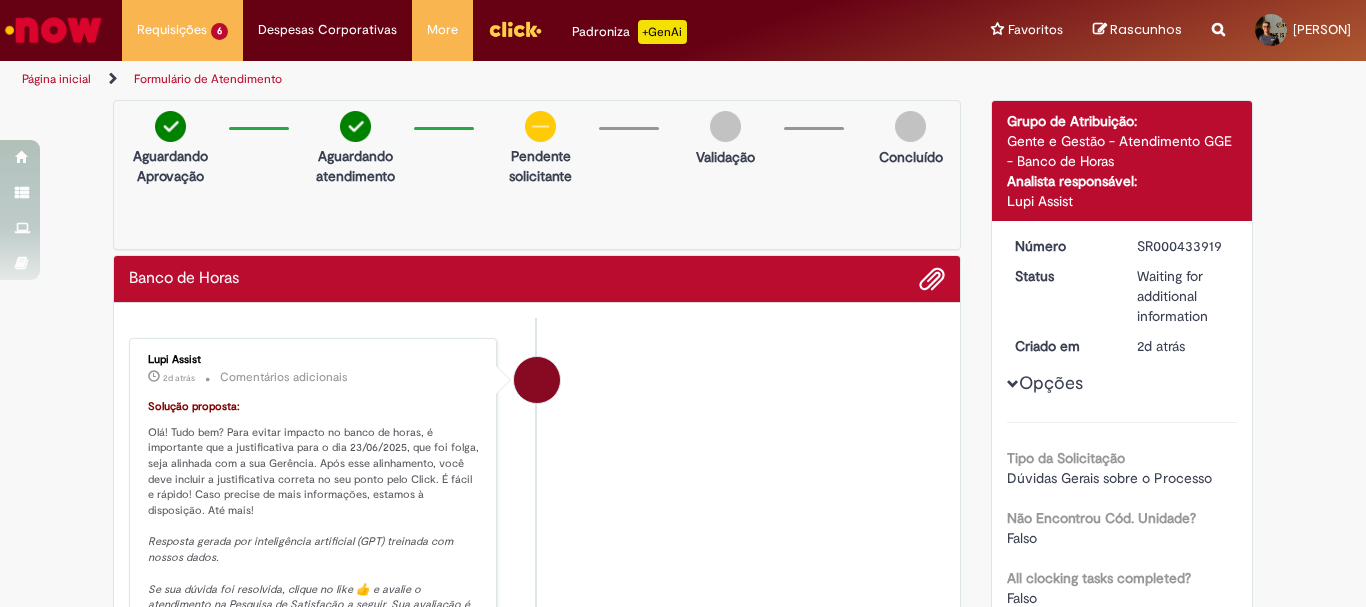 click on "Lupi Assist
2d atrás 2 dias atrás     Comentários adicionais
Solução proposta: Olá! Tudo bem? Para evitar impacto no banco de horas, é importante que a justificativa para o dia 23/06/2025, que foi folga, seja alinhada com a sua Gerência. Após esse alinhamento, você deve incluir a justificativa correta no seu ponto pelo Click. É fácil e rápido! Caso precise de mais informações, estamos à disposição. Até mais!   Resposta gerada por inteligência artificial (GPT) treinada com nossos dados. Se sua dúvida foi resolvida, clique no like 👍 e avalie o atendimento na Pesquisa de Satisfação a seguir. Sua avaliação é muito importante para nós! Caso a resposta gerada não tenha resolvido sua dúvida, clique no dislike 👎 que seu chamado será redirecionado para um analista humano" at bounding box center [537, 615] 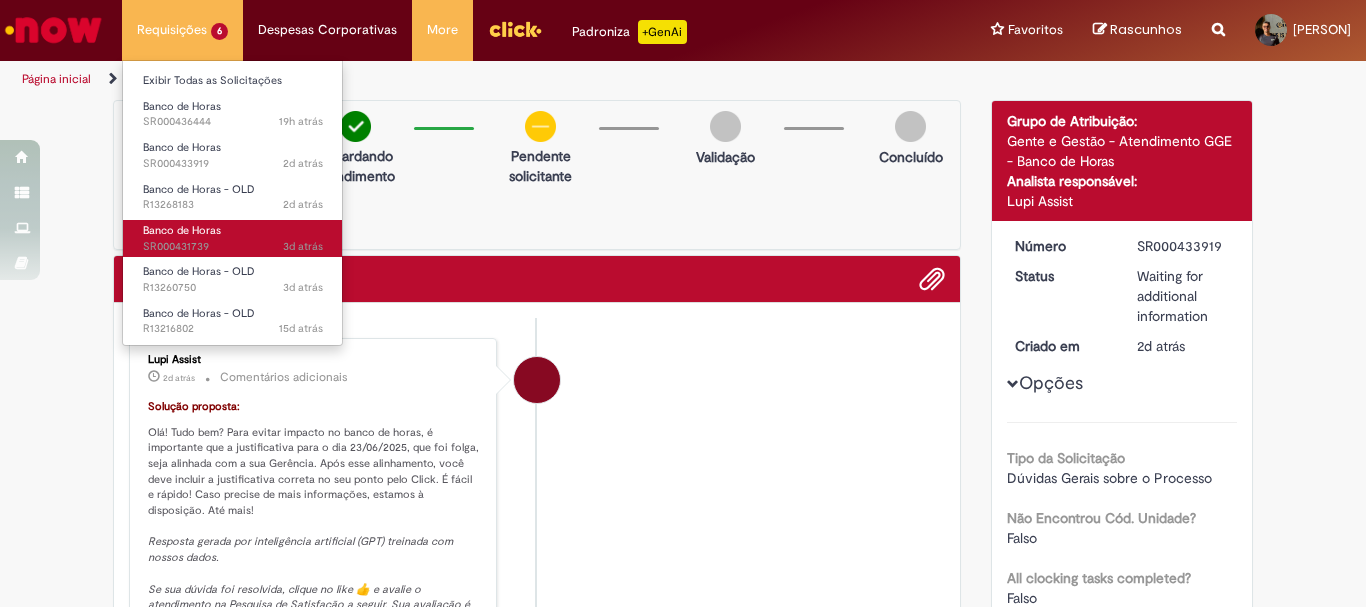 click on "Banco de Horas" at bounding box center (182, 230) 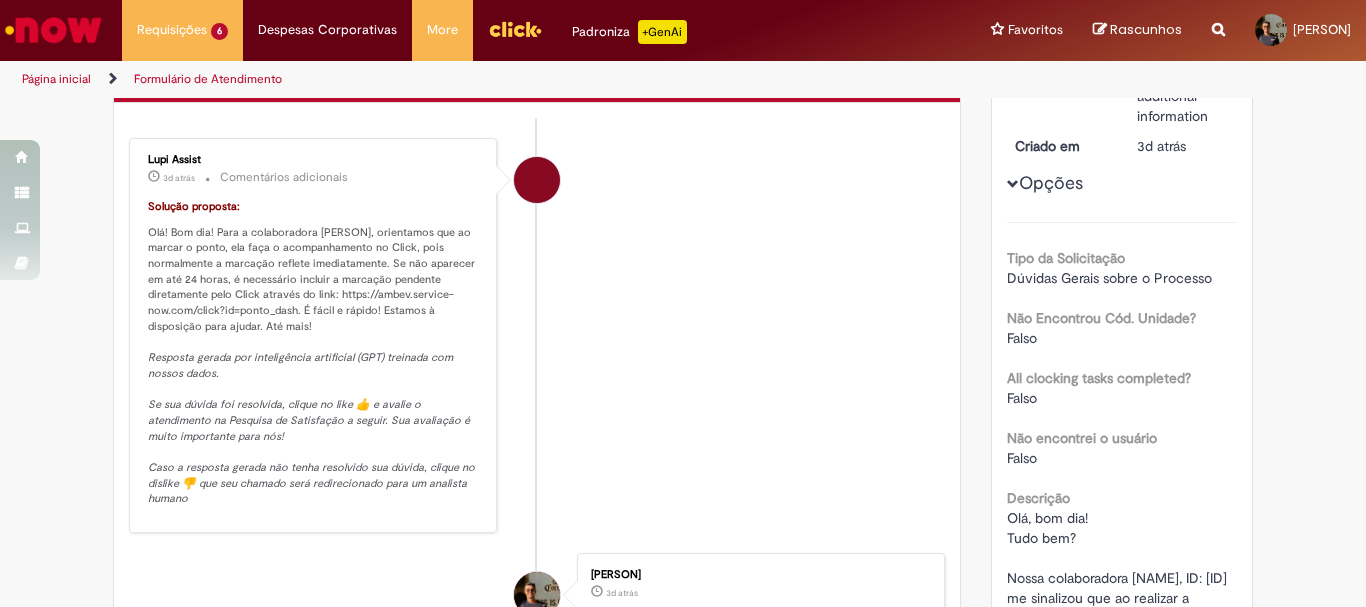 scroll, scrollTop: 400, scrollLeft: 0, axis: vertical 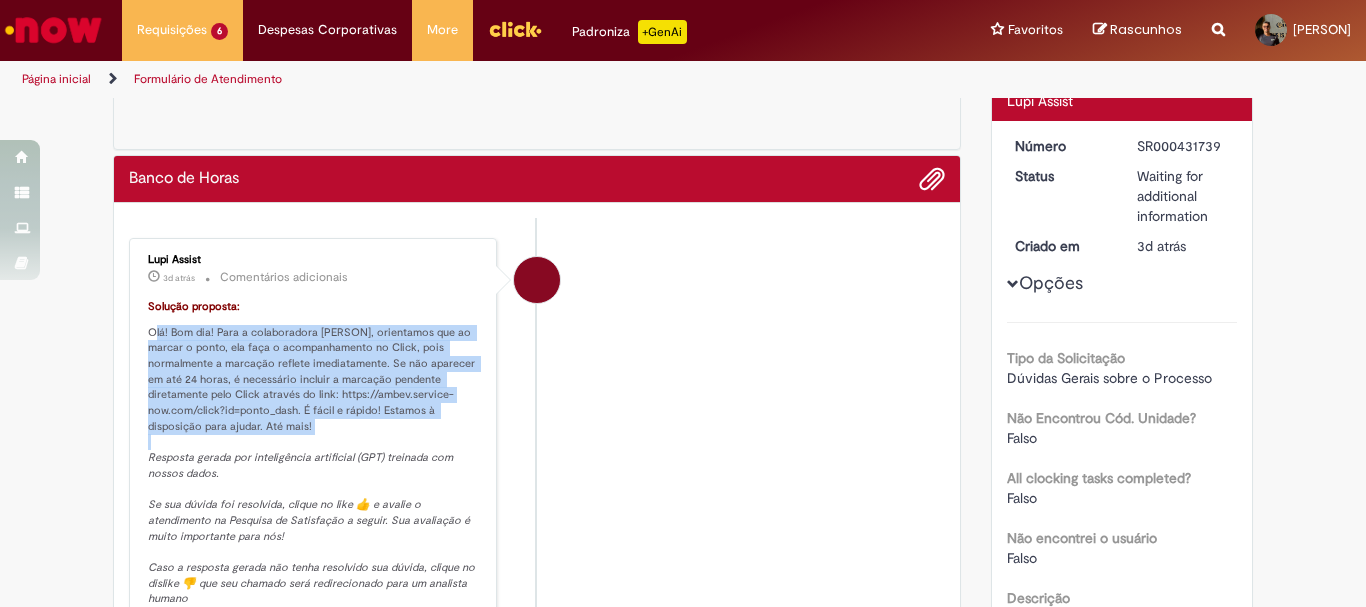 drag, startPoint x: 149, startPoint y: 327, endPoint x: 447, endPoint y: 438, distance: 318.0016 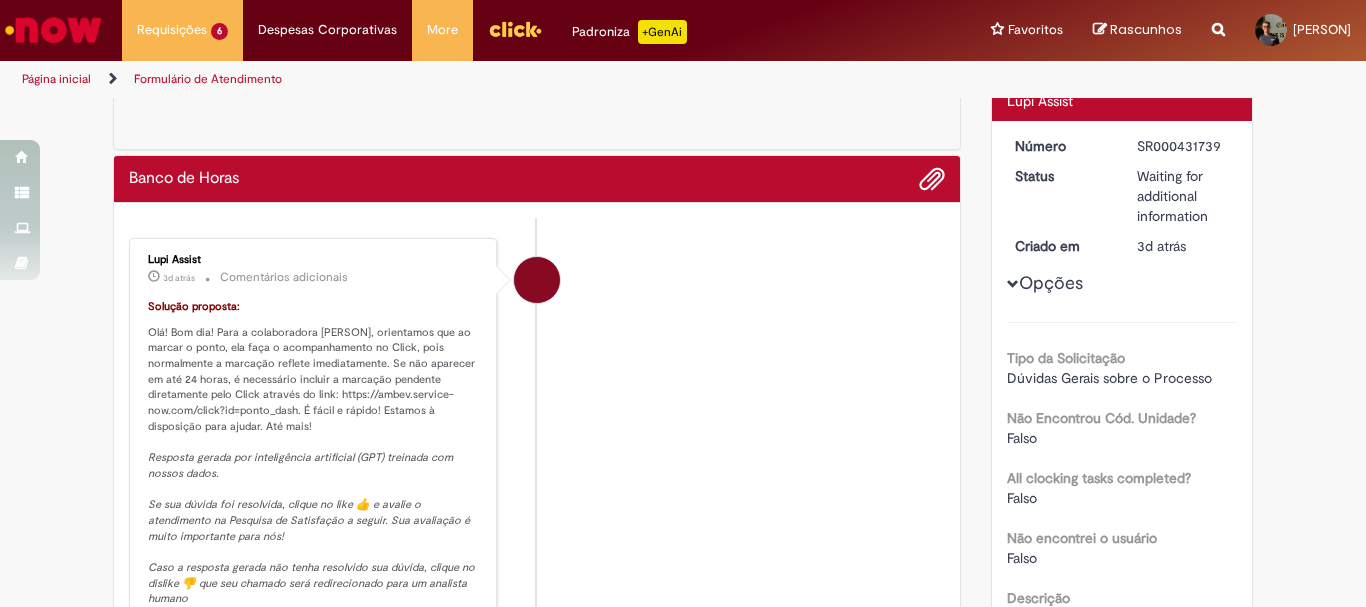 drag, startPoint x: 0, startPoint y: 477, endPoint x: 195, endPoint y: 341, distance: 237.74146 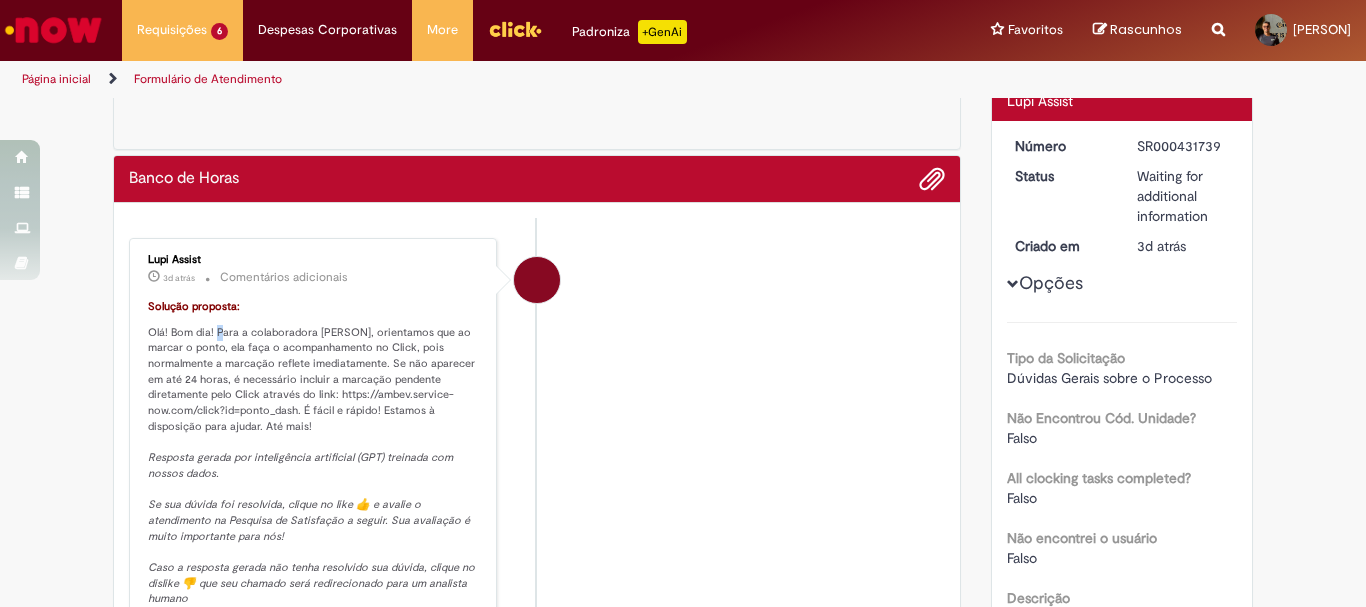 click on "Solução proposta: Olá! Bom dia! Para a colaboradora [PERSON], orientamos que ao marcar o ponto, ela faça o acompanhamento no Click, pois normalmente a marcação reflete imediatamente. Se não aparecer em até 24 horas, é necessário incluir a marcação pendente diretamente pelo Click através do link: https://ambev.service-now.com/click?id=ponto_dash. É fácil e rápido! Estamos à disposição para ajudar. Até mais!   Resposta gerada por inteligência artificial (GPT) treinada com nossos dados. Se sua dúvida foi resolvida, clique no like 👍 e avalie o atendimento na Pesquisa de Satisfação a seguir. Sua avaliação é muito importante para nós! Caso a resposta gerada não tenha resolvido sua dúvida, clique no dislike 👎 que seu chamado será redirecionado para um analista humano" at bounding box center (314, 453) 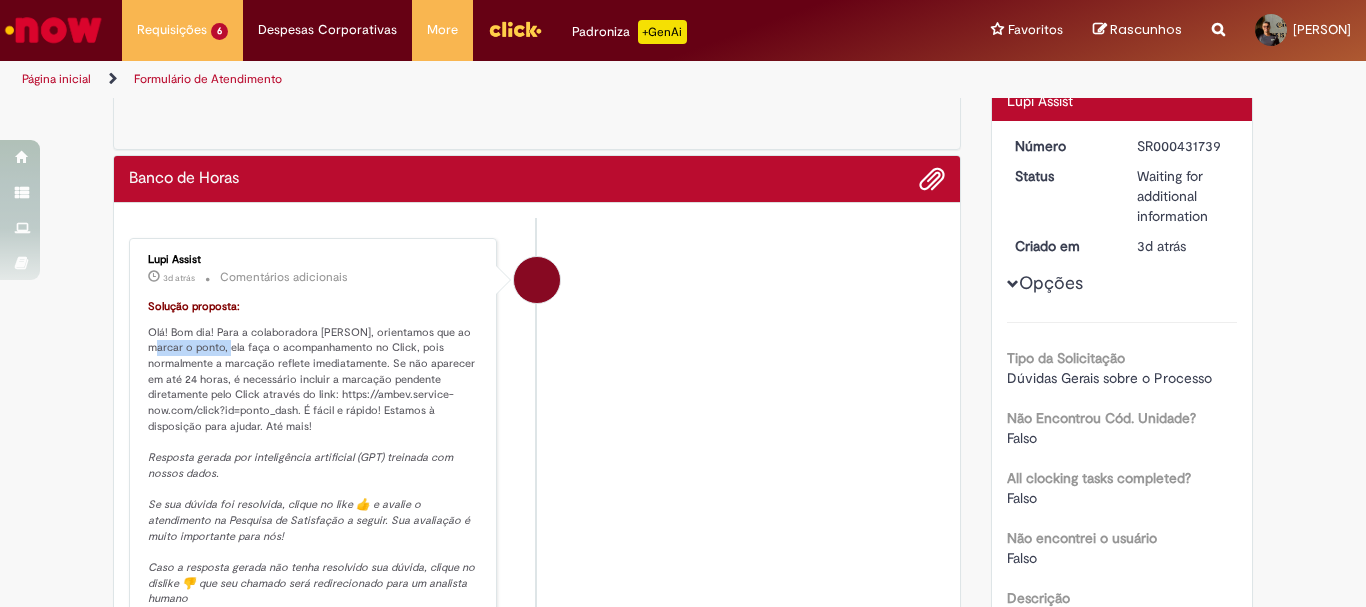 drag, startPoint x: 127, startPoint y: 345, endPoint x: 218, endPoint y: 346, distance: 91.00549 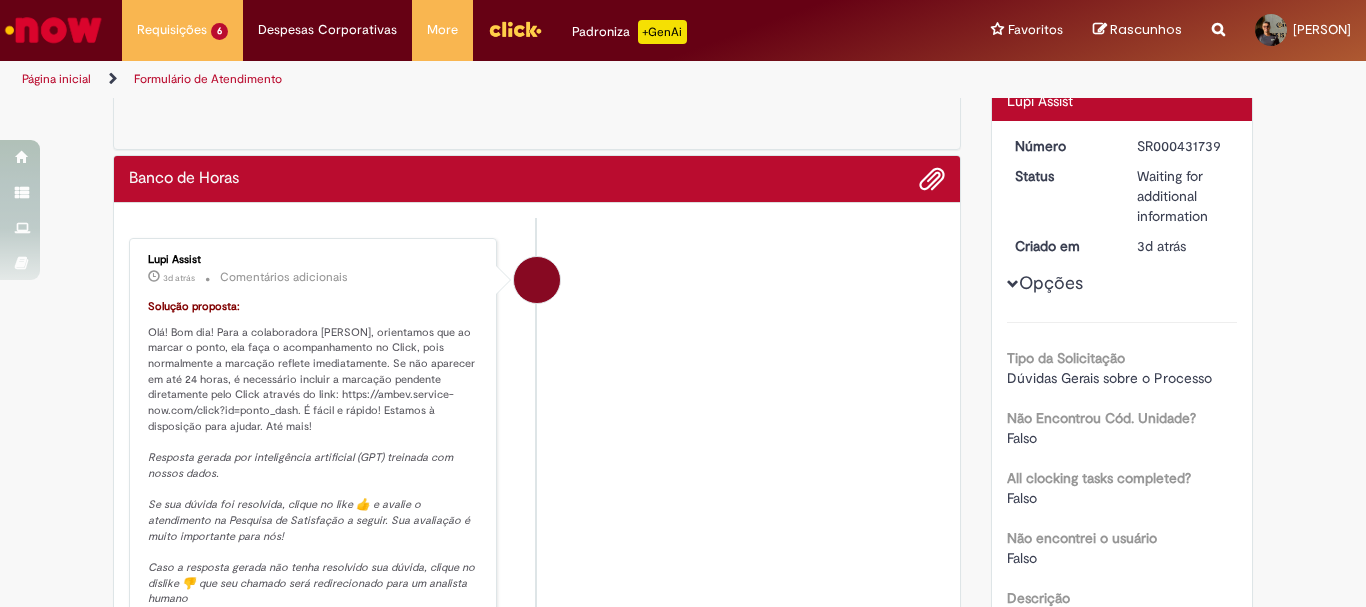 drag, startPoint x: 240, startPoint y: 329, endPoint x: 254, endPoint y: 393, distance: 65.51336 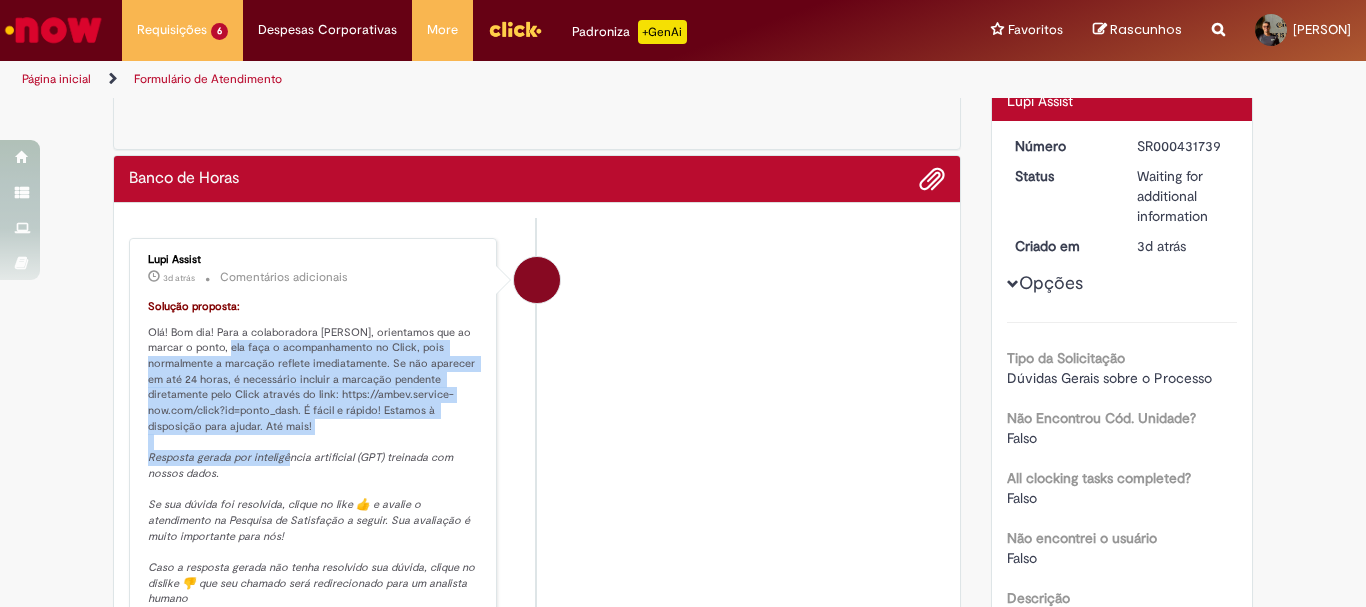 drag, startPoint x: 218, startPoint y: 340, endPoint x: 278, endPoint y: 451, distance: 126.178444 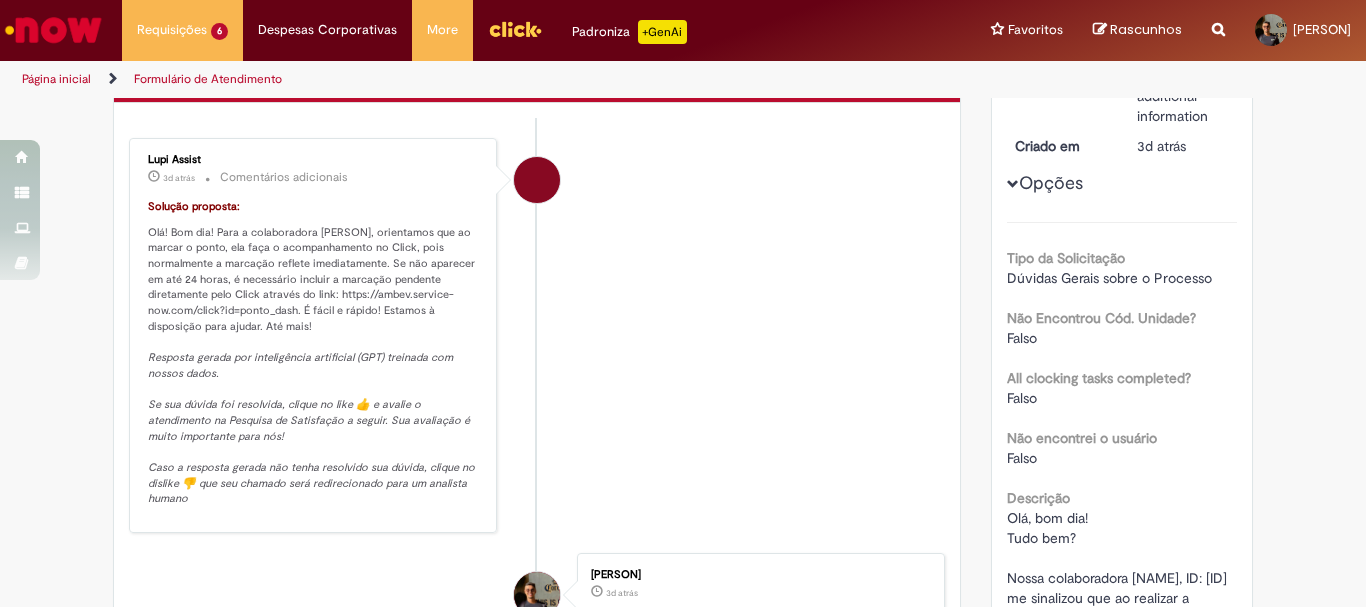 drag, startPoint x: 279, startPoint y: 464, endPoint x: 212, endPoint y: 435, distance: 73.00685 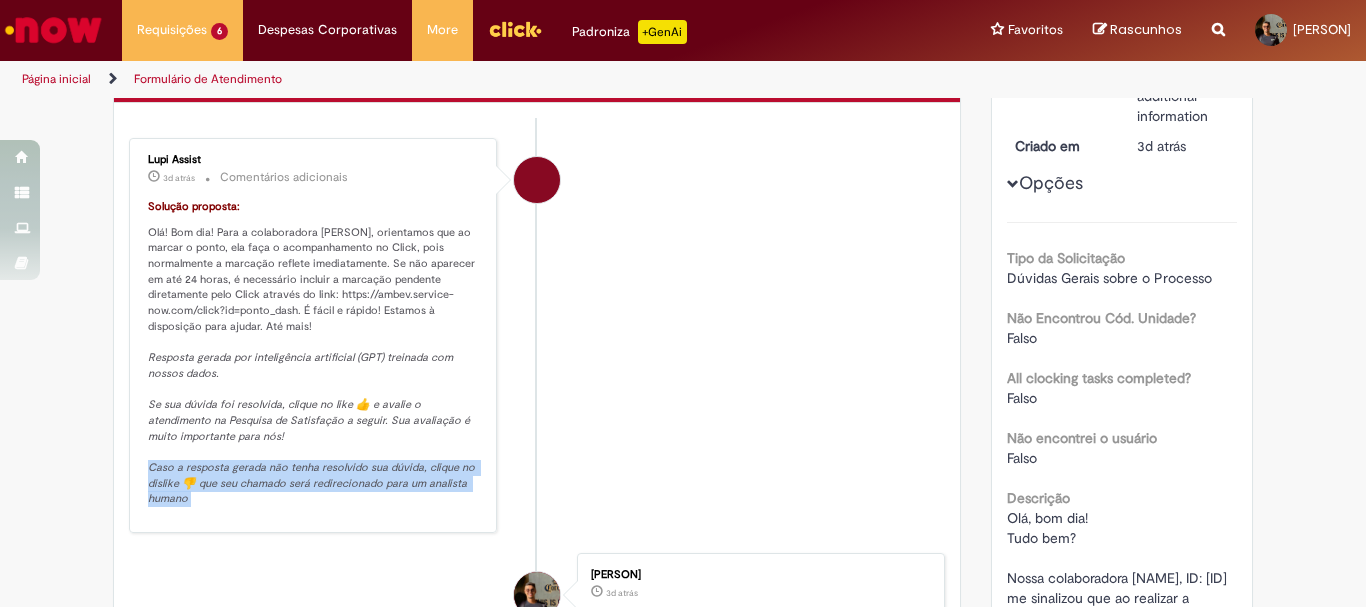 click on "Resposta gerada por inteligência artificial (GPT) treinada com nossos dados. Se sua dúvida foi resolvida, clique no like 👍 e avalie o atendimento na Pesquisa de Satisfação a seguir. Sua avaliação é muito importante para nós! Caso a resposta gerada não tenha resolvido sua dúvida, clique no dislike 👎 que seu chamado será redirecionado para um analista humano" at bounding box center [313, 428] 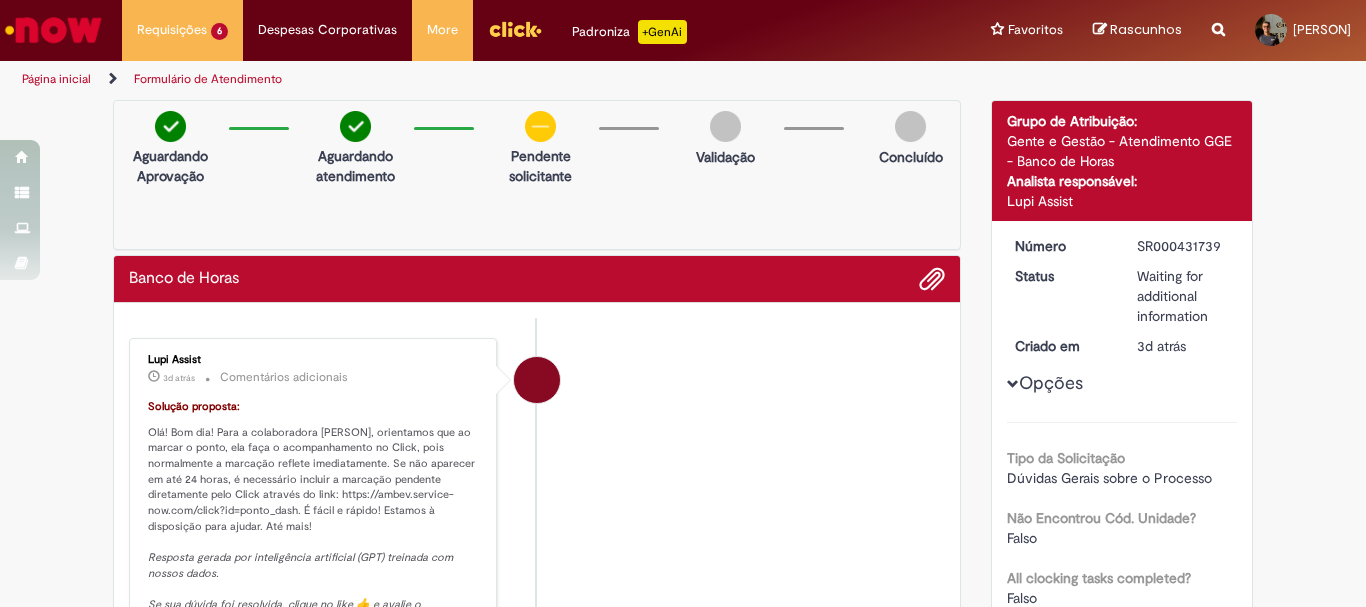 click on "Lupi Assist
3d atrás 3 dias atrás     Comentários adicionais
Solução proposta: Olá! Bom dia! Para a colaboradora [PERSON], orientamos que ao marcar o ponto, ela faça o acompanhamento no Click, pois normalmente a marcação reflete imediatamente. Se não aparecer em até 24 horas, é necessário incluir a marcação pendente diretamente pelo Click através do link: https://ambev.service-now.com/click?id=ponto_dash. É fácil e rápido! Estamos à disposição para ajudar. Até mais!   Resposta gerada por inteligência artificial (GPT) treinada com nossos dados. Se sua dúvida foi resolvida, clique no like 👍 e avalie o atendimento na Pesquisa de Satisfação a seguir. Sua avaliação é muito importante para nós!" at bounding box center (537, 535) 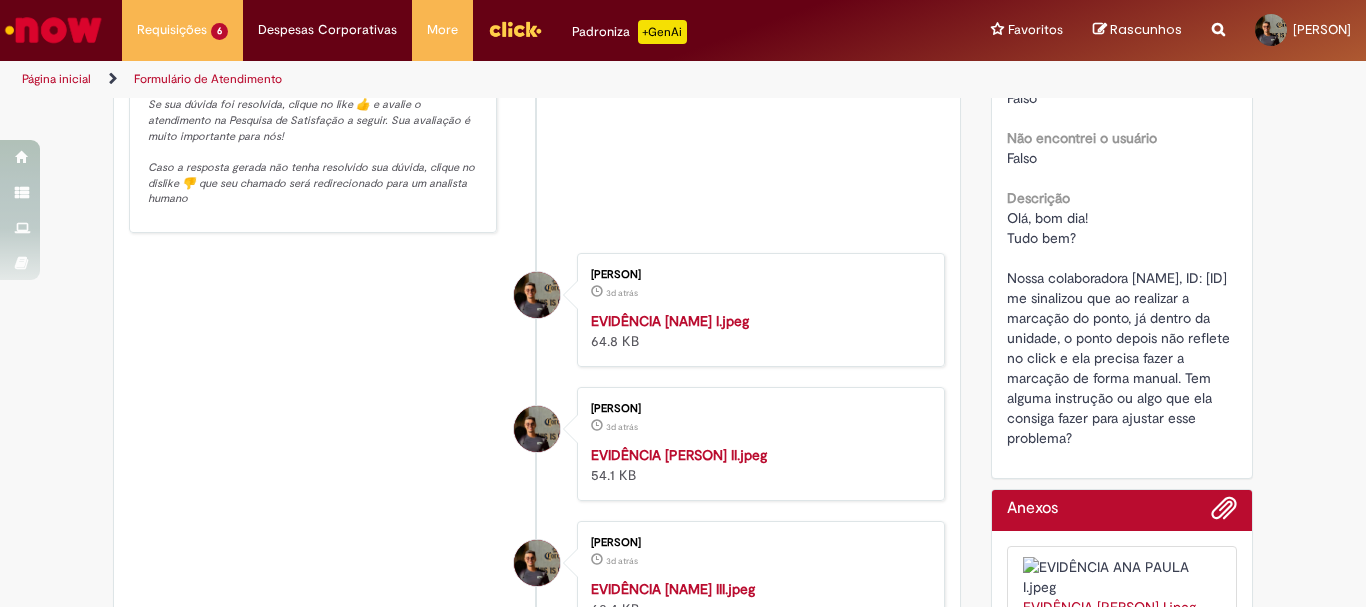scroll, scrollTop: 0, scrollLeft: 0, axis: both 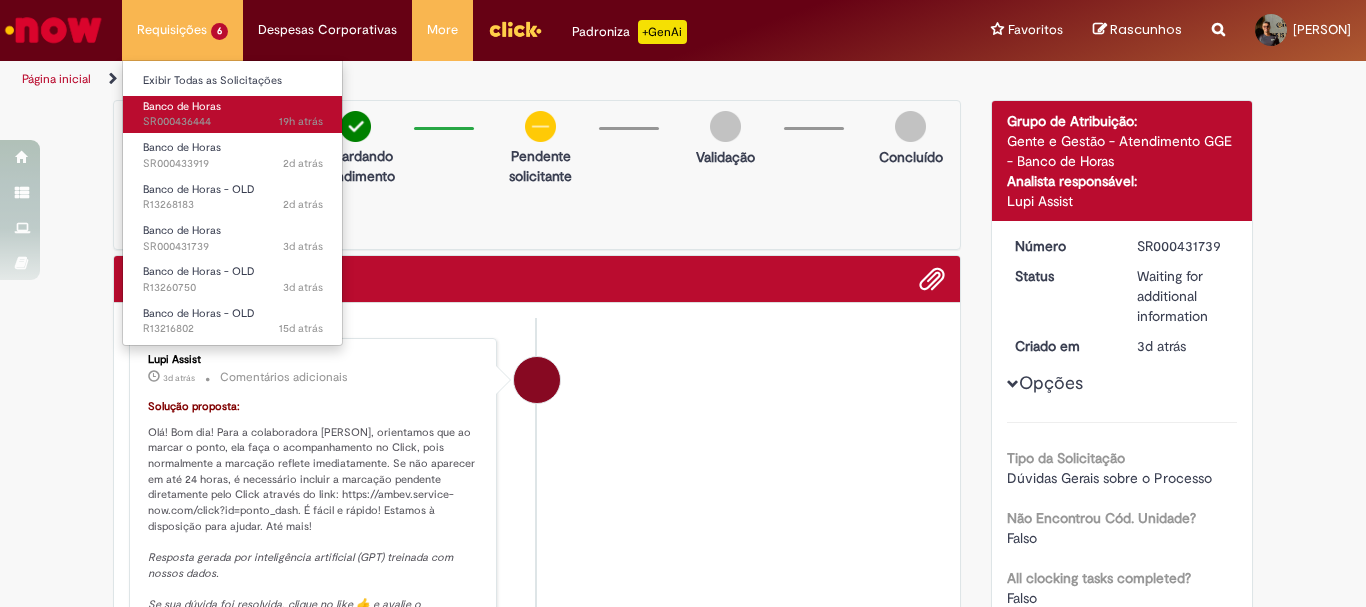 click on "Banco de Horas" at bounding box center (182, 106) 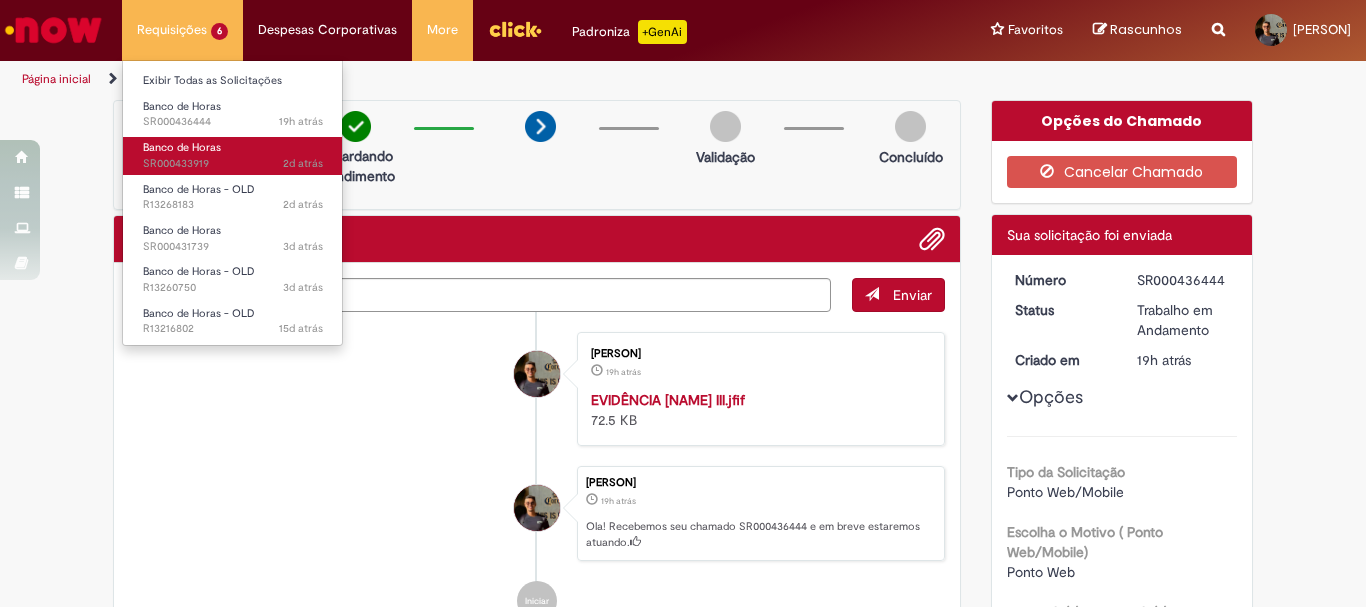 click on "2d atrás 2 dias atrás  SR000433919" at bounding box center (233, 164) 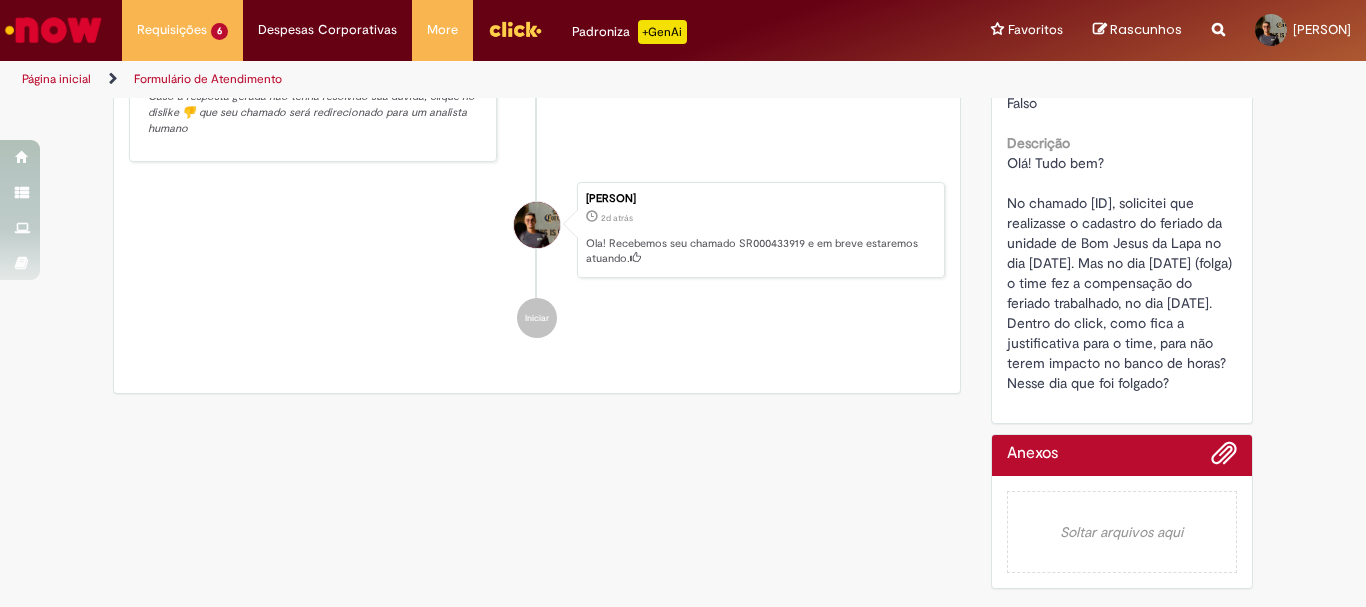 scroll, scrollTop: 554, scrollLeft: 0, axis: vertical 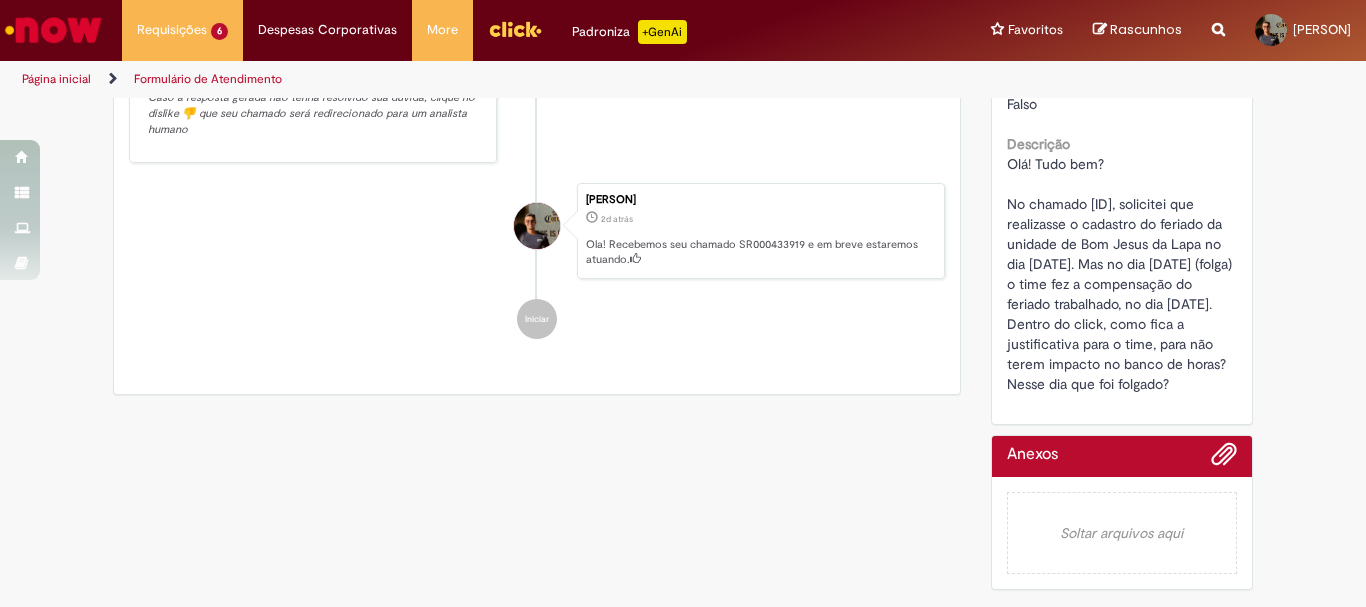 click at bounding box center (537, 403) 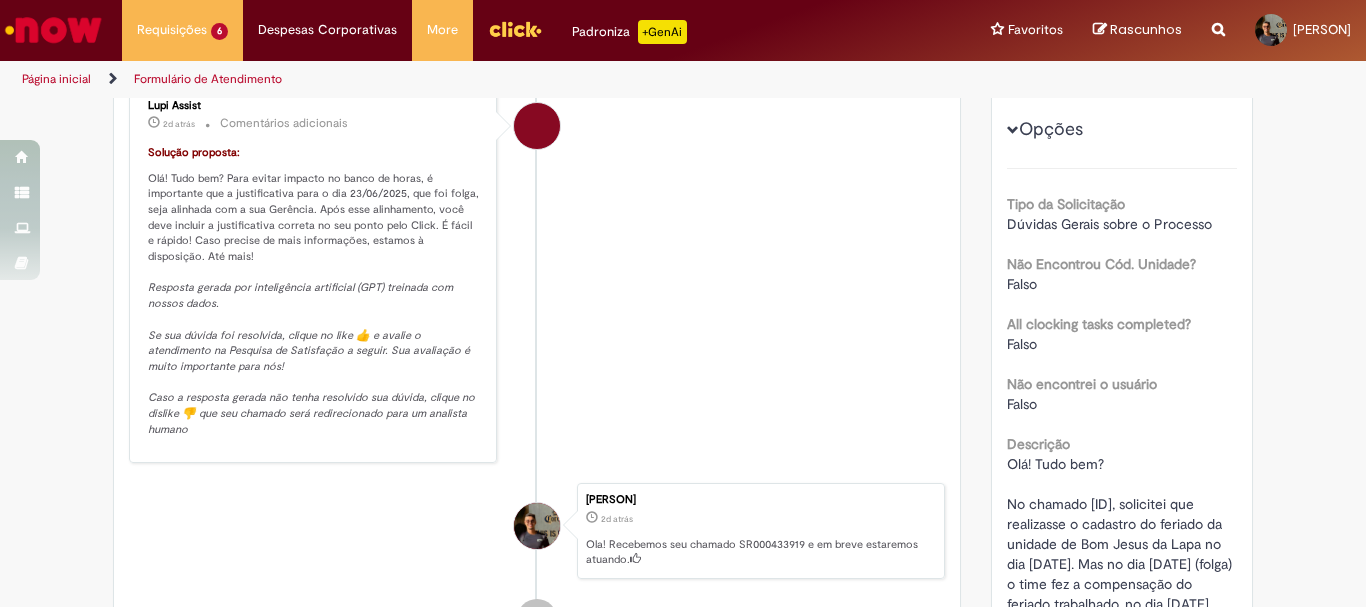 scroll, scrollTop: 0, scrollLeft: 0, axis: both 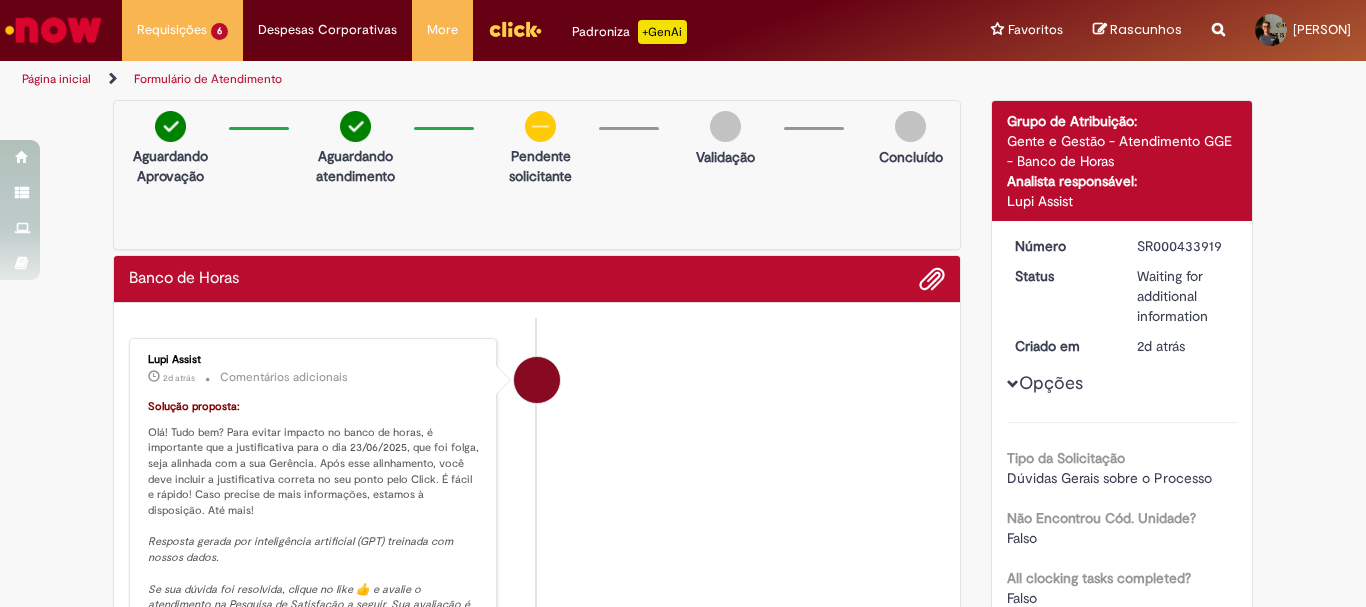 drag, startPoint x: 268, startPoint y: 308, endPoint x: 322, endPoint y: 428, distance: 131.59027 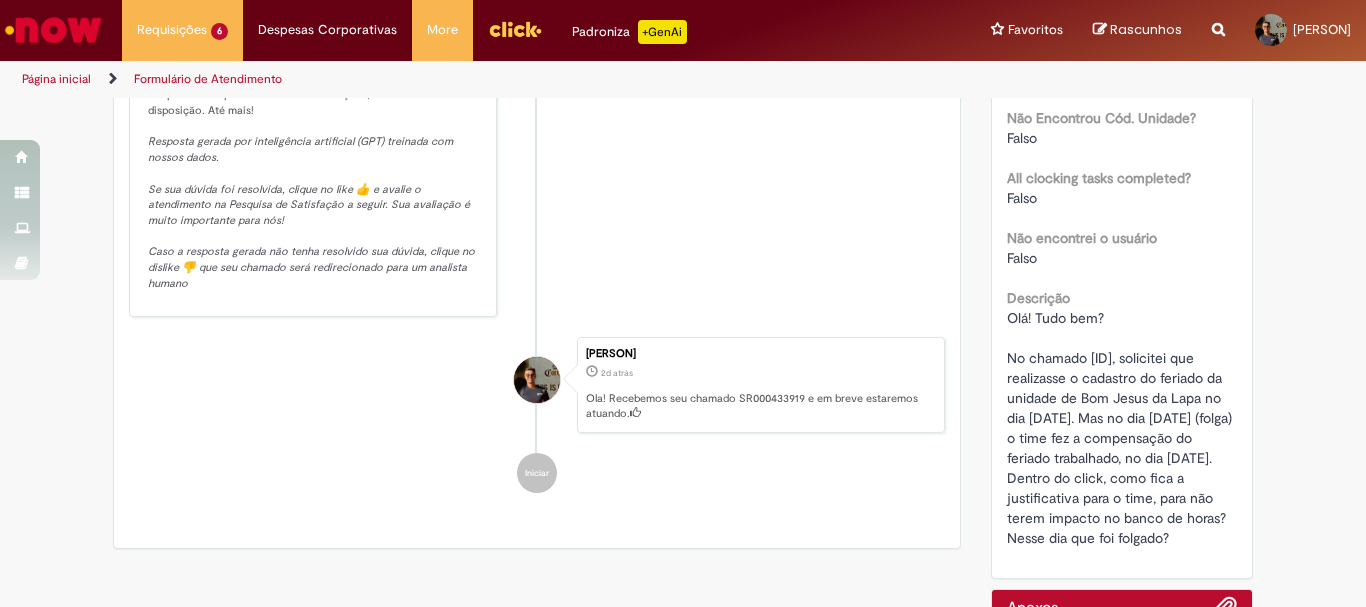 scroll, scrollTop: 500, scrollLeft: 0, axis: vertical 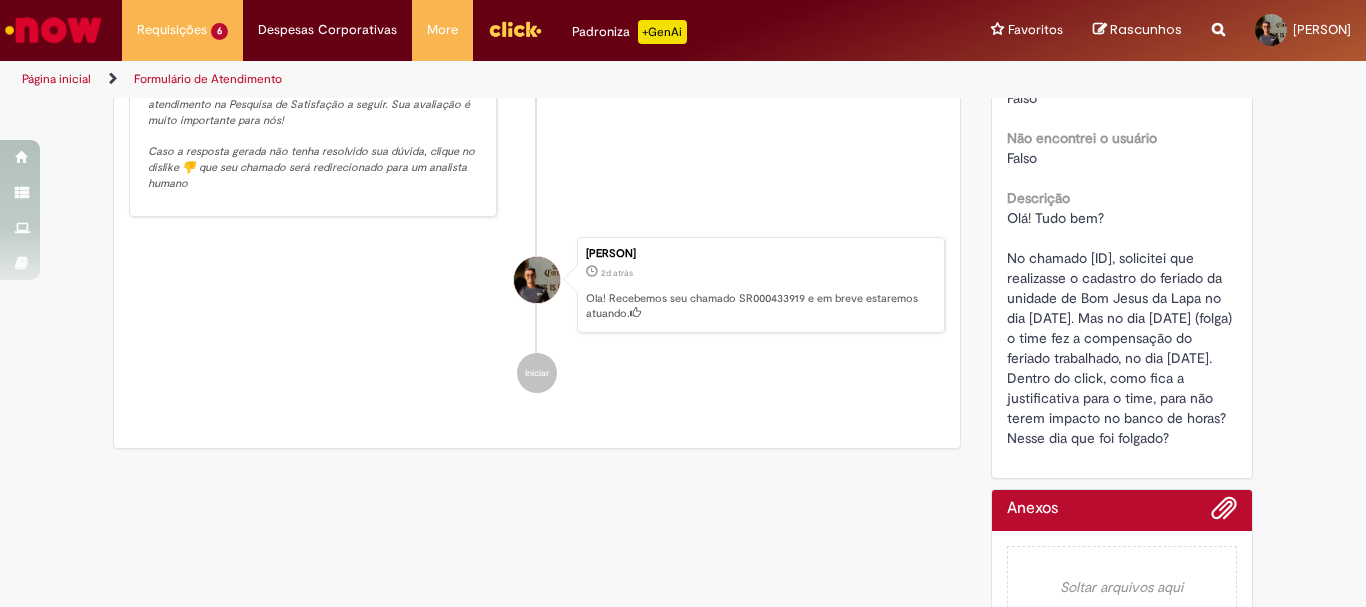 click on "Resposta gerada por inteligência artificial (GPT) treinada com nossos dados. Se sua dúvida foi resolvida, clique no like 👍 e avalie o atendimento na Pesquisa de Satisfação a seguir. Sua avaliação é muito importante para nós! Caso a resposta gerada não tenha resolvido sua dúvida, clique no dislike 👎 que seu chamado será redirecionado para um analista humano" at bounding box center [313, 112] 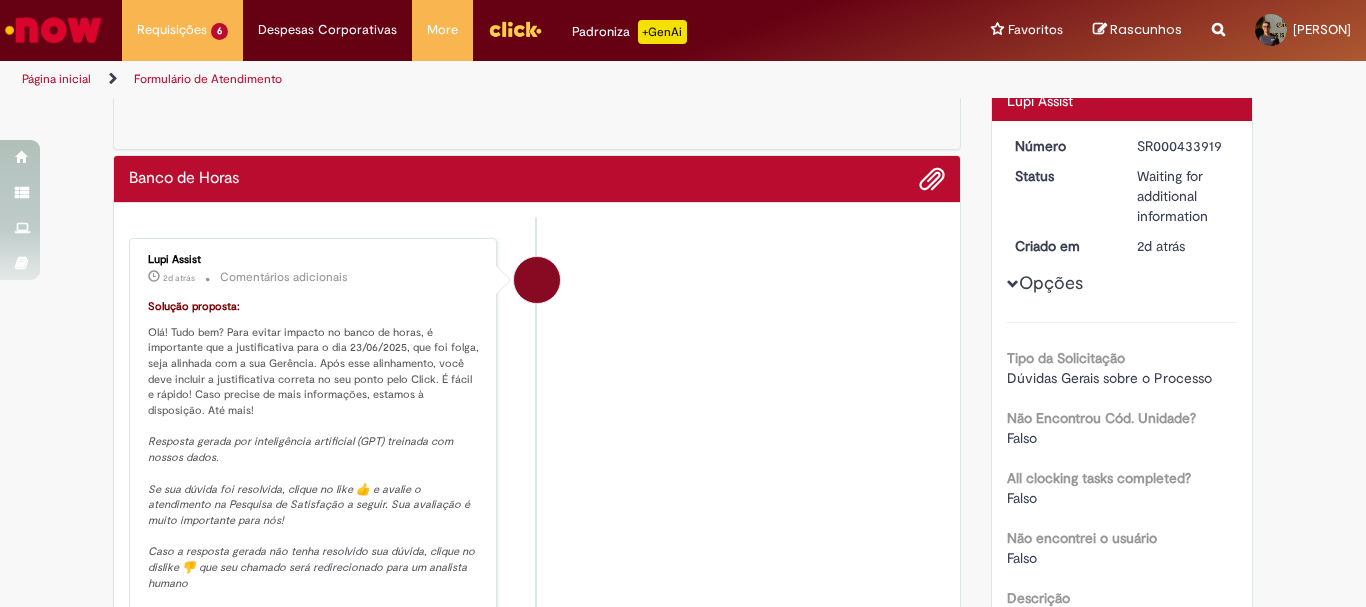 scroll, scrollTop: 0, scrollLeft: 0, axis: both 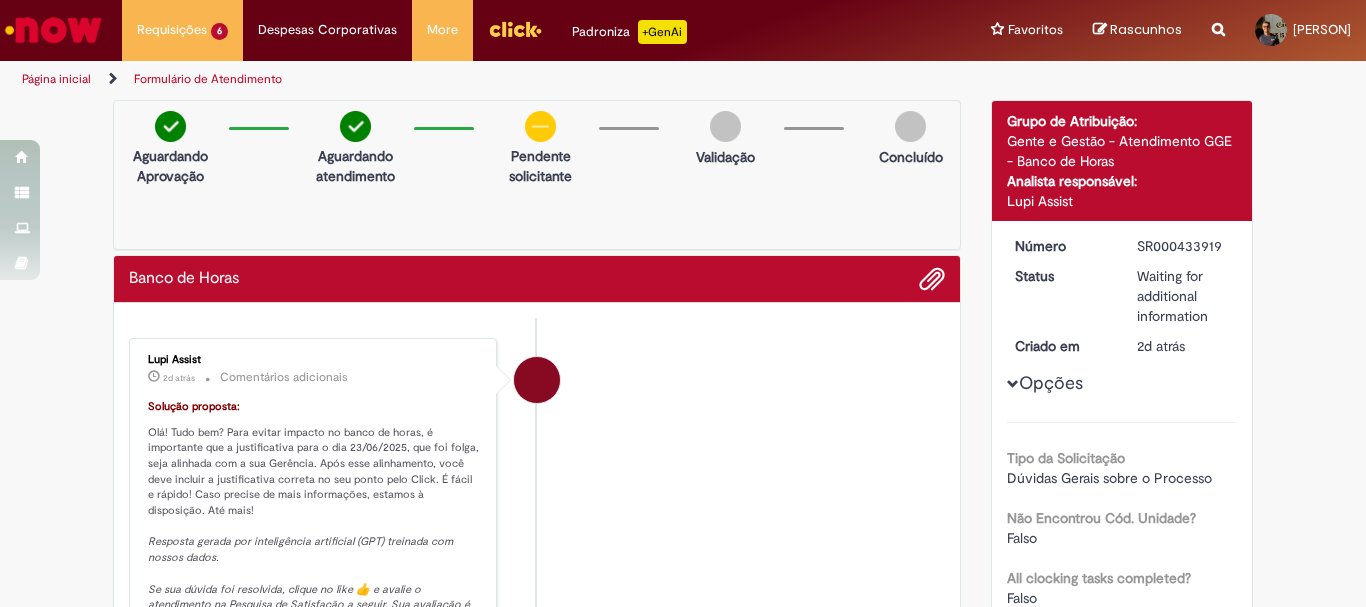 click on "Opções" at bounding box center [0, 0] 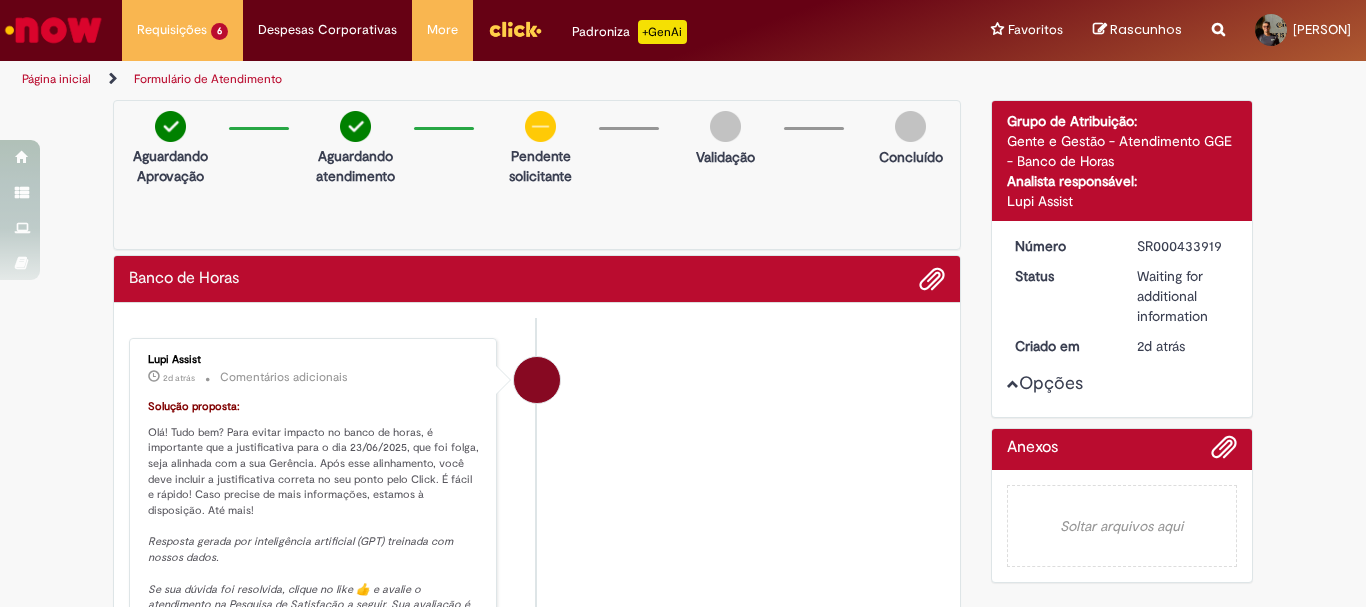 click on "Lupi Assist
2d atrás 2 dias atrás     Comentários adicionais
Solução proposta: Olá! Tudo bem? Para evitar impacto no banco de horas, é importante que a justificativa para o dia 23/06/2025, que foi folga, seja alinhada com a sua Gerência. Após esse alinhamento, você deve incluir a justificativa correta no seu ponto pelo Click. É fácil e rápido! Caso precise de mais informações, estamos à disposição. Até mais!   Resposta gerada por inteligência artificial (GPT) treinada com nossos dados. Se sua dúvida foi resolvida, clique no like 👍 e avalie o atendimento na Pesquisa de Satisfação a seguir. Sua avaliação é muito importante para nós! Caso a resposta gerada não tenha resolvido sua dúvida, clique no dislike 👎 que seu chamado será redirecionado para um analista humano" at bounding box center (537, 528) 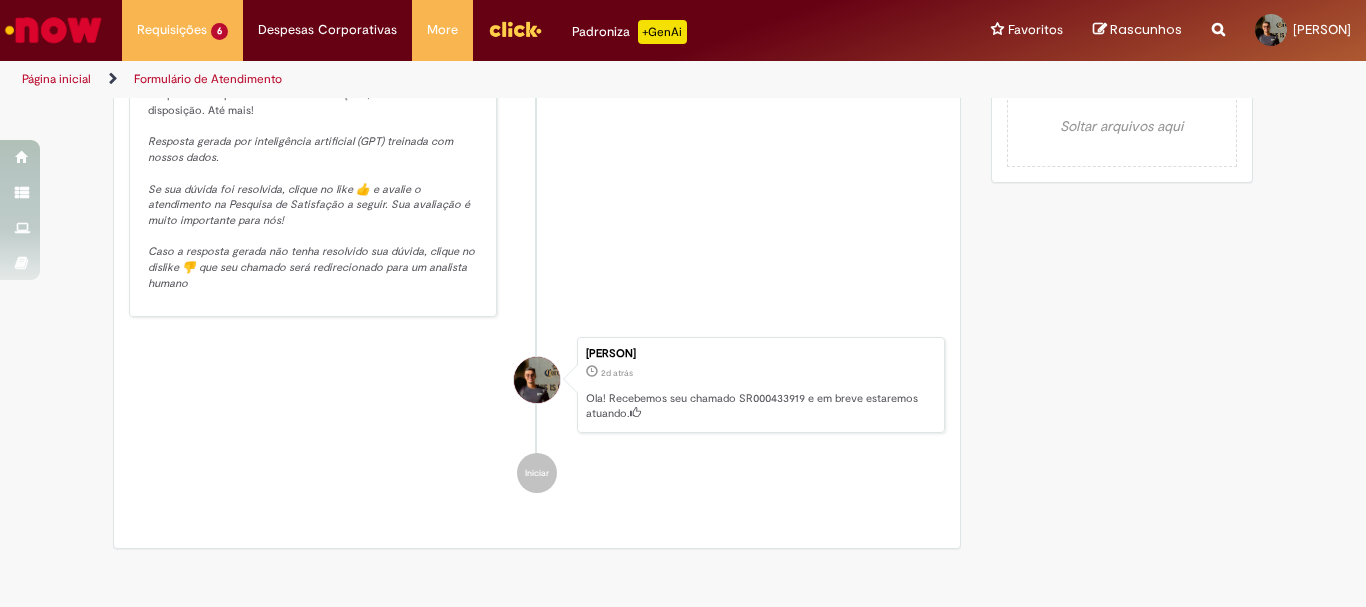 scroll, scrollTop: 300, scrollLeft: 0, axis: vertical 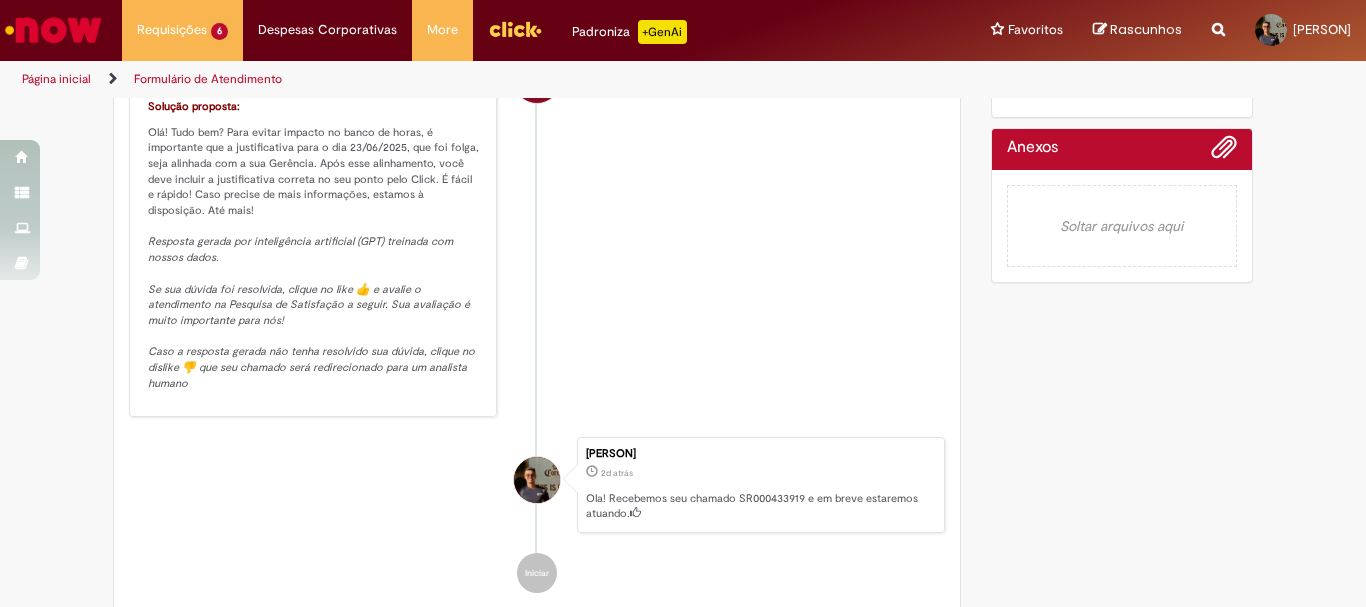 click on "Anexos" at bounding box center (1032, 148) 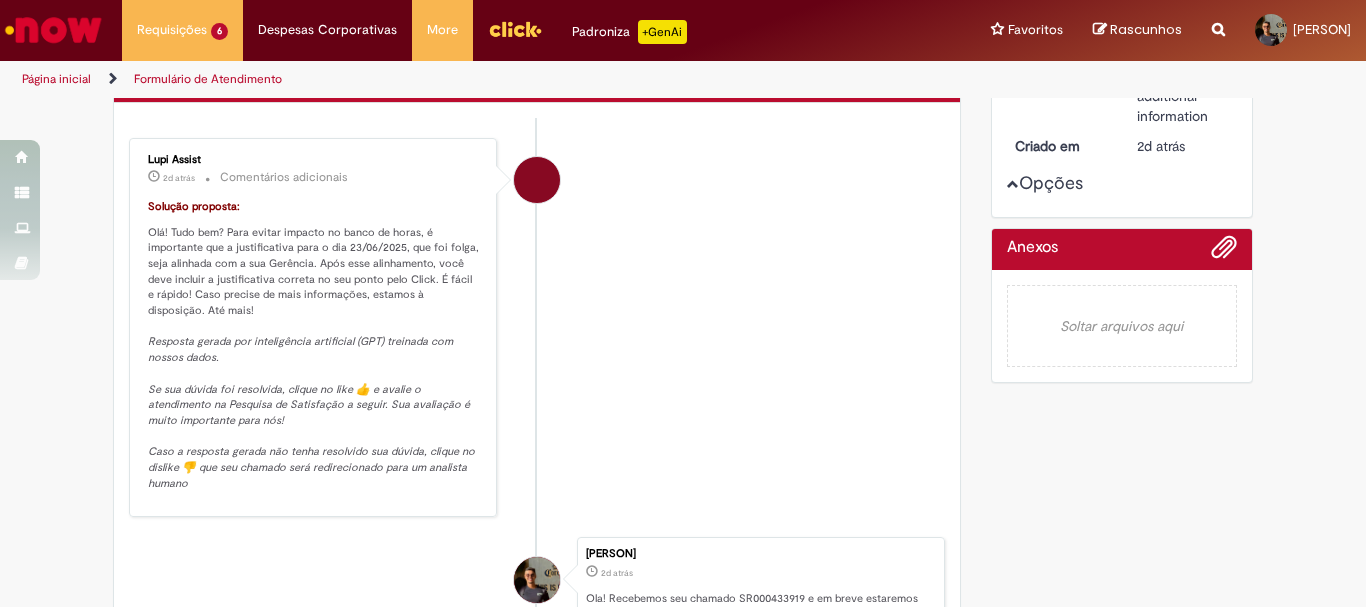 click on "Opções" at bounding box center (0, 0) 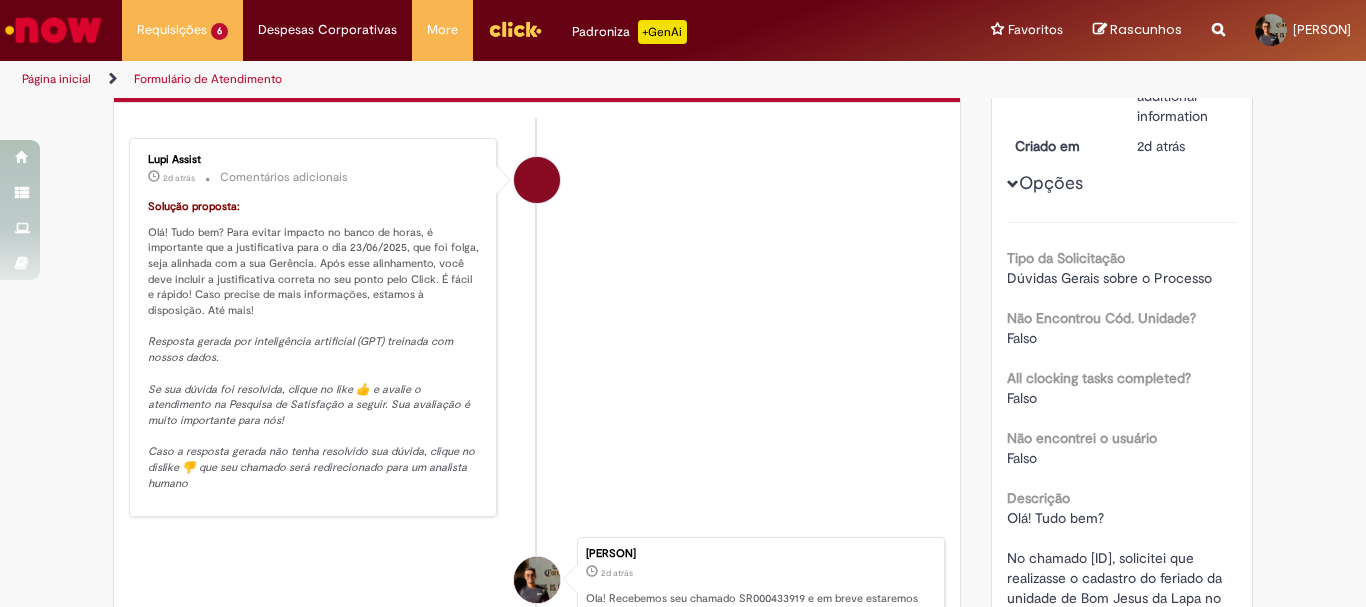 scroll, scrollTop: 0, scrollLeft: 0, axis: both 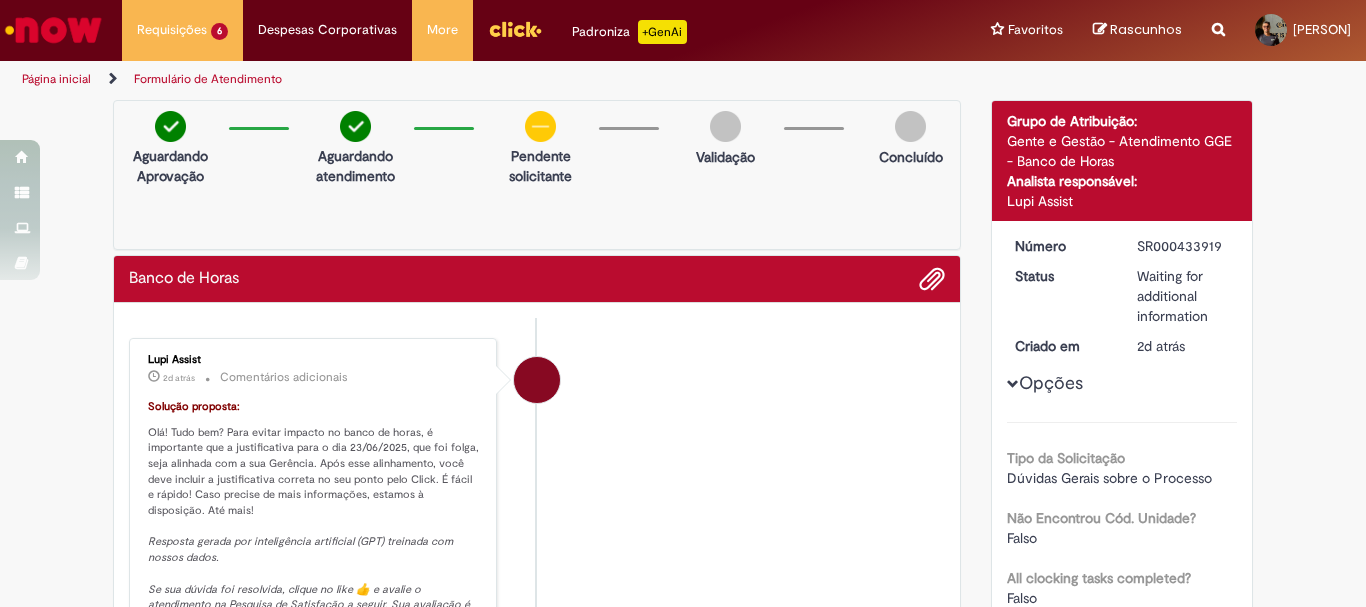 click at bounding box center [725, 126] 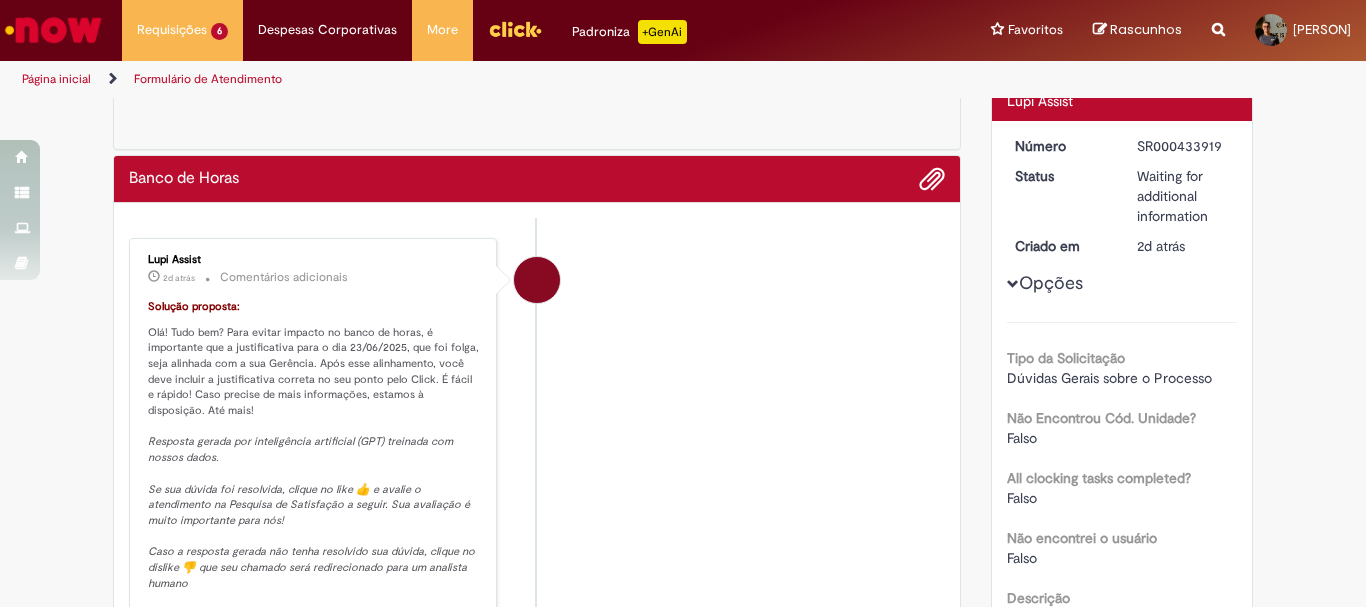 click on "Resposta gerada por inteligência artificial (GPT) treinada com nossos dados. Se sua dúvida foi resolvida, clique no like 👍 e avalie o atendimento na Pesquisa de Satisfação a seguir. Sua avaliação é muito importante para nós! Caso a resposta gerada não tenha resolvido sua dúvida, clique no dislike 👎 que seu chamado será redirecionado para um analista humano" at bounding box center [313, 512] 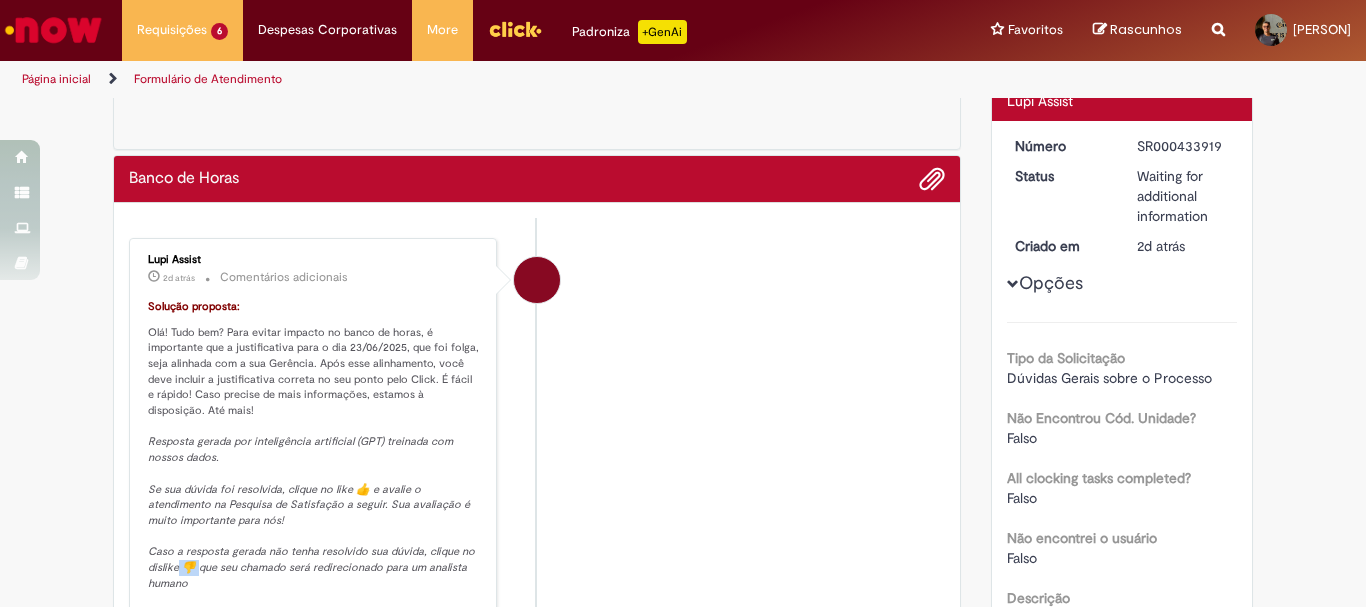 click on "Resposta gerada por inteligência artificial (GPT) treinada com nossos dados. Se sua dúvida foi resolvida, clique no like 👍 e avalie o atendimento na Pesquisa de Satisfação a seguir. Sua avaliação é muito importante para nós! Caso a resposta gerada não tenha resolvido sua dúvida, clique no dislike 👎 que seu chamado será redirecionado para um analista humano" at bounding box center [313, 512] 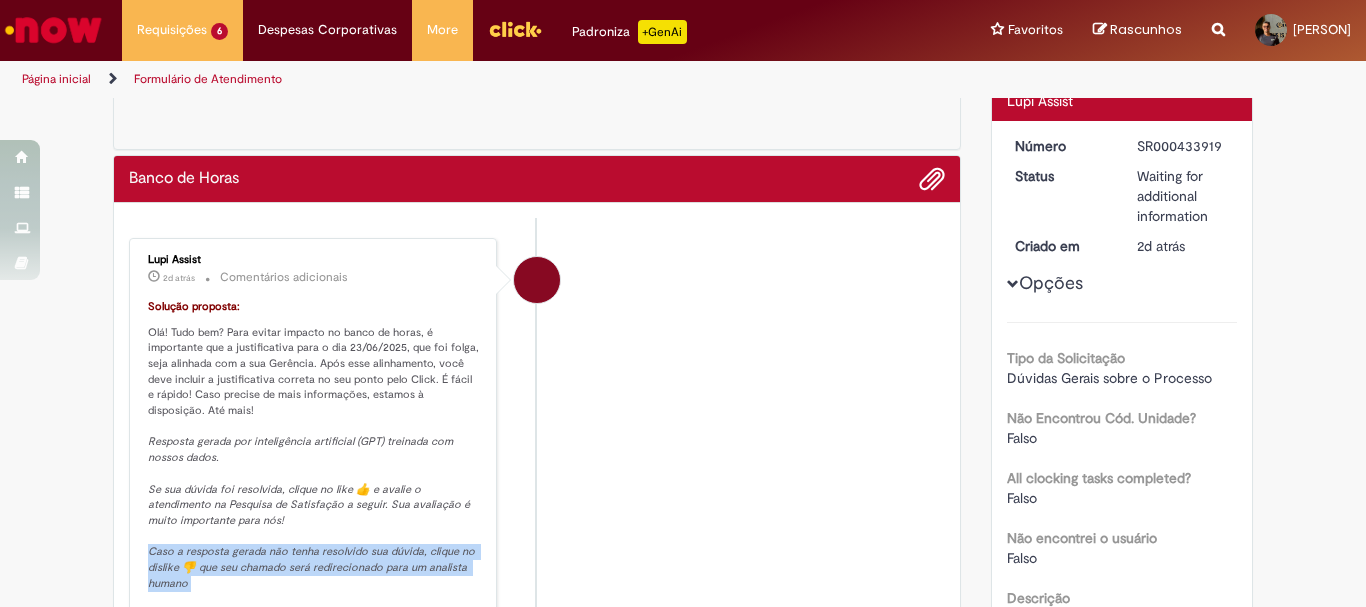 click on "Resposta gerada por inteligência artificial (GPT) treinada com nossos dados. Se sua dúvida foi resolvida, clique no like 👍 e avalie o atendimento na Pesquisa de Satisfação a seguir. Sua avaliação é muito importante para nós! Caso a resposta gerada não tenha resolvido sua dúvida, clique no dislike 👎 que seu chamado será redirecionado para um analista humano" at bounding box center (313, 512) 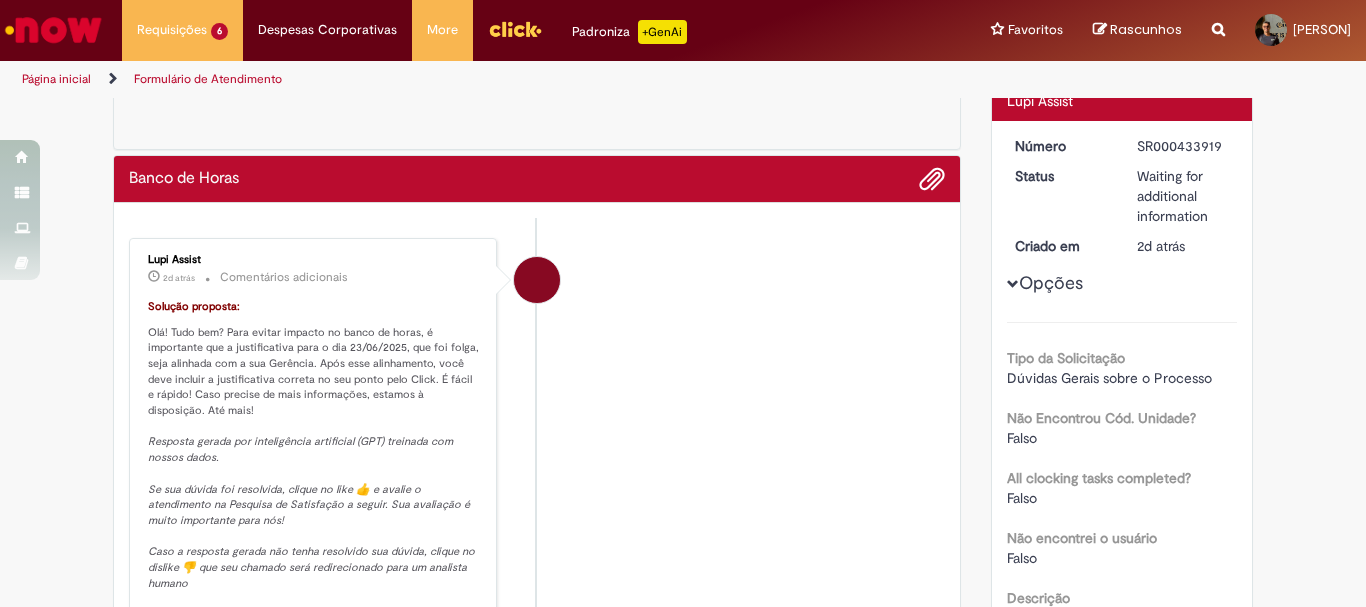 scroll, scrollTop: 300, scrollLeft: 0, axis: vertical 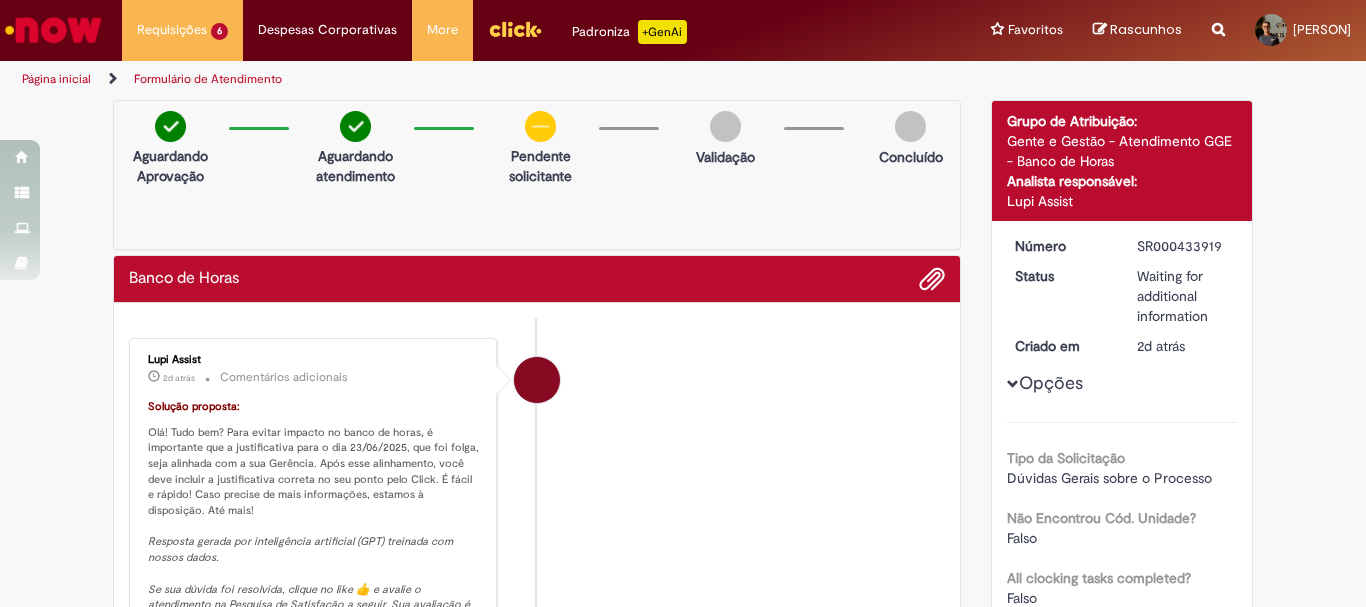 click on "Opções" at bounding box center (0, 0) 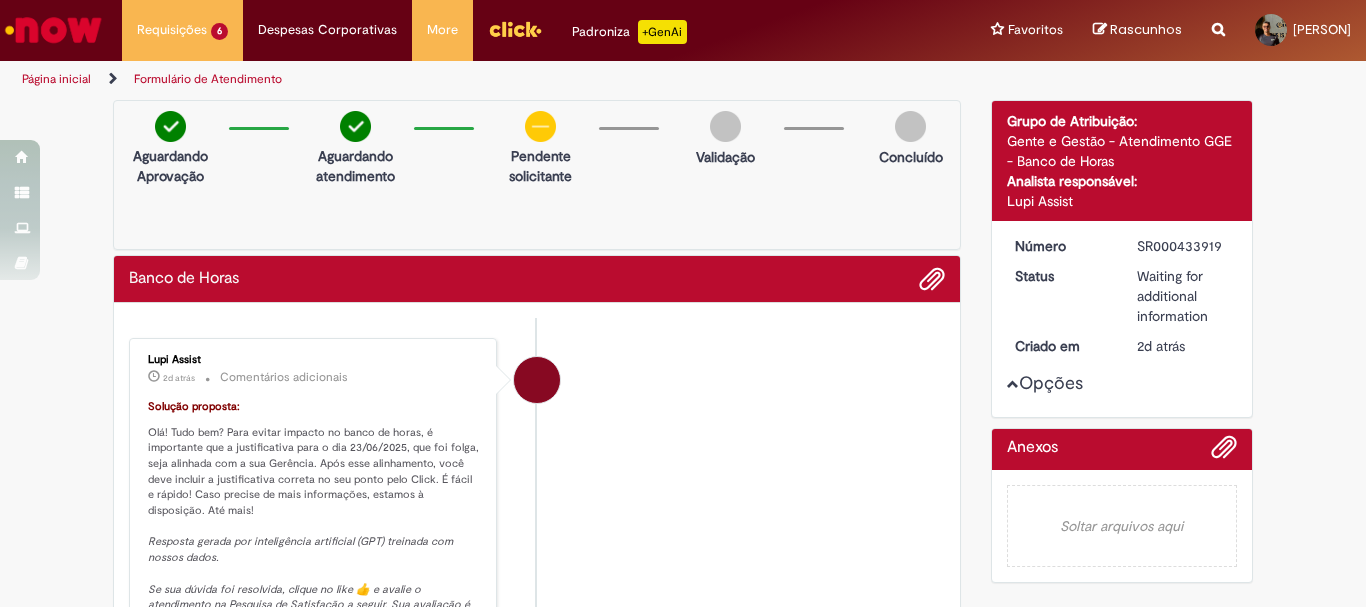 scroll, scrollTop: 100, scrollLeft: 0, axis: vertical 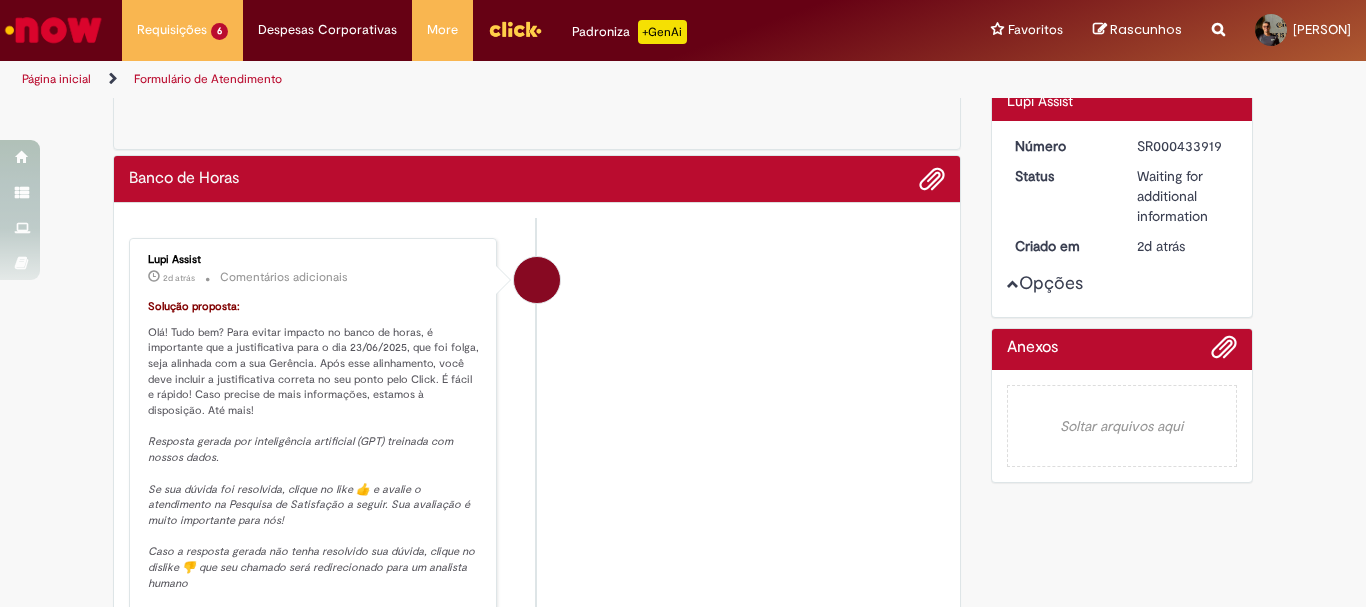 click on "Opções" at bounding box center [0, 0] 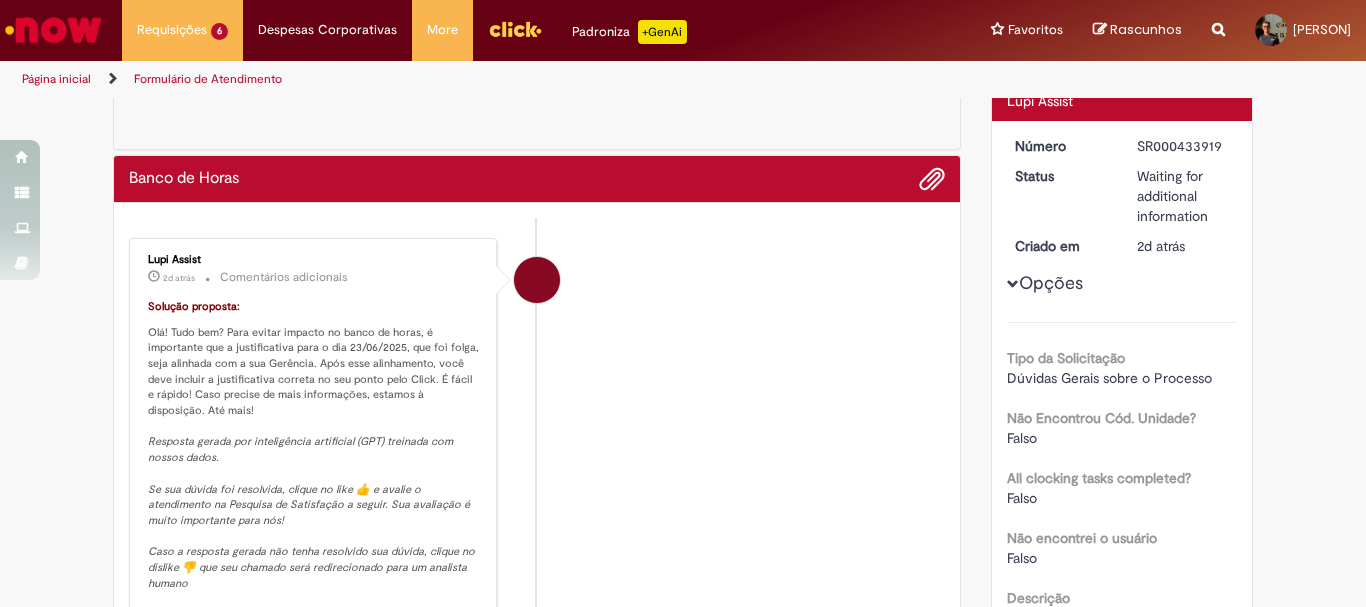 click on "Opções" at bounding box center (0, 0) 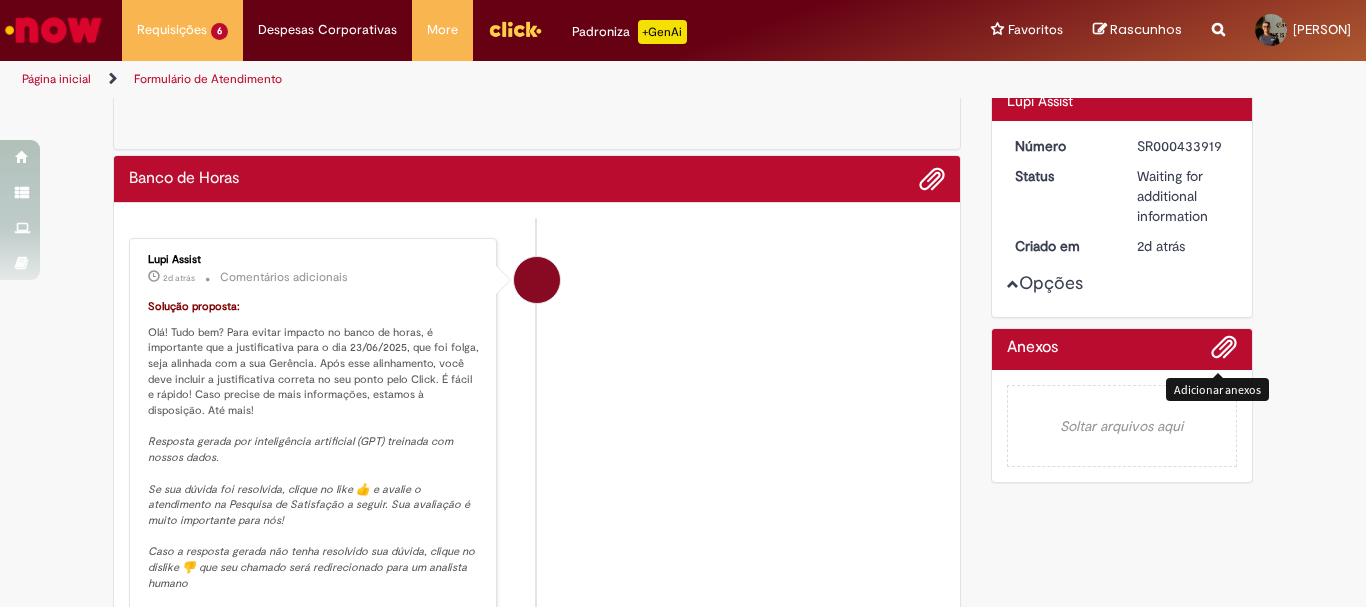 click at bounding box center (1224, 348) 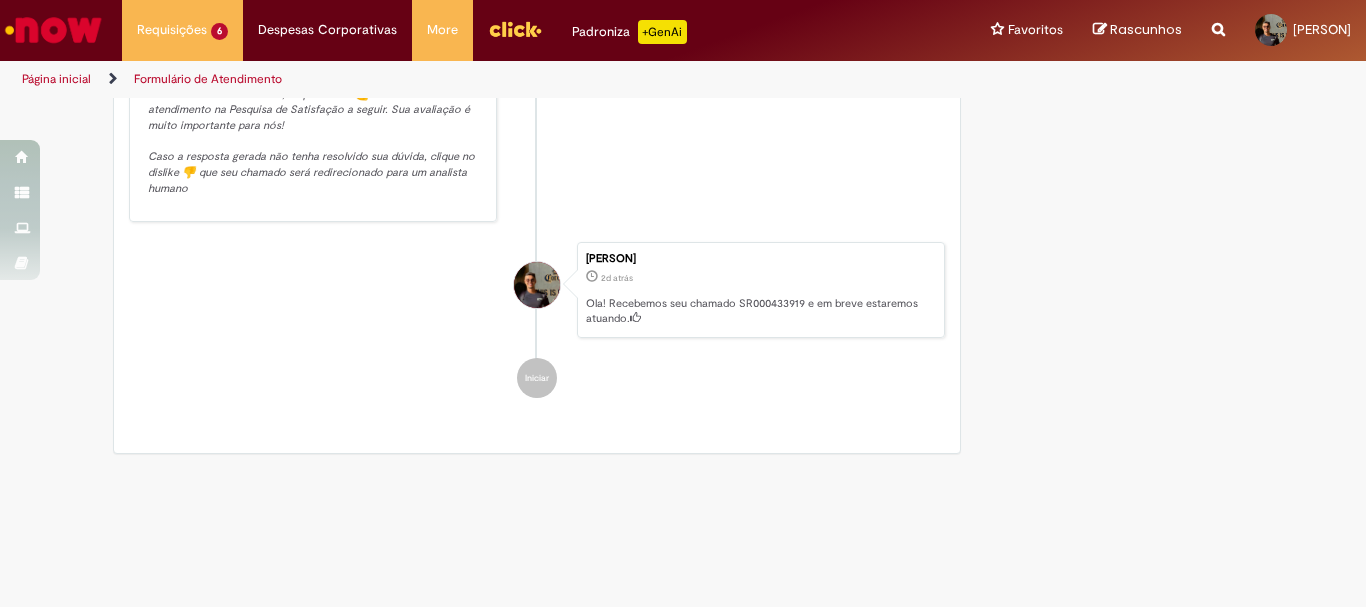 scroll, scrollTop: 497, scrollLeft: 0, axis: vertical 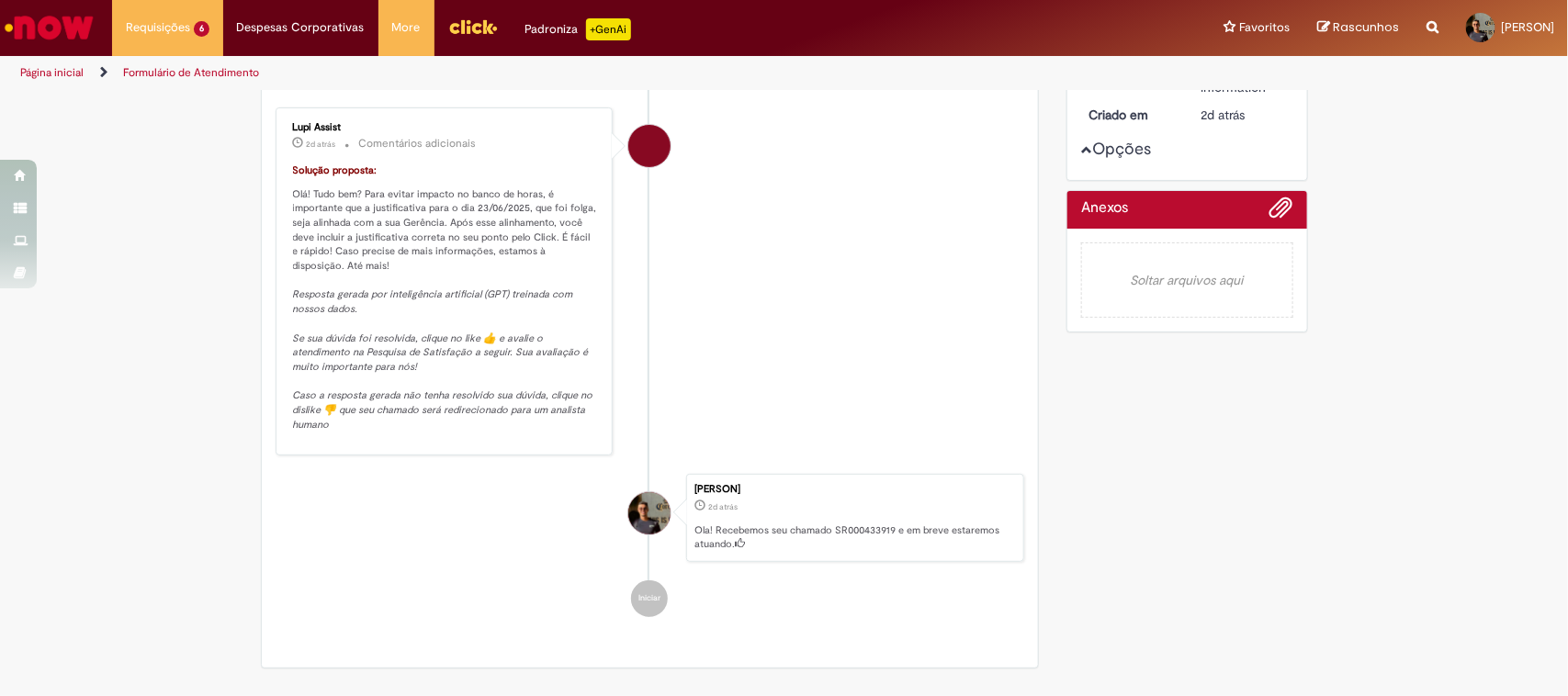 drag, startPoint x: 1237, startPoint y: 1, endPoint x: 840, endPoint y: 410, distance: 569.99123 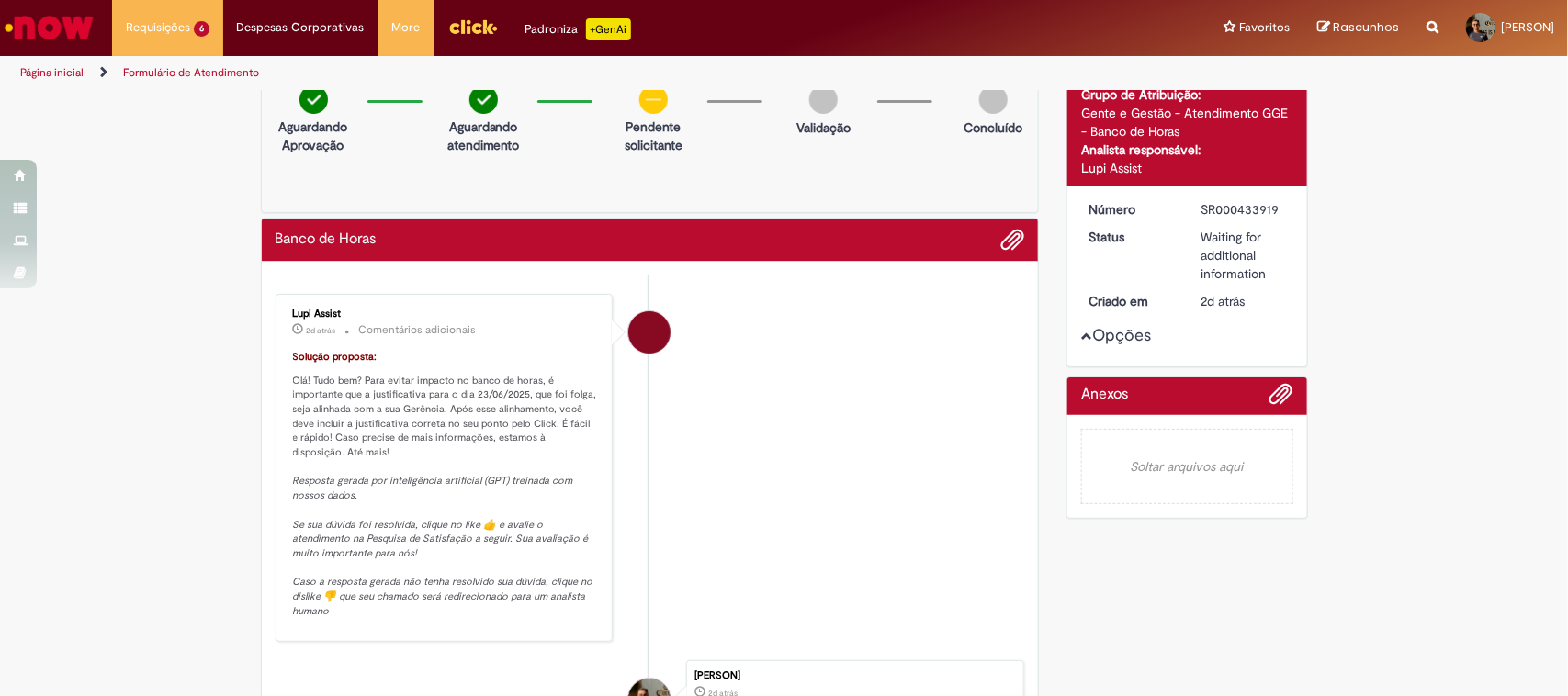 scroll, scrollTop: 0, scrollLeft: 0, axis: both 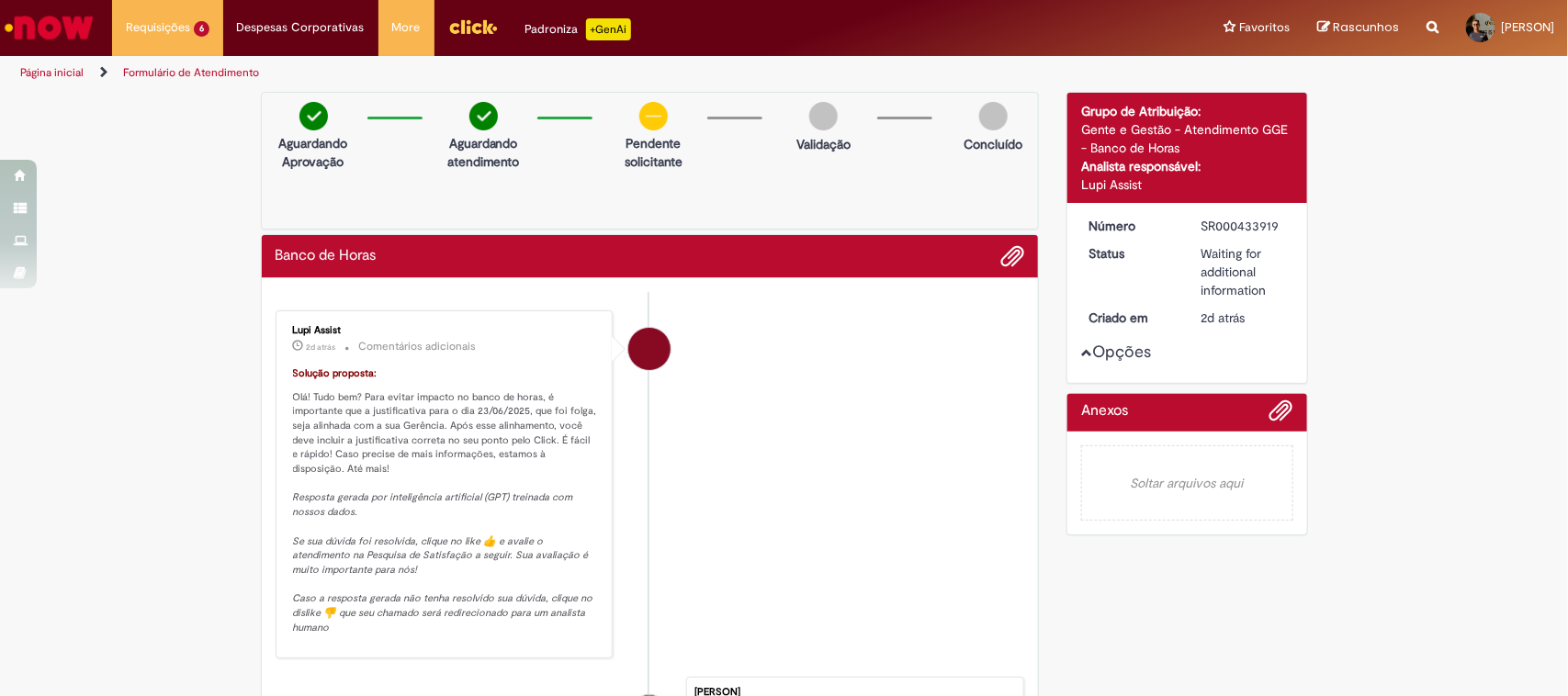 click at bounding box center (653, 116) 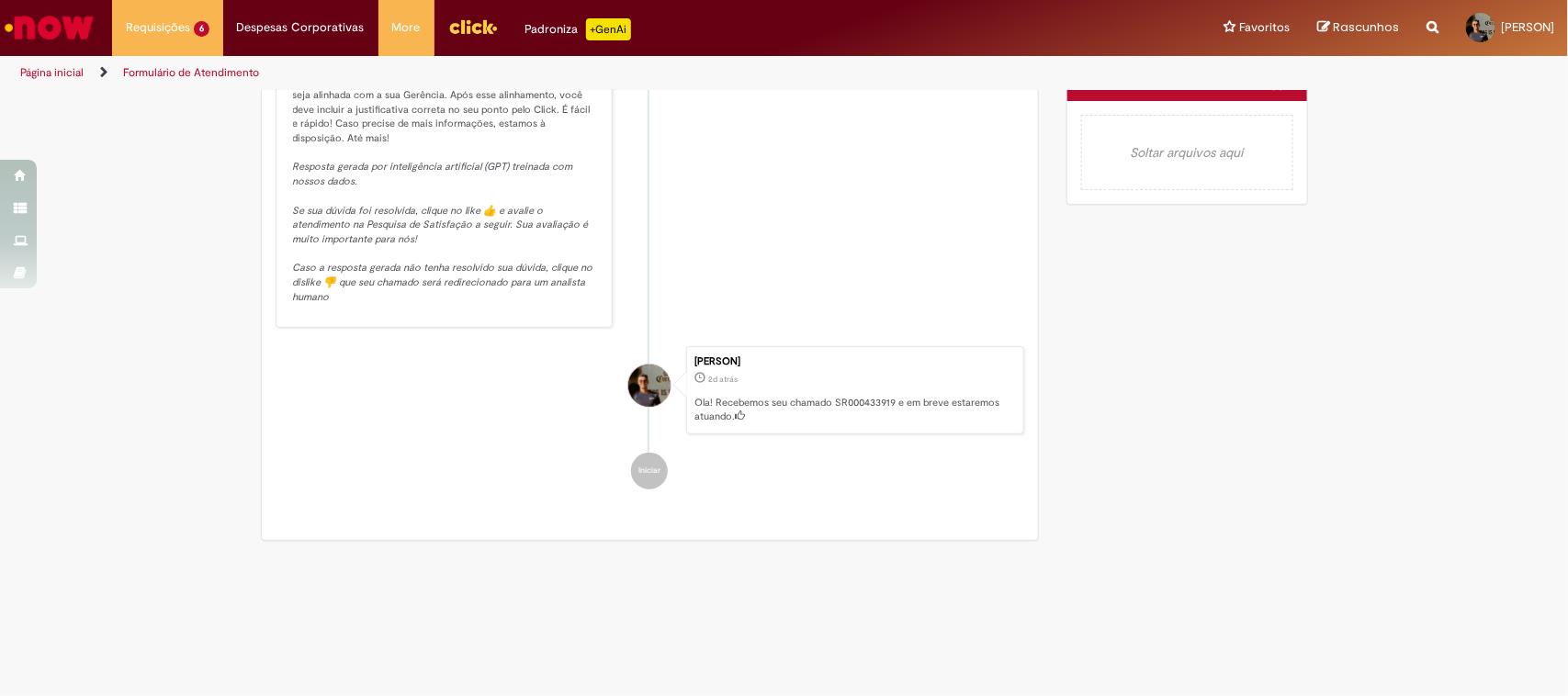 scroll, scrollTop: 369, scrollLeft: 0, axis: vertical 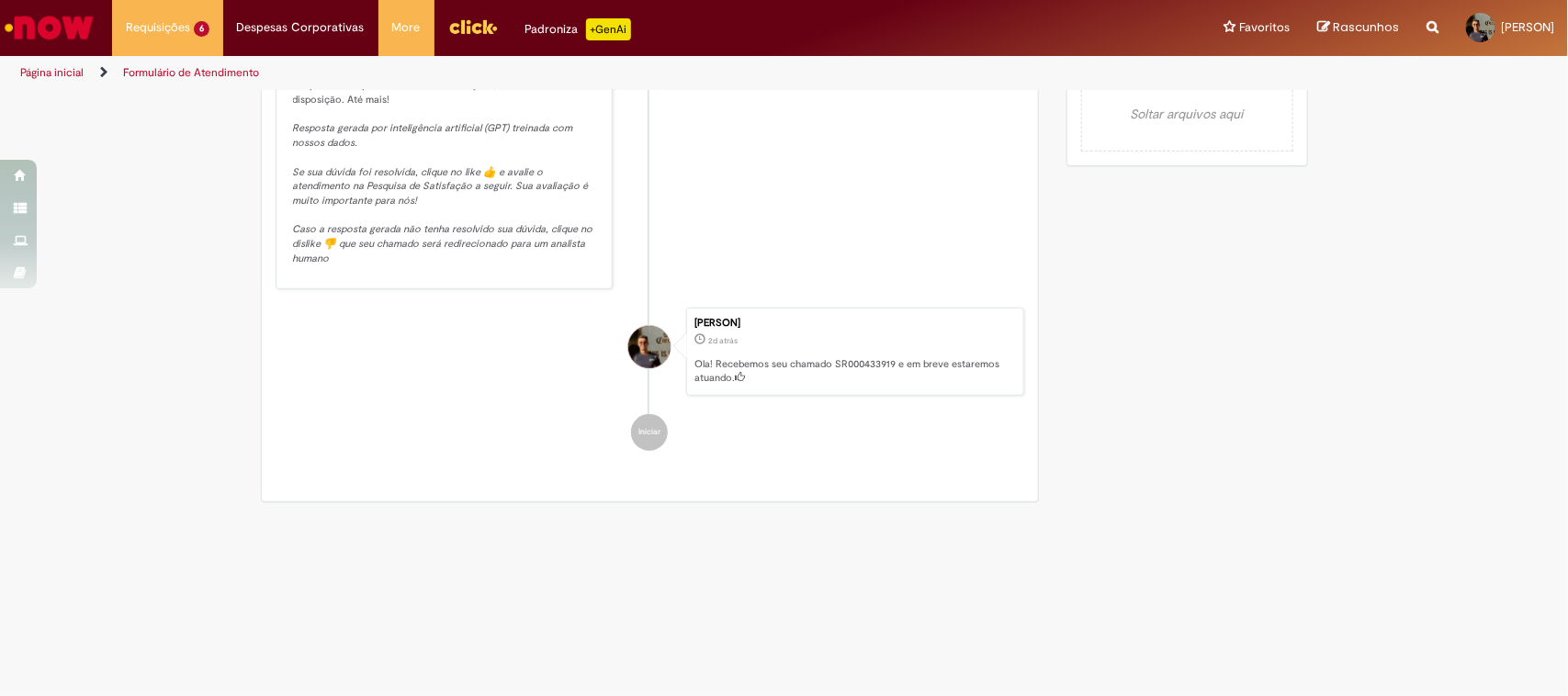 click on "Resposta gerada por inteligência artificial (GPT) treinada com nossos dados. Se sua dúvida foi resolvida, clique no like 👍 e avalie o atendimento na Pesquisa de Satisfação a seguir. Sua avaliação é muito importante para nós! Caso a resposta gerada não tenha resolvido sua dúvida, clique no dislike 👎 que seu chamado será redirecionado para um analista humano" at bounding box center (445, 193) 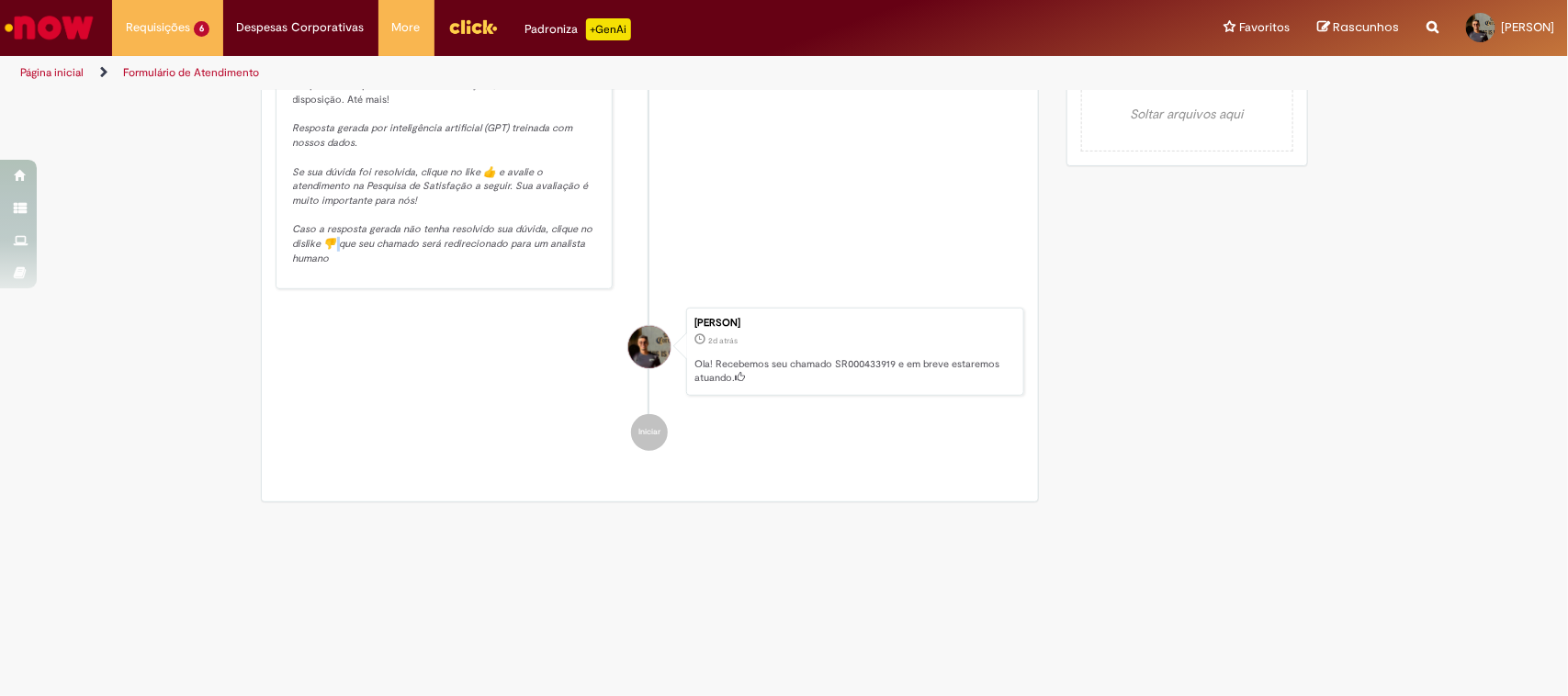 click on "Resposta gerada por inteligência artificial (GPT) treinada com nossos dados. Se sua dúvida foi resolvida, clique no like 👍 e avalie o atendimento na Pesquisa de Satisfação a seguir. Sua avaliação é muito importante para nós! Caso a resposta gerada não tenha resolvido sua dúvida, clique no dislike 👎 que seu chamado será redirecionado para um analista humano" at bounding box center [445, 193] 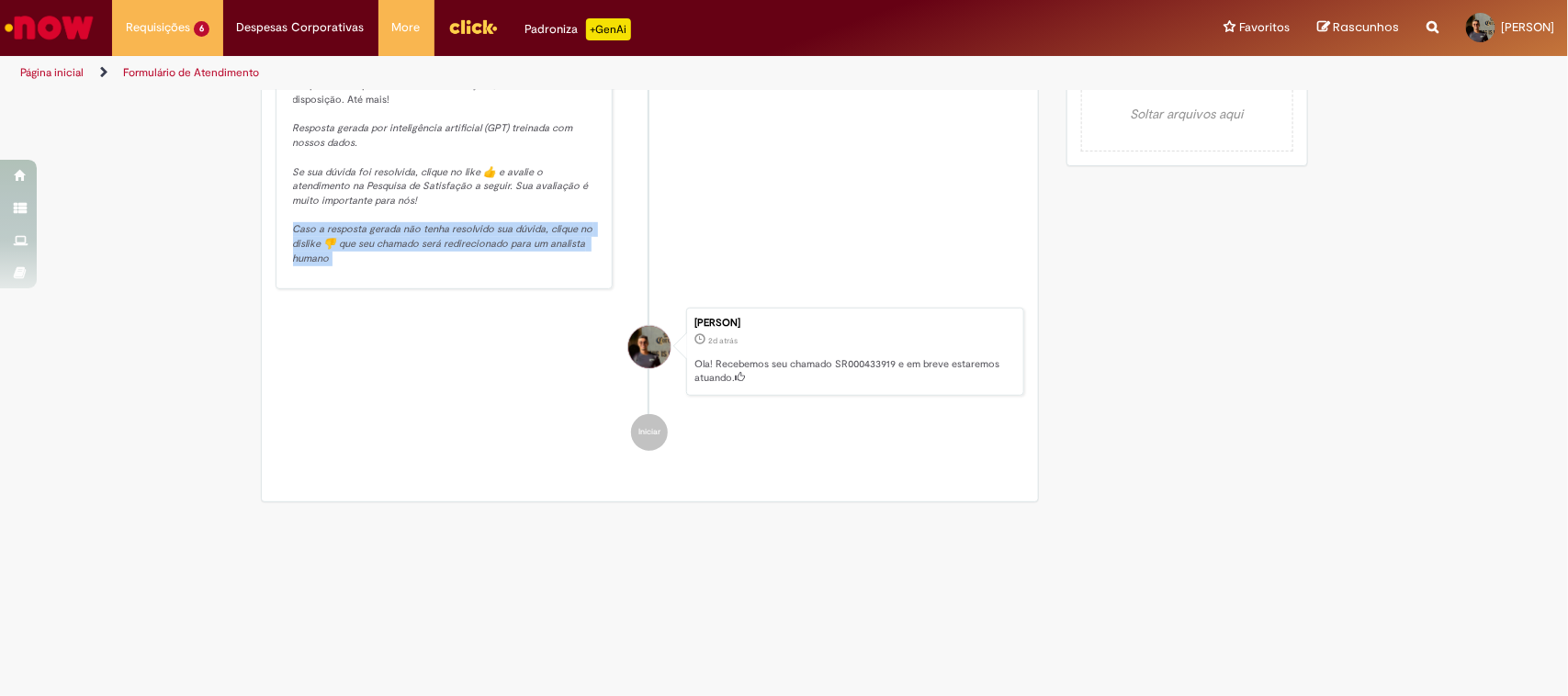 click on "Resposta gerada por inteligência artificial (GPT) treinada com nossos dados. Se sua dúvida foi resolvida, clique no like 👍 e avalie o atendimento na Pesquisa de Satisfação a seguir. Sua avaliação é muito importante para nós! Caso a resposta gerada não tenha resolvido sua dúvida, clique no dislike 👎 que seu chamado será redirecionado para um analista humano" at bounding box center [445, 193] 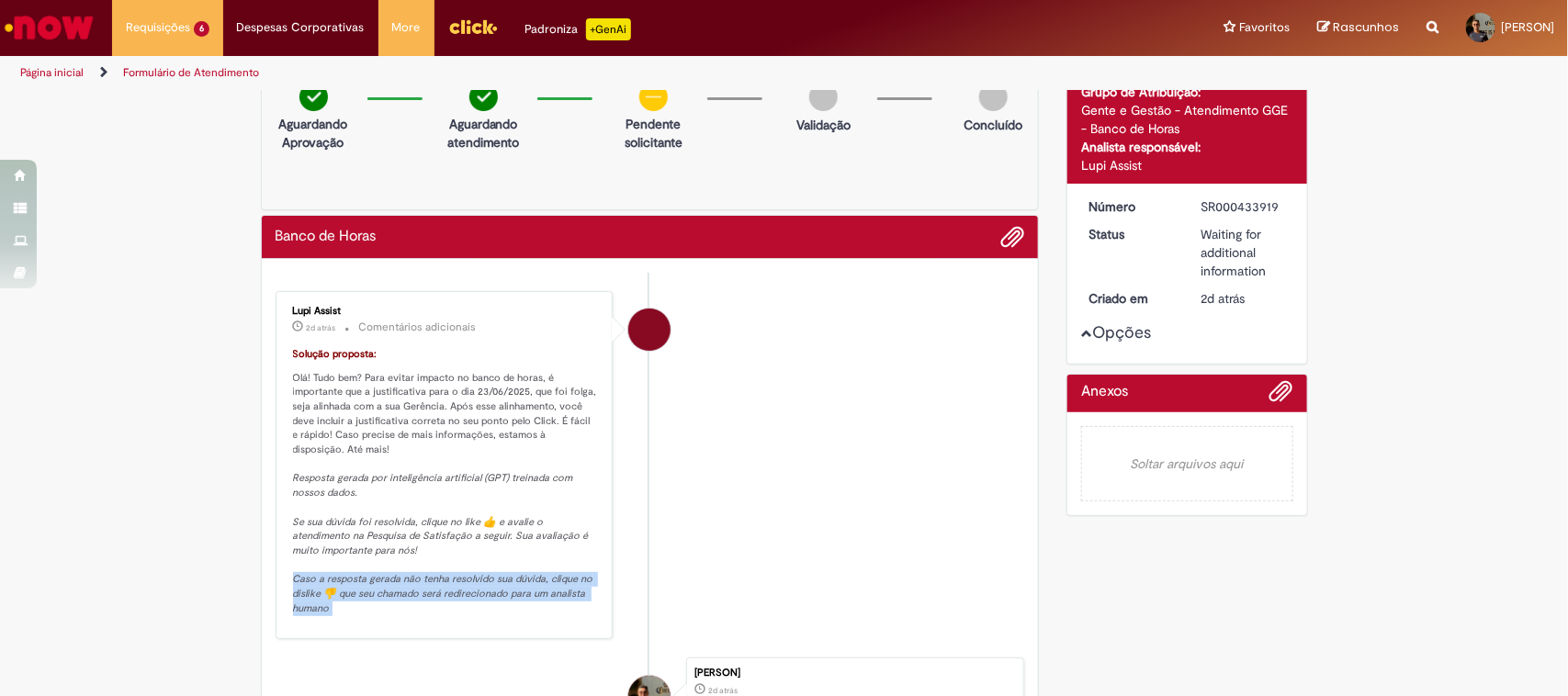 scroll, scrollTop: 0, scrollLeft: 0, axis: both 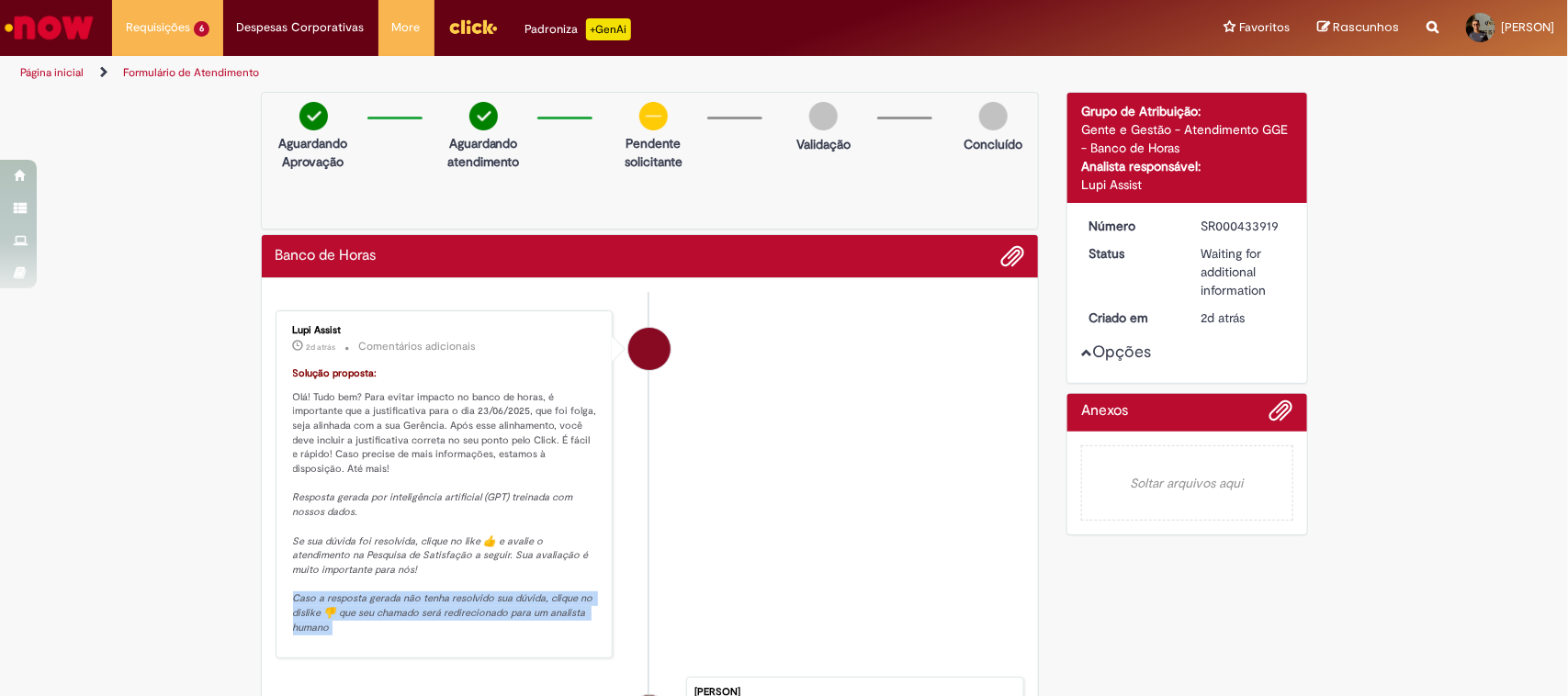 click on "Opções" at bounding box center (0, 0) 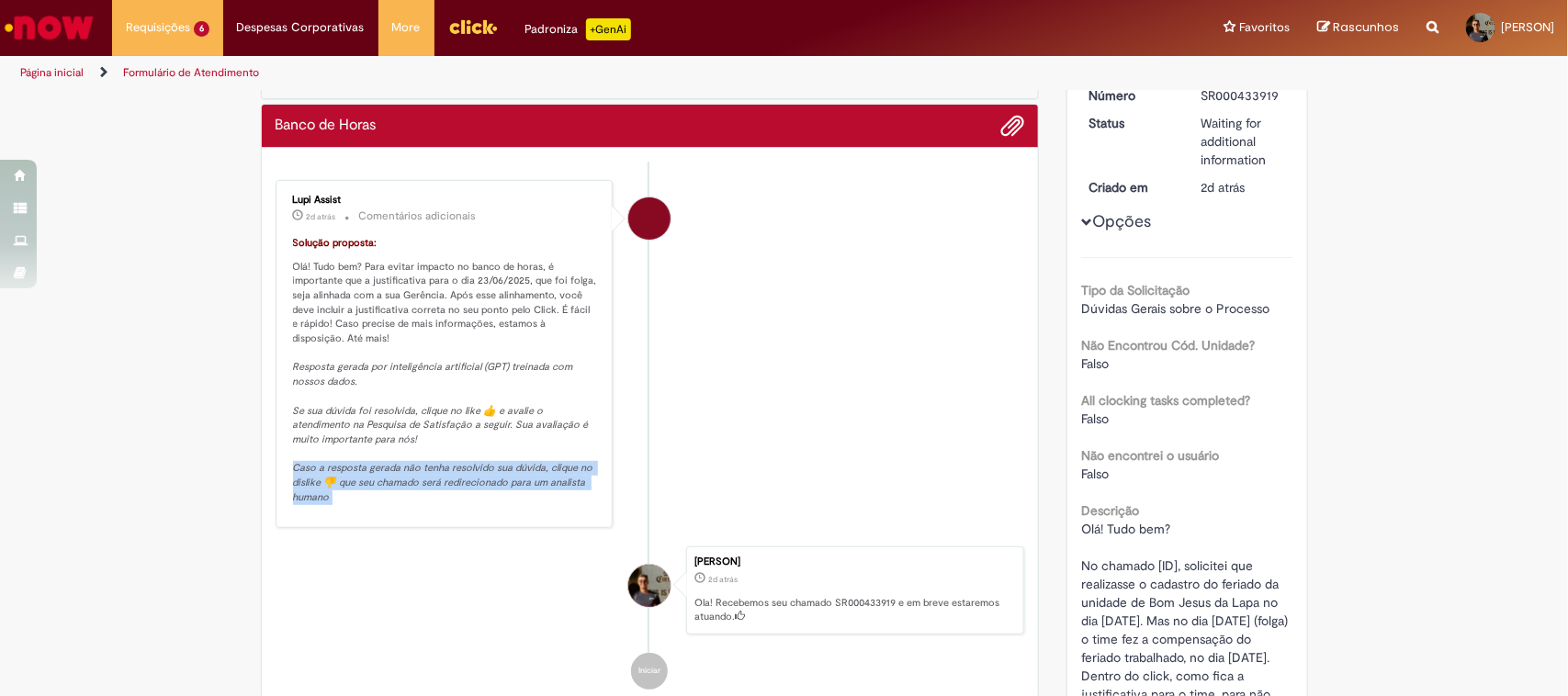 scroll, scrollTop: 126, scrollLeft: 0, axis: vertical 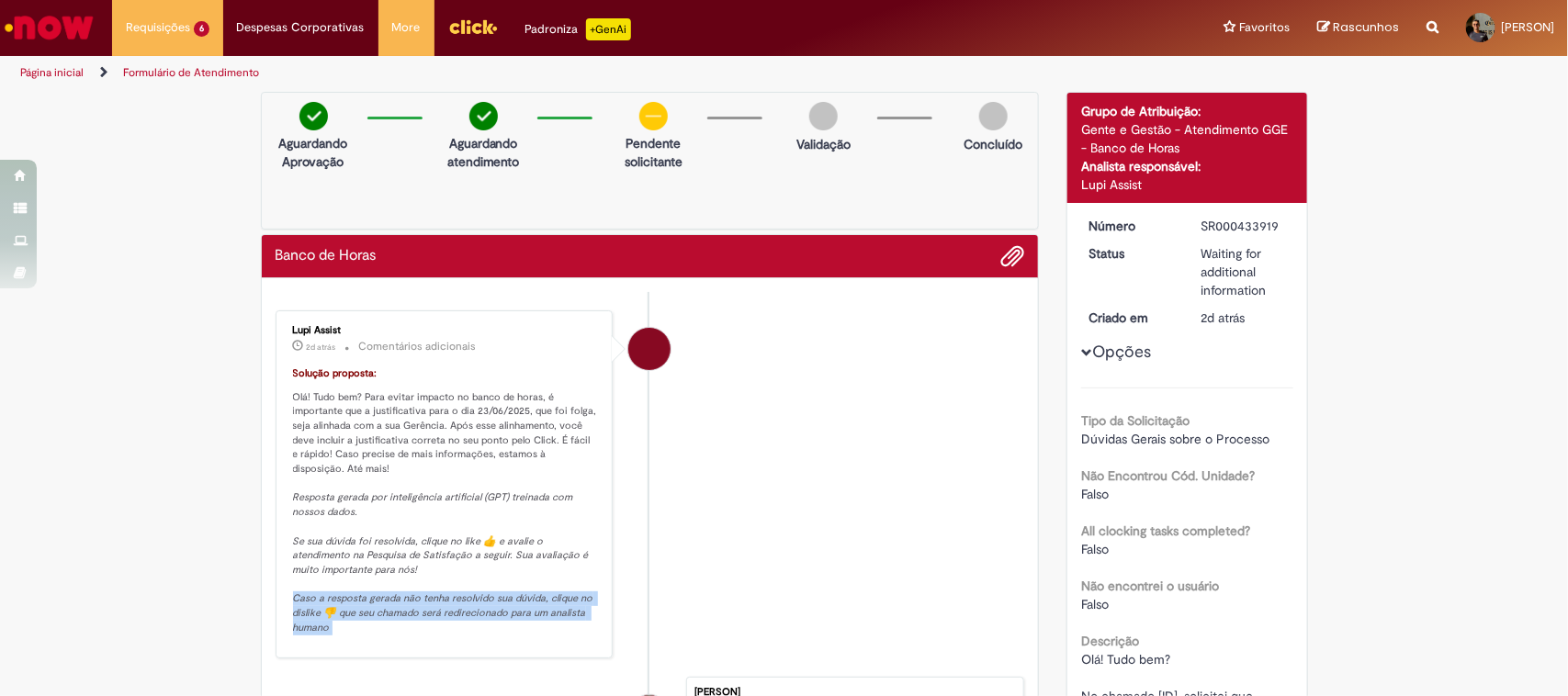 click on "Página inicial" at bounding box center (51, 73) 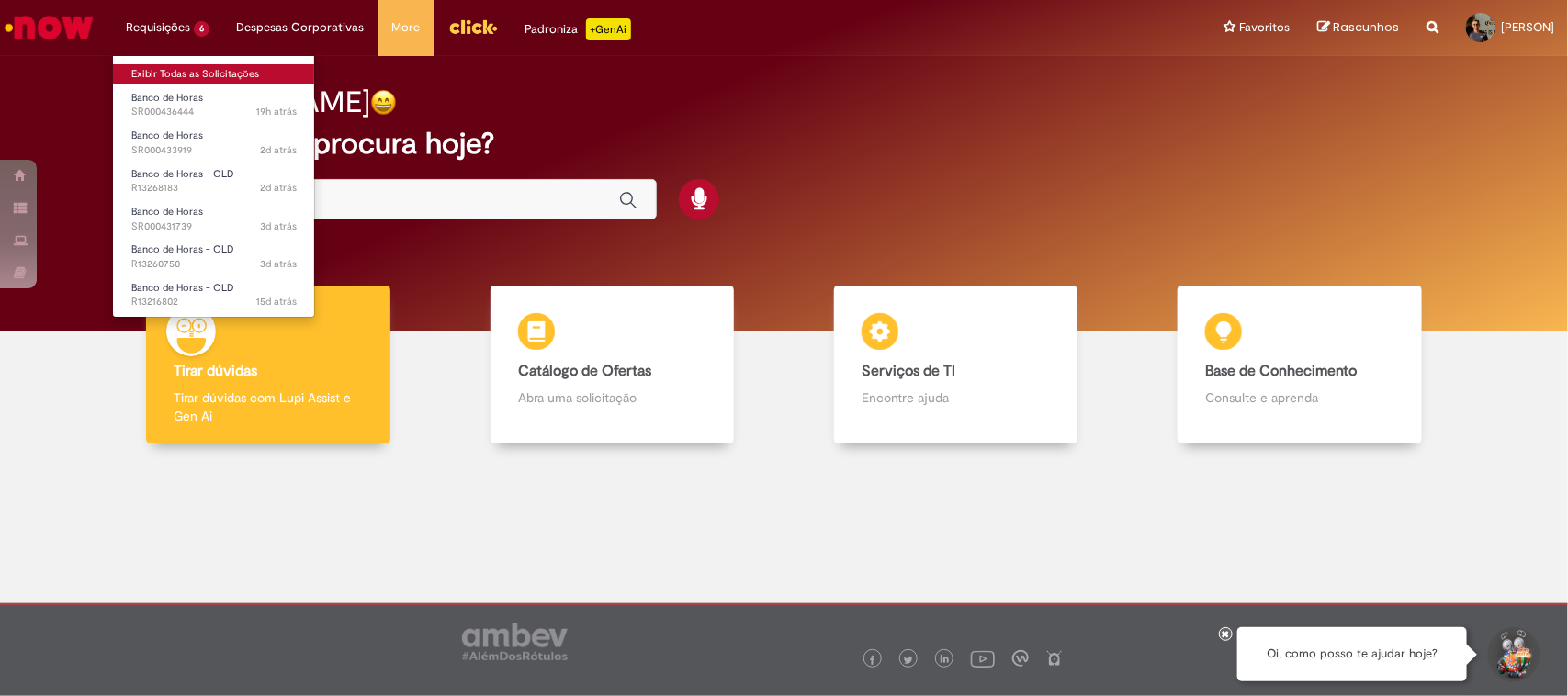 click on "Exibir Todas as Solicitações" at bounding box center (214, 74) 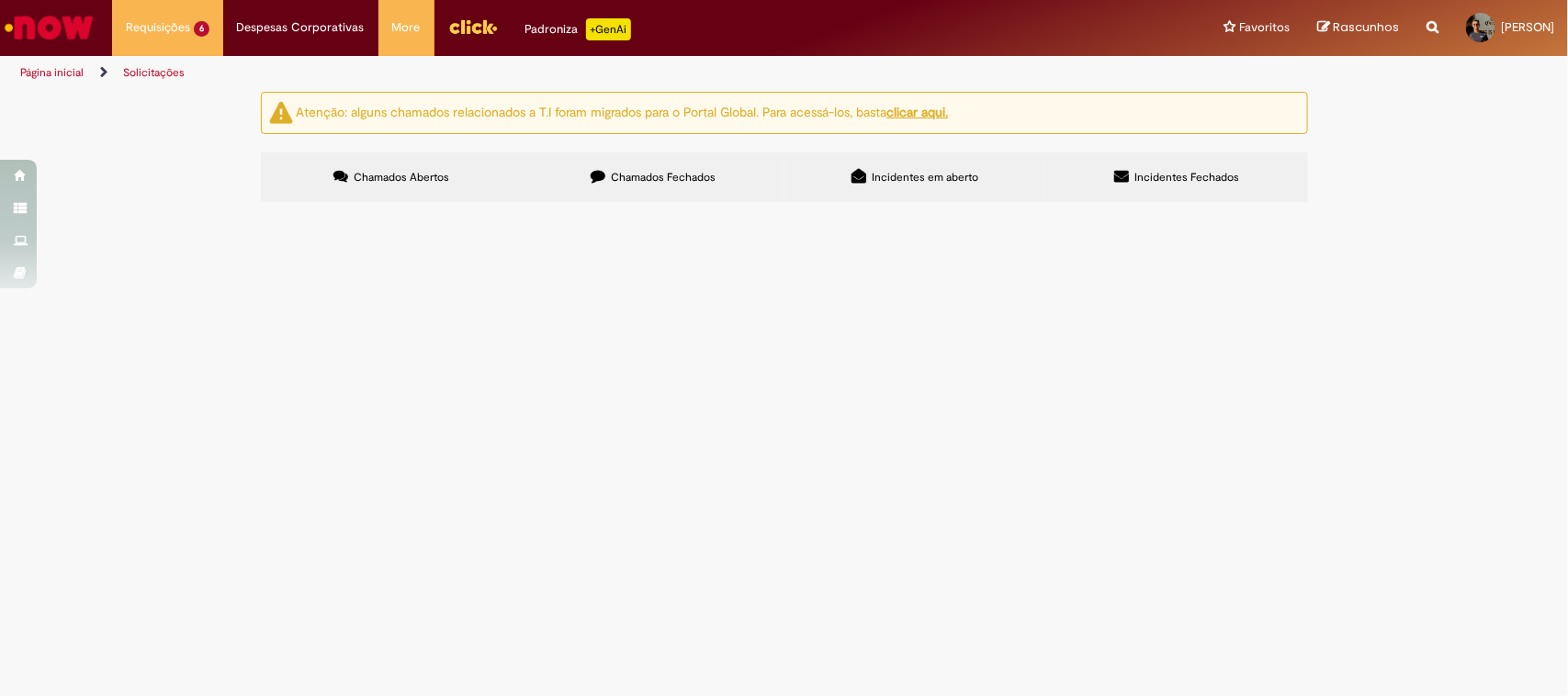 drag, startPoint x: 516, startPoint y: 340, endPoint x: 135, endPoint y: 374, distance: 382.51405 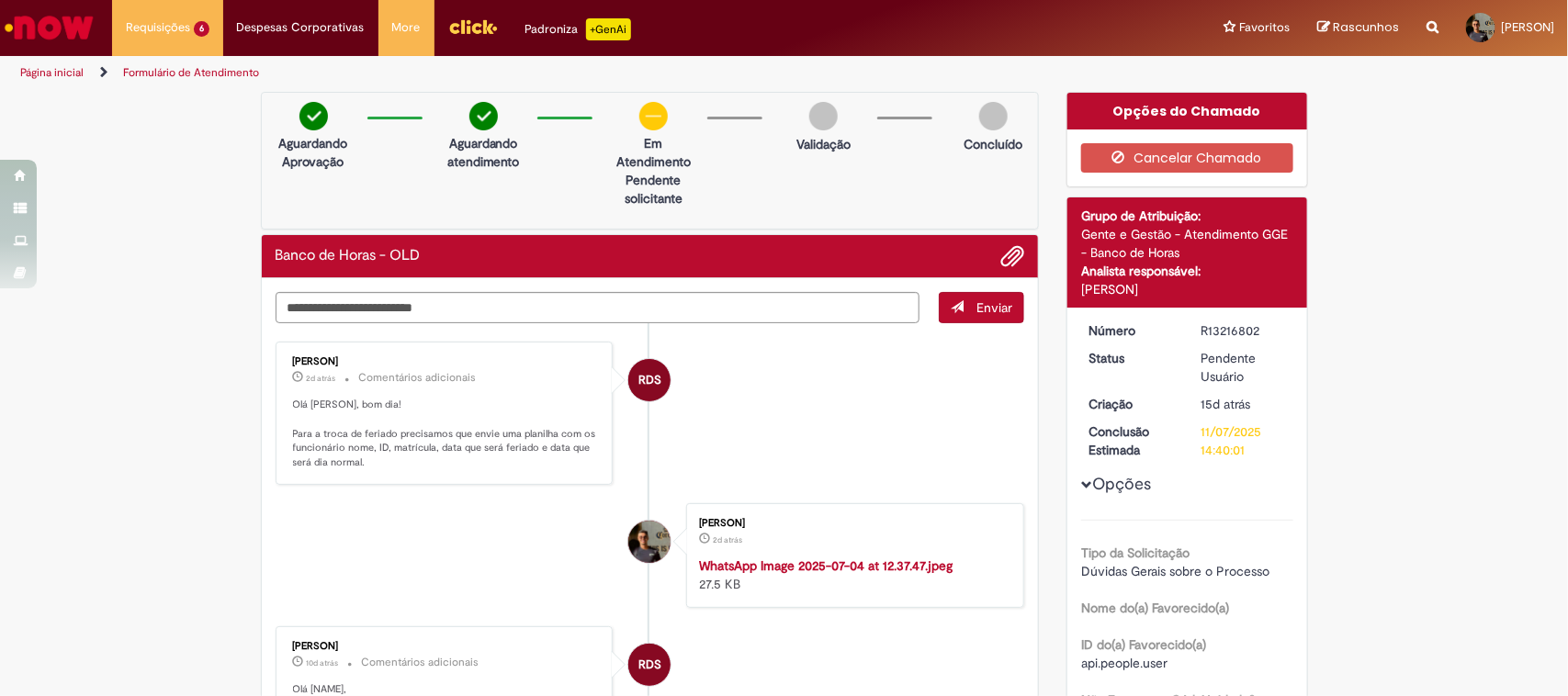 click on "Página inicial" at bounding box center (51, 73) 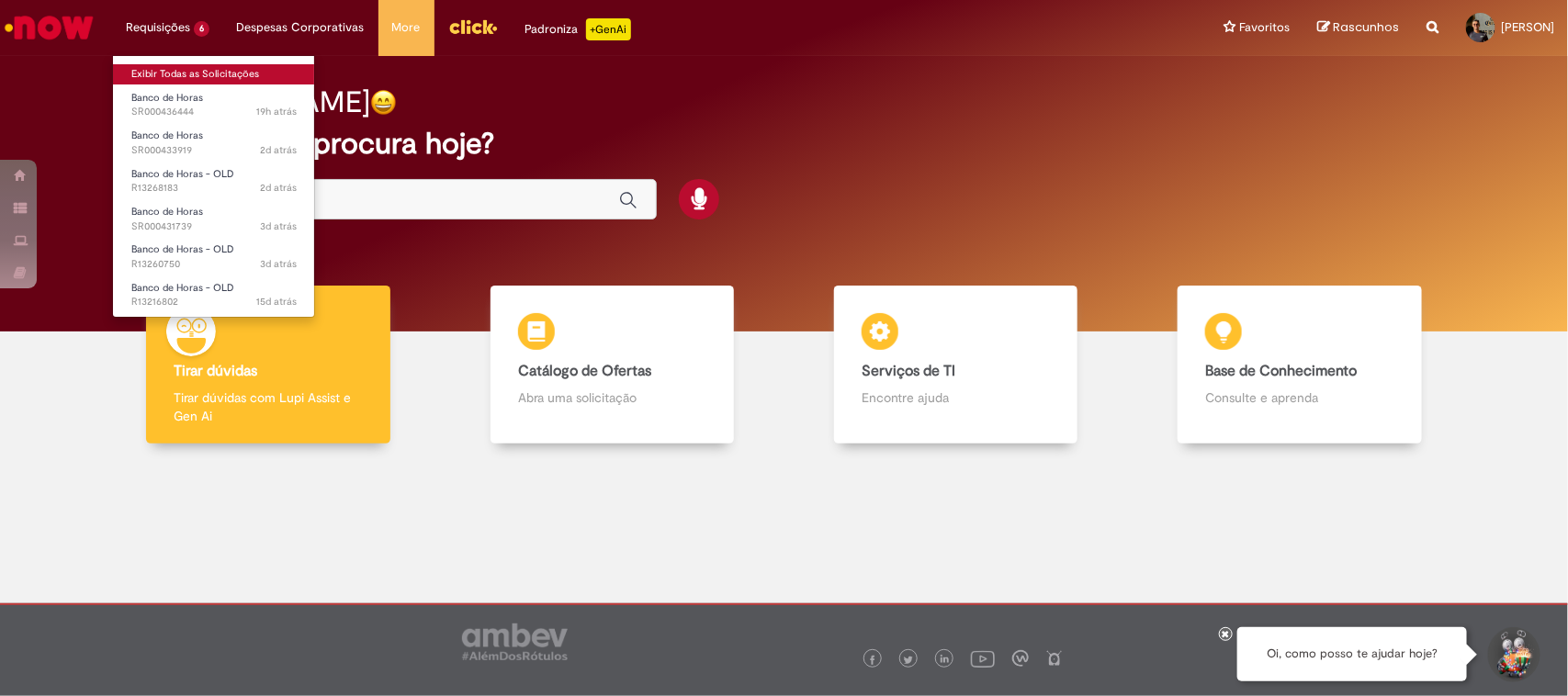 click on "Exibir Todas as Solicitações" at bounding box center (214, 74) 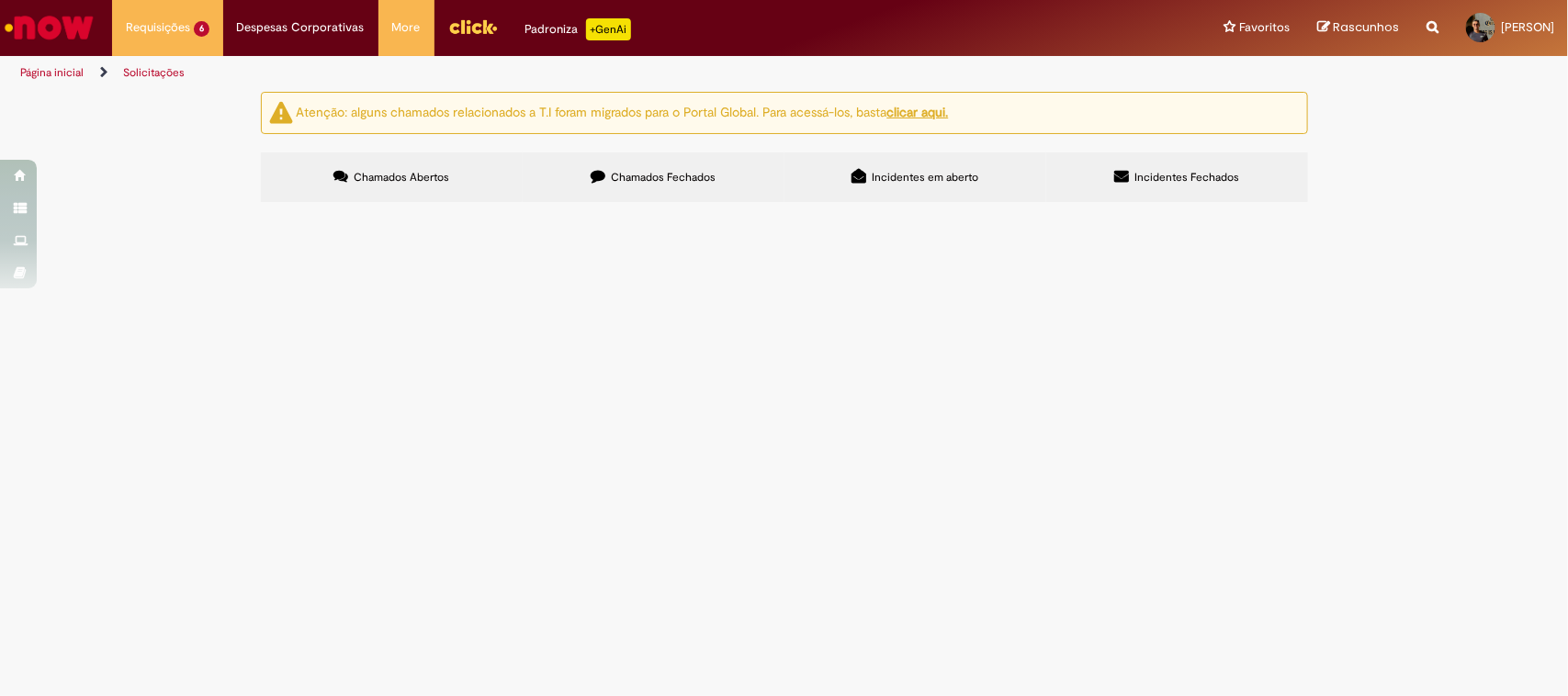 click on "Chamados Fechados" at bounding box center (663, 177) 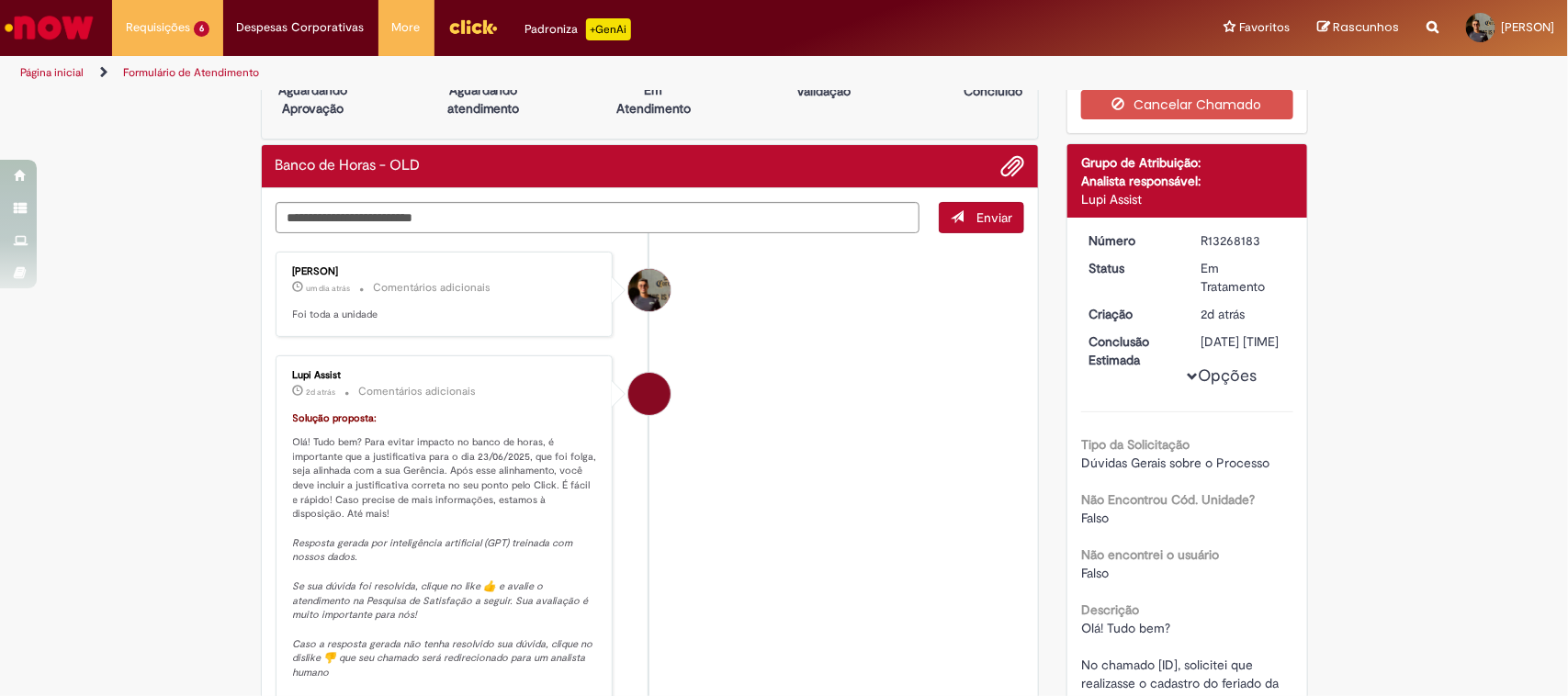 scroll, scrollTop: 0, scrollLeft: 0, axis: both 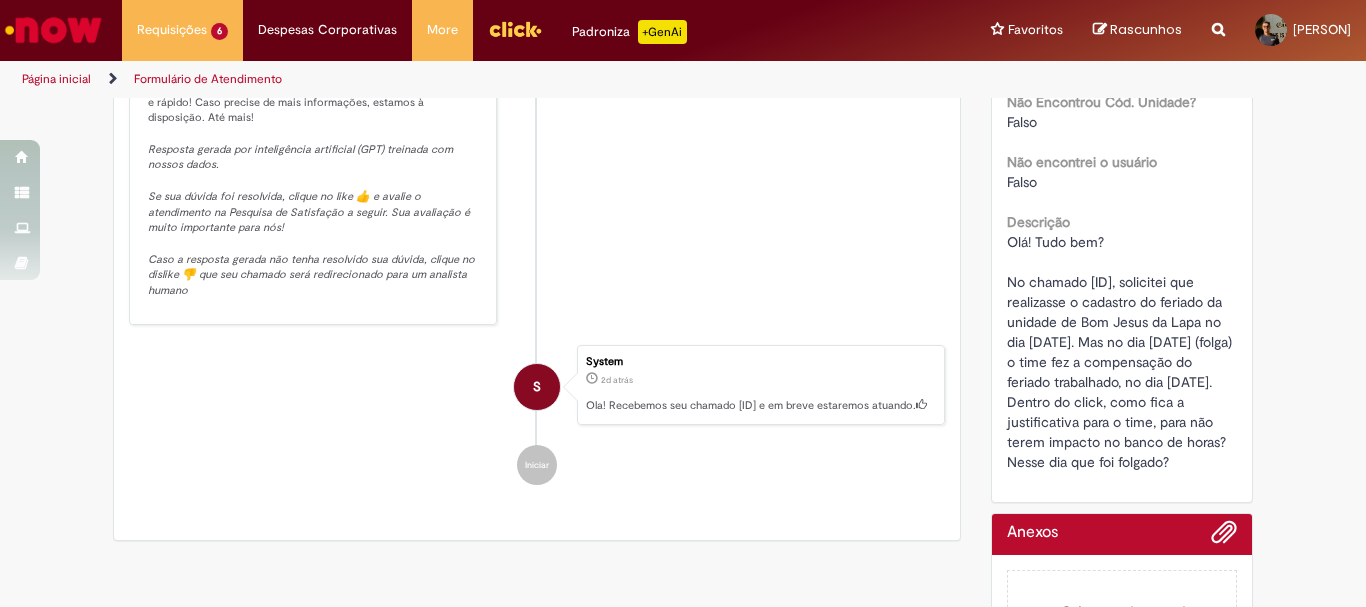 click on "Resposta gerada por inteligência artificial (GPT) treinada com nossos dados. Se sua dúvida foi resolvida, clique no like 👍 e avalie o atendimento na Pesquisa de Satisfação a seguir. Sua avaliação é muito importante para nós! Caso a resposta gerada não tenha resolvido sua dúvida, clique no dislike 👎 que seu chamado será redirecionado para um analista humano" at bounding box center (313, 220) 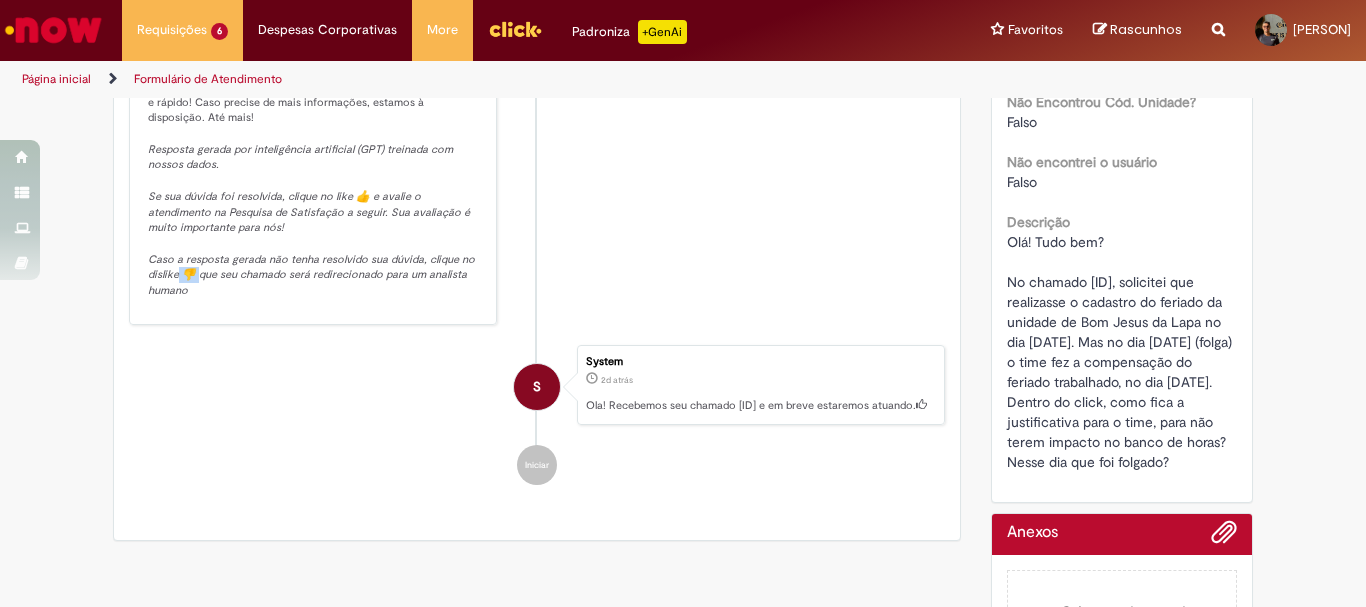 click on "Resposta gerada por inteligência artificial (GPT) treinada com nossos dados. Se sua dúvida foi resolvida, clique no like 👍 e avalie o atendimento na Pesquisa de Satisfação a seguir. Sua avaliação é muito importante para nós! Caso a resposta gerada não tenha resolvido sua dúvida, clique no dislike 👎 que seu chamado será redirecionado para um analista humano" at bounding box center [313, 220] 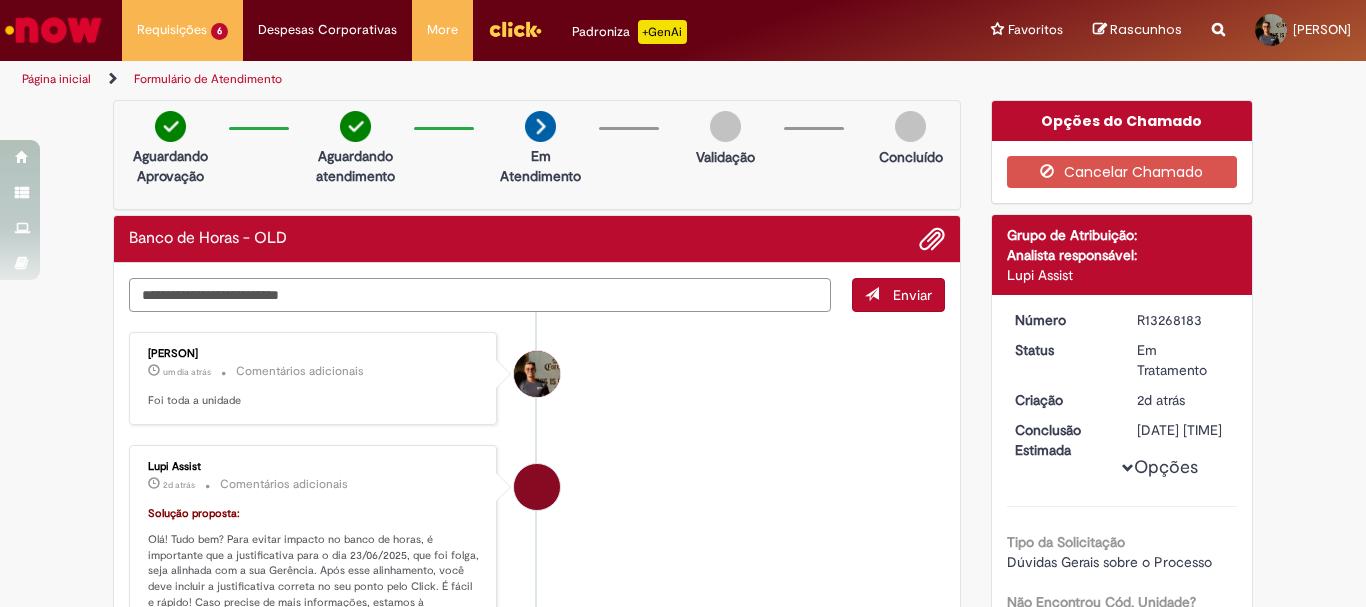 click at bounding box center (480, 295) 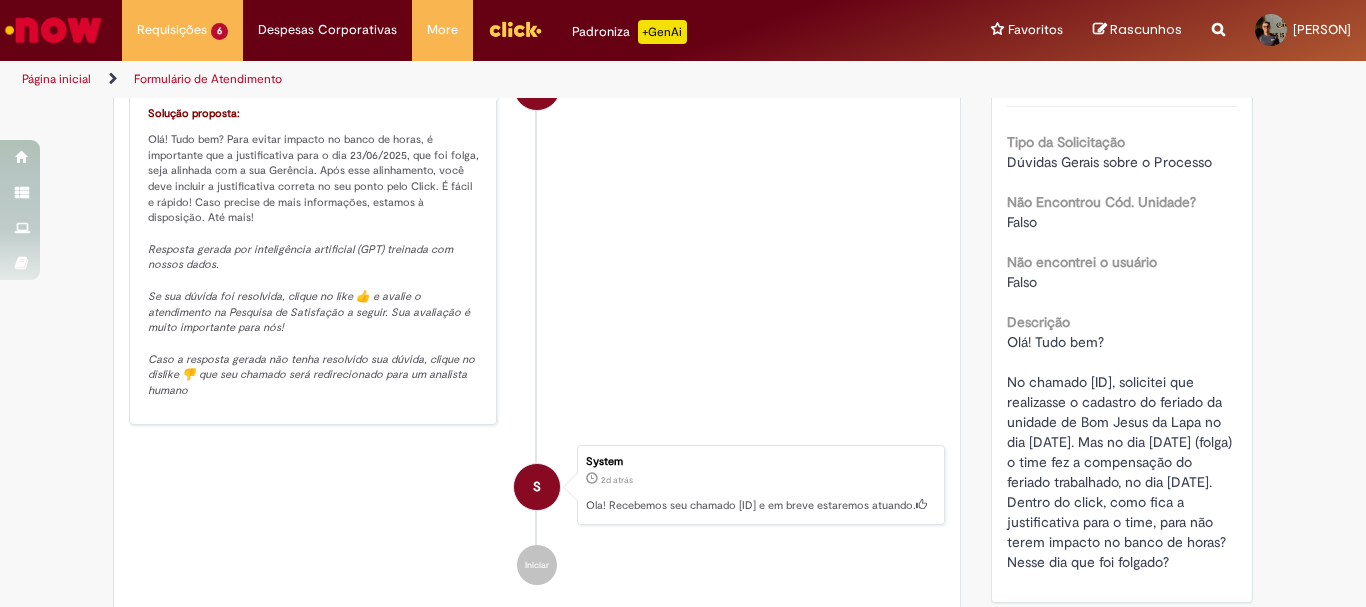 scroll, scrollTop: 0, scrollLeft: 0, axis: both 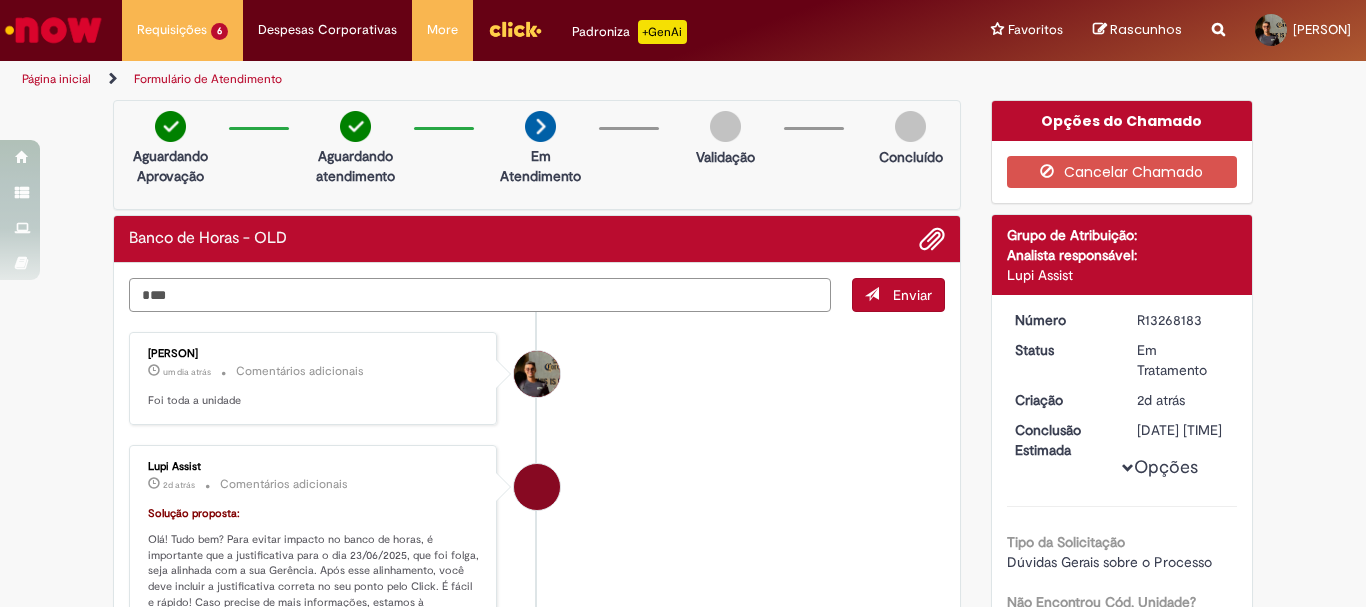 click on "**" at bounding box center [480, 295] 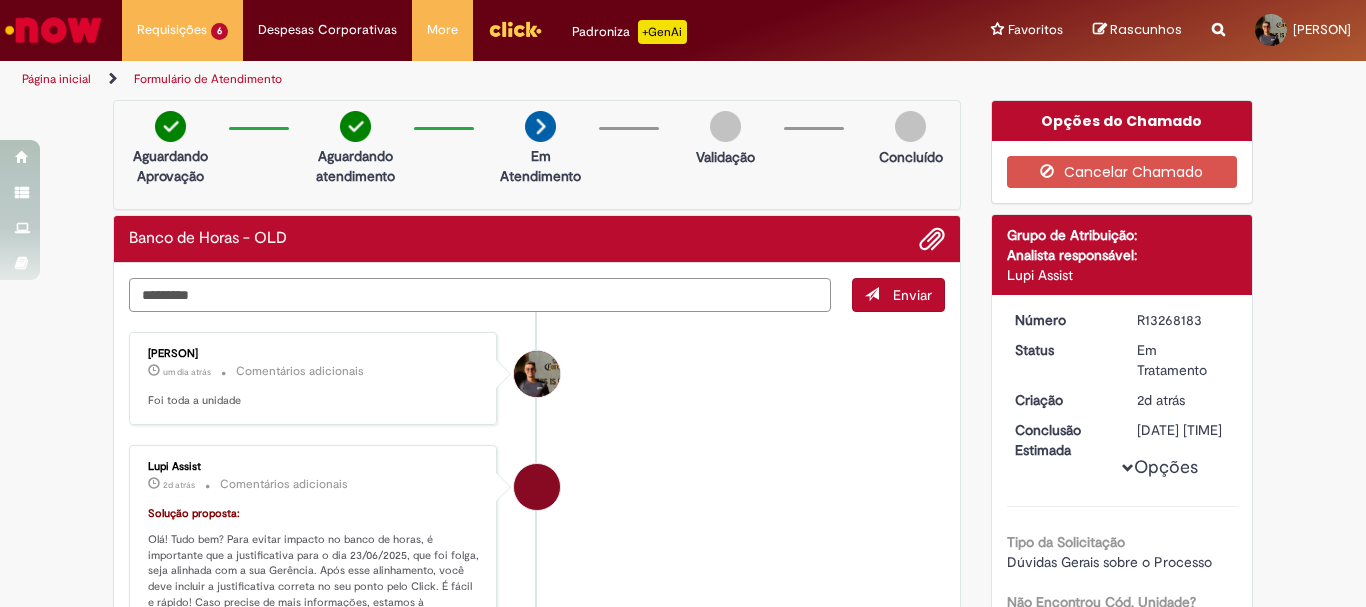 type on "*********" 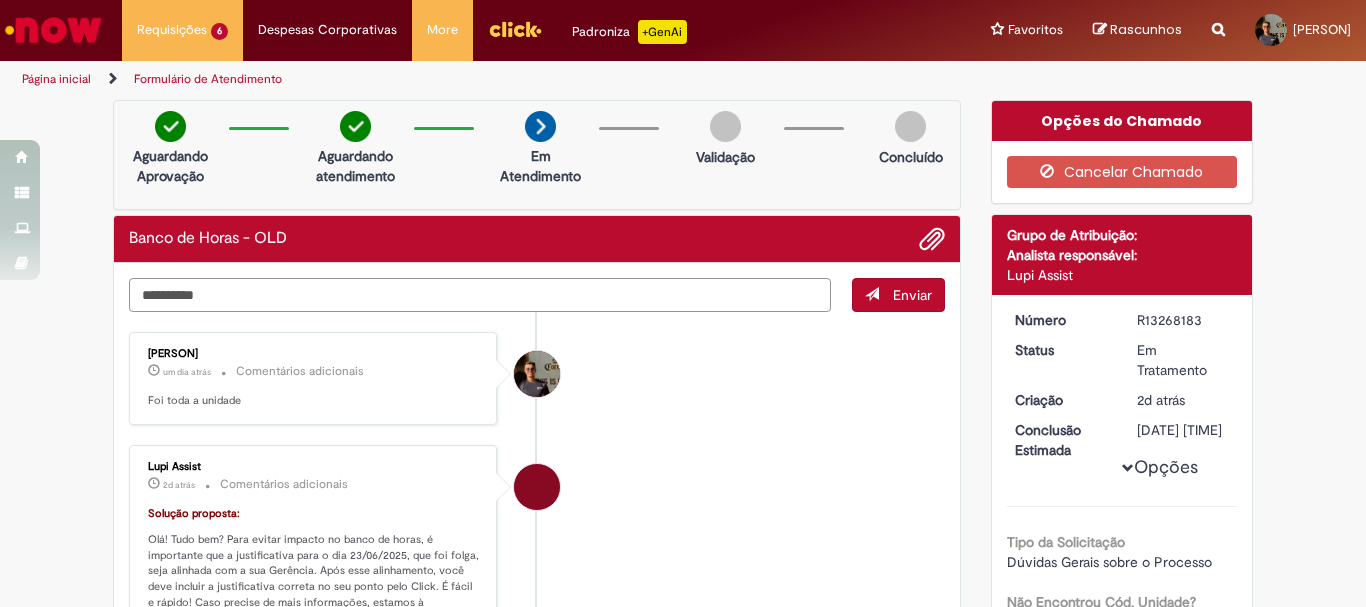 click on "*********" at bounding box center (480, 295) 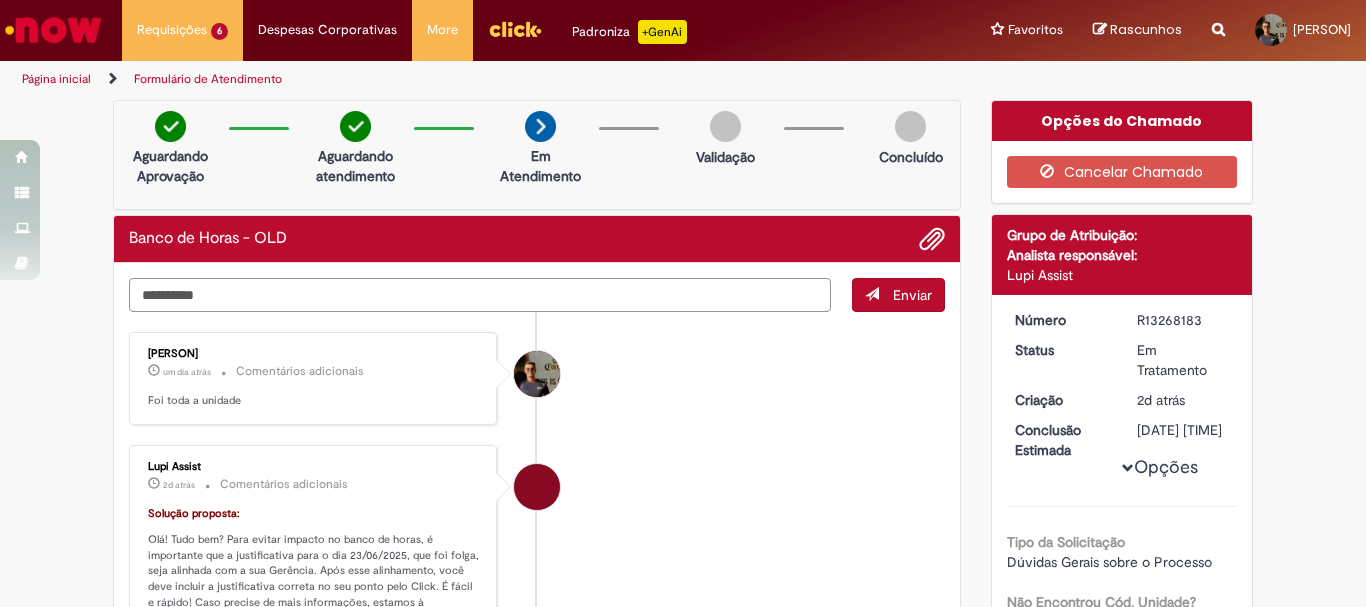 click on "*********" at bounding box center [480, 295] 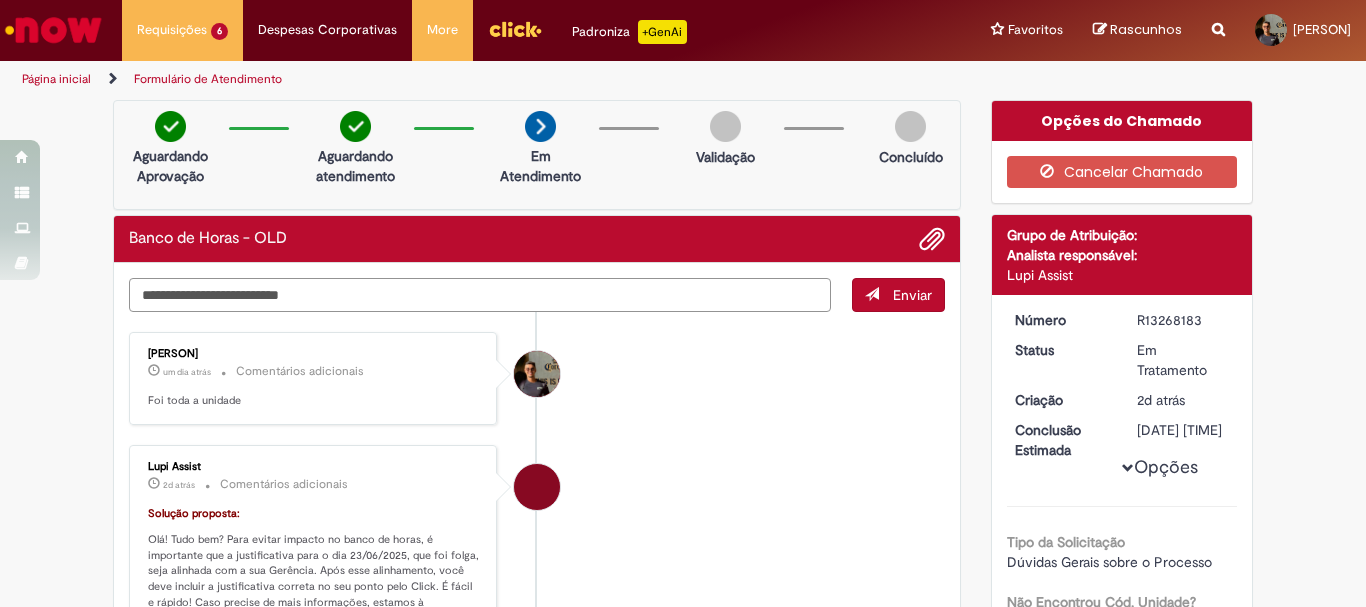click at bounding box center [480, 295] 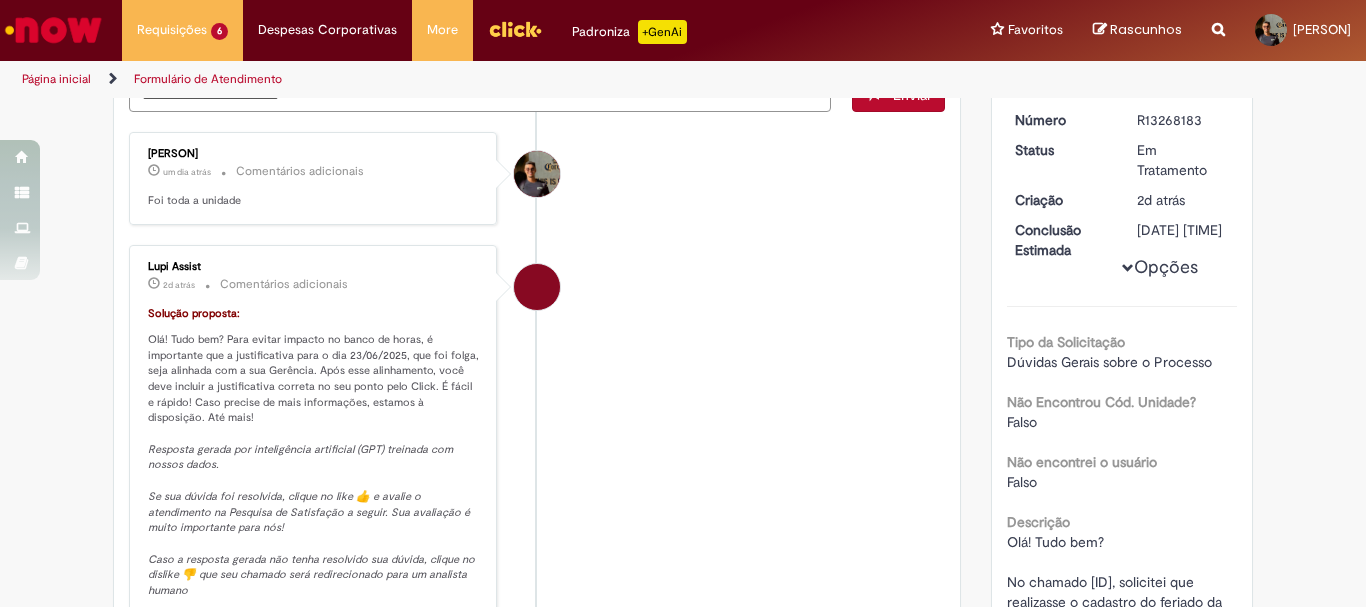 click on "Resposta gerada por inteligência artificial (GPT) treinada com nossos dados. Se sua dúvida foi resolvida, clique no like 👍 e avalie o atendimento na Pesquisa de Satisfação a seguir. Sua avaliação é muito importante para nós! Caso a resposta gerada não tenha resolvido sua dúvida, clique no dislike 👎 que seu chamado será redirecionado para um analista humano" at bounding box center [313, 520] 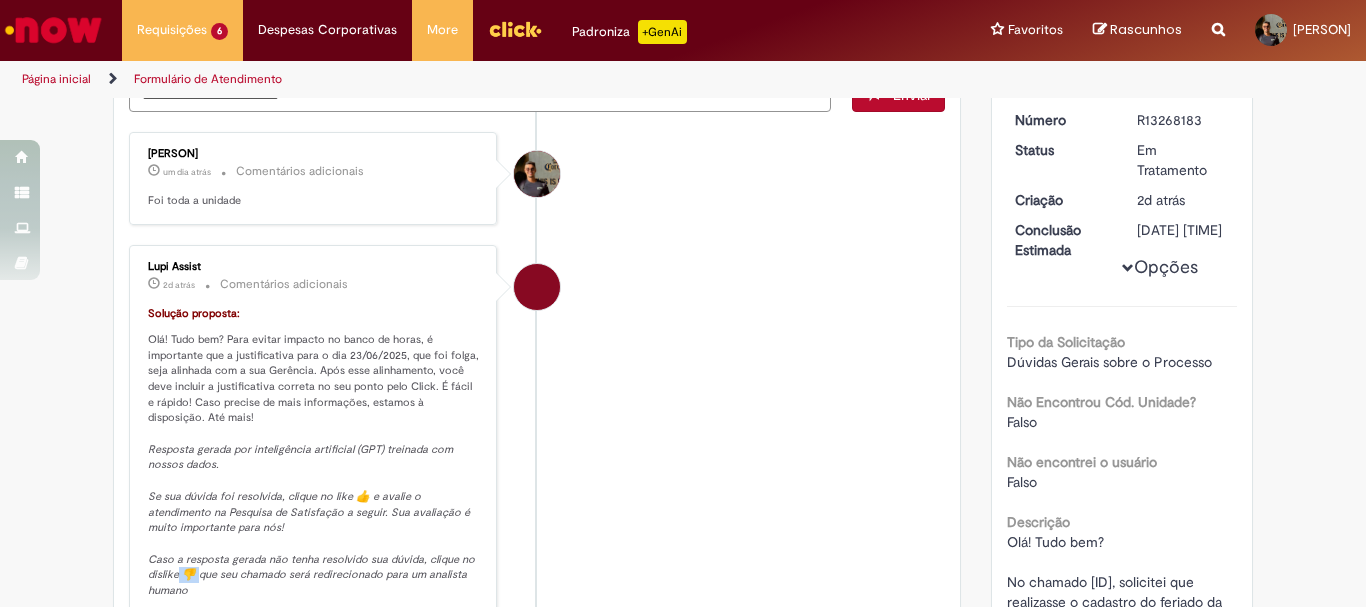 click on "Resposta gerada por inteligência artificial (GPT) treinada com nossos dados. Se sua dúvida foi resolvida, clique no like 👍 e avalie o atendimento na Pesquisa de Satisfação a seguir. Sua avaliação é muito importante para nós! Caso a resposta gerada não tenha resolvido sua dúvida, clique no dislike 👎 que seu chamado será redirecionado para um analista humano" at bounding box center (313, 520) 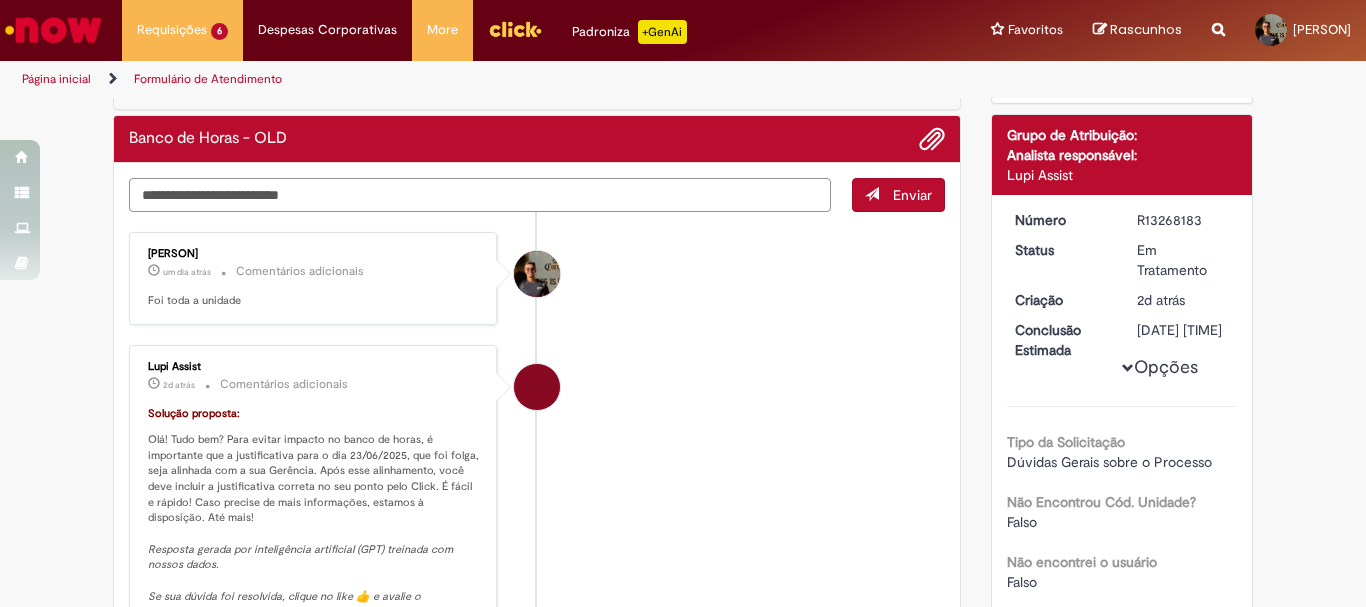 click at bounding box center [480, 195] 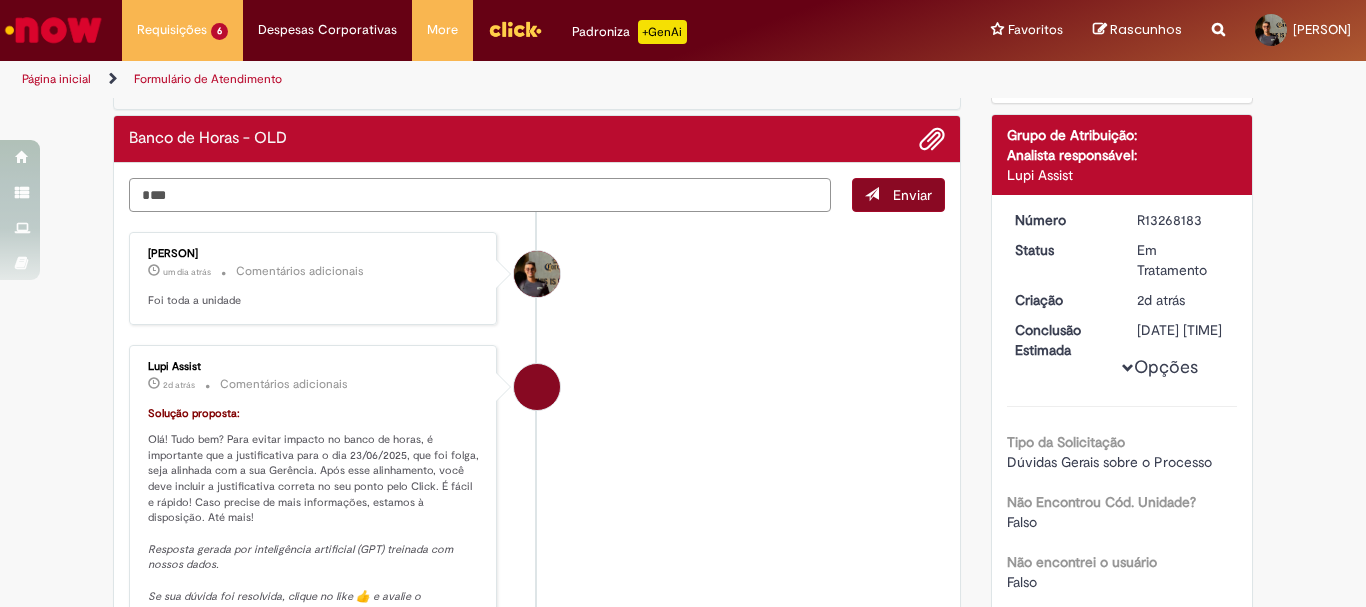 type on "**" 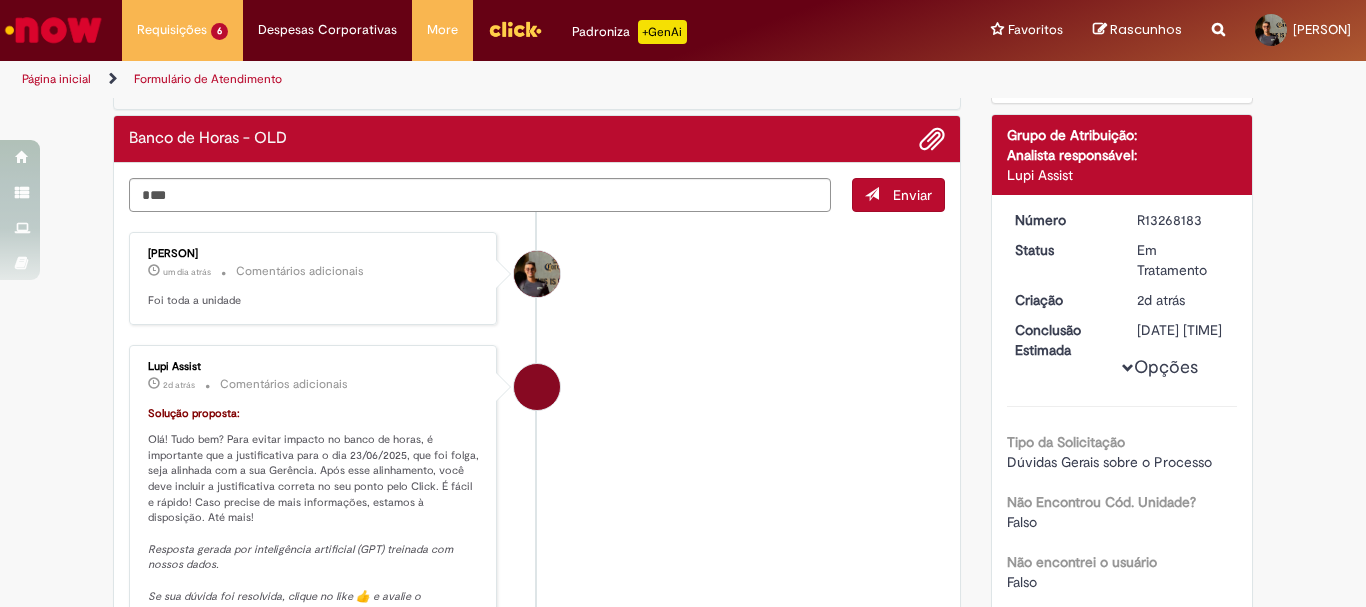 click on "Enviar" at bounding box center [898, 195] 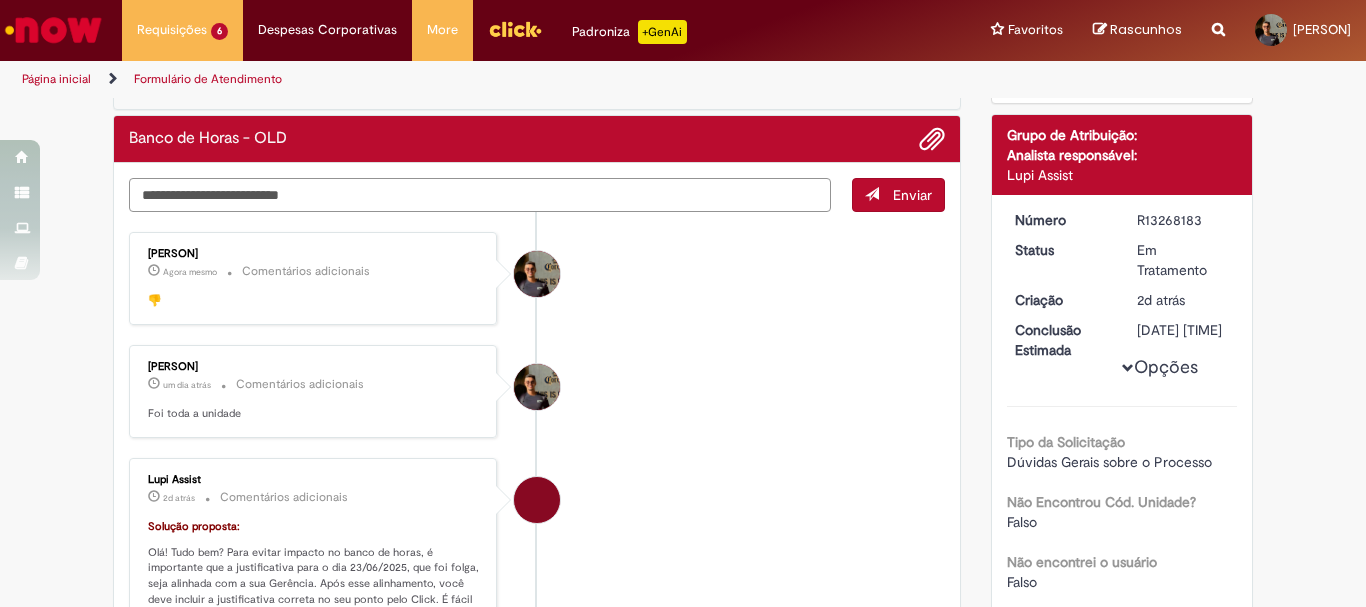 click at bounding box center (480, 195) 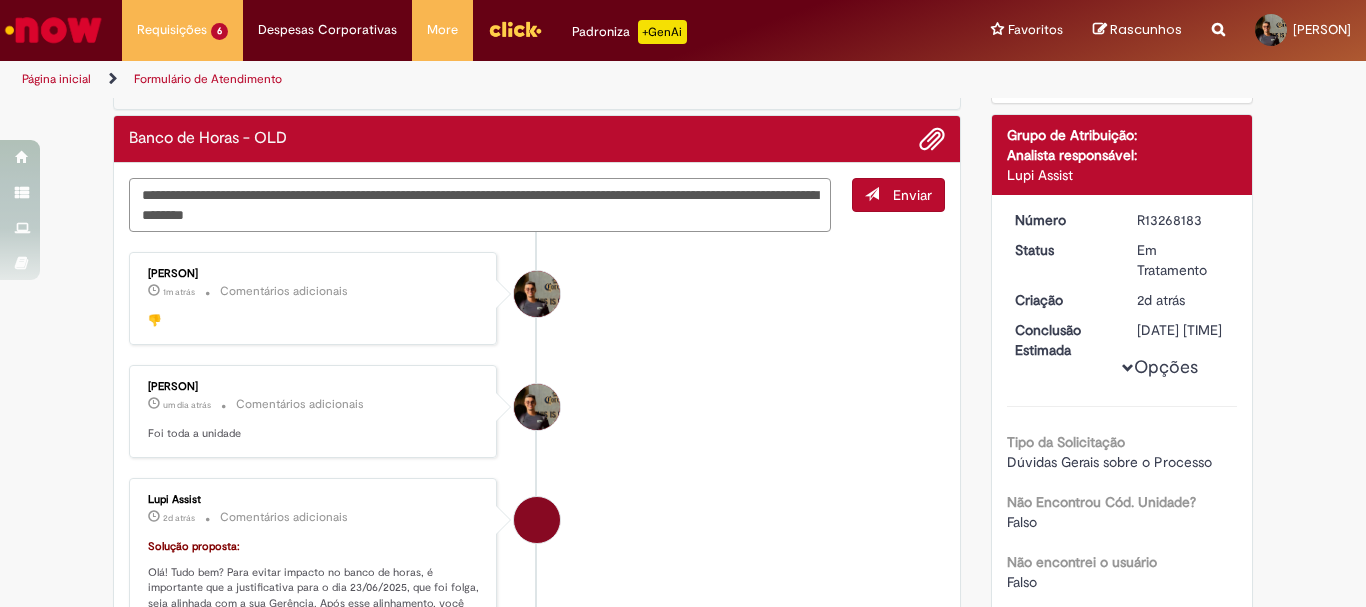 click on "**********" at bounding box center [480, 205] 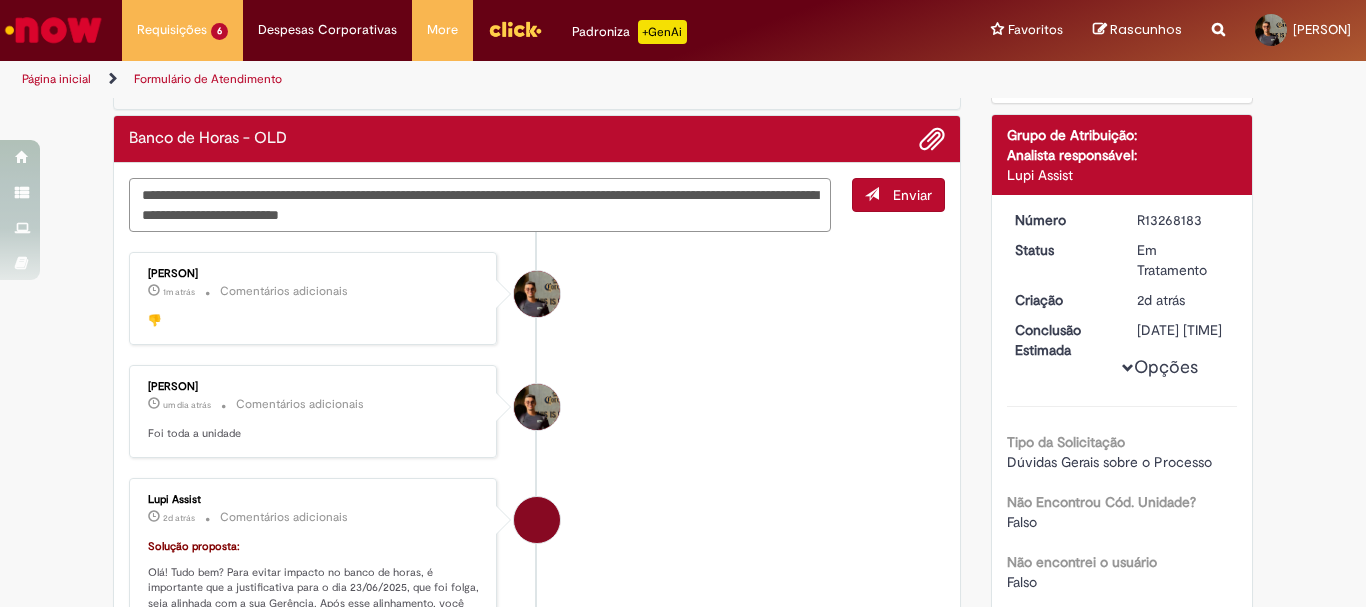click on "**********" at bounding box center (480, 205) 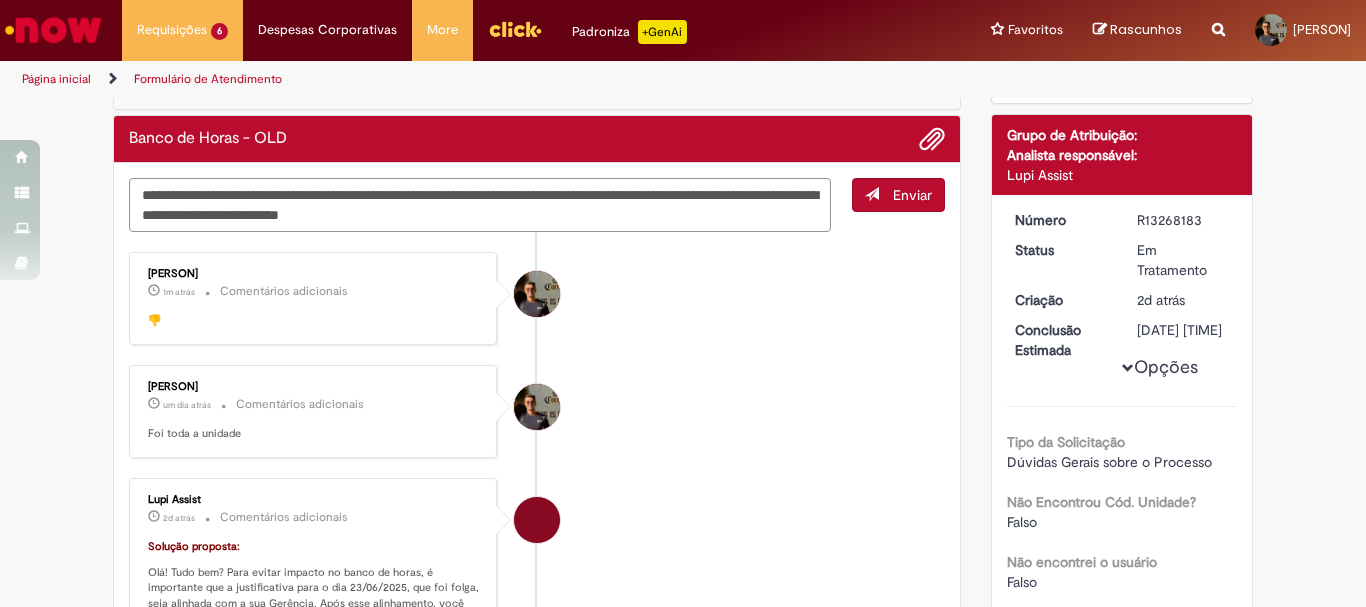 click on "**********" at bounding box center (480, 205) 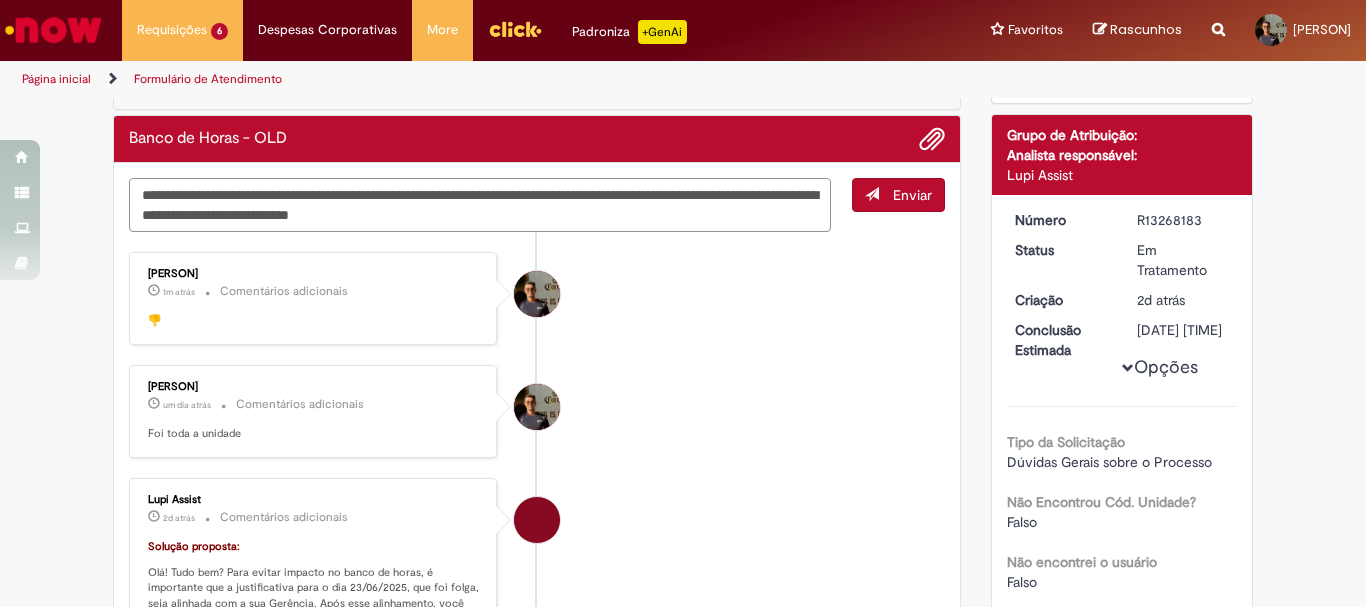 click on "**********" at bounding box center [480, 205] 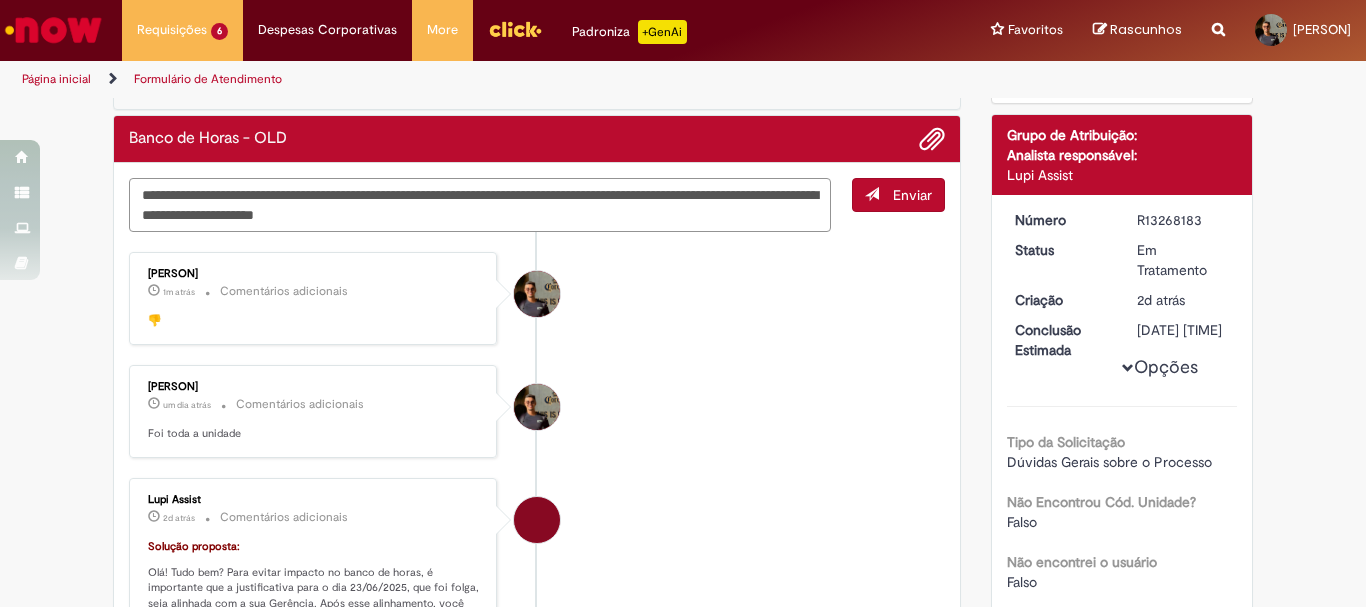 click on "**********" at bounding box center [480, 205] 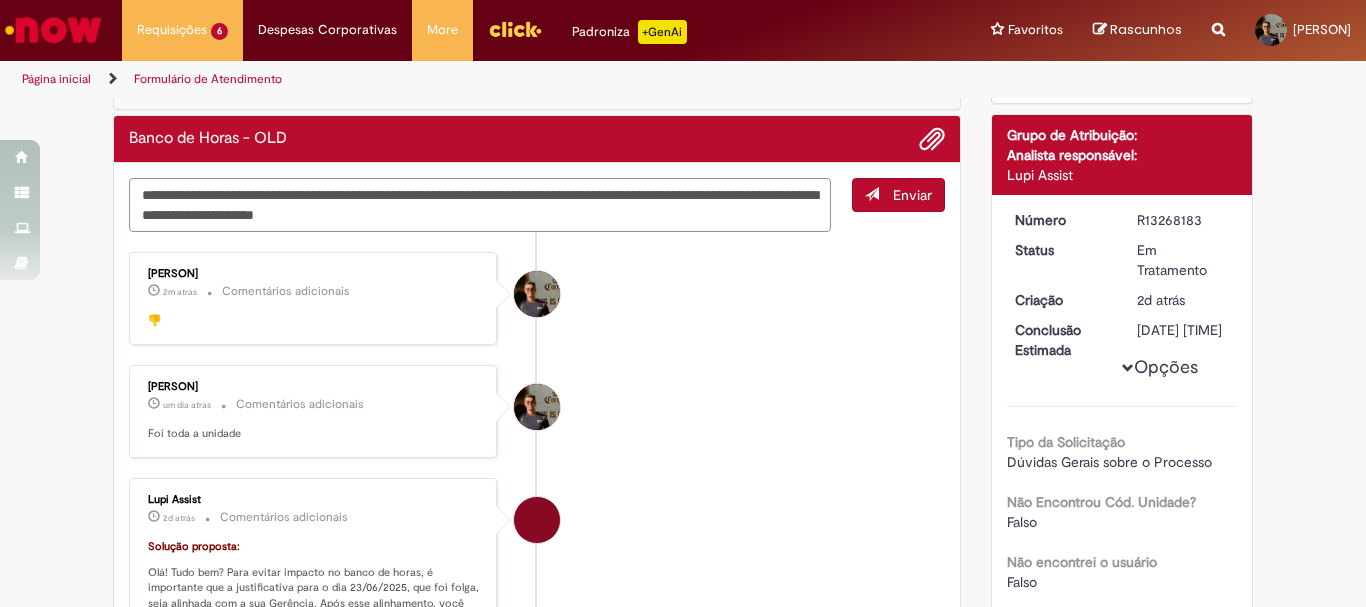 click on "**********" at bounding box center (480, 205) 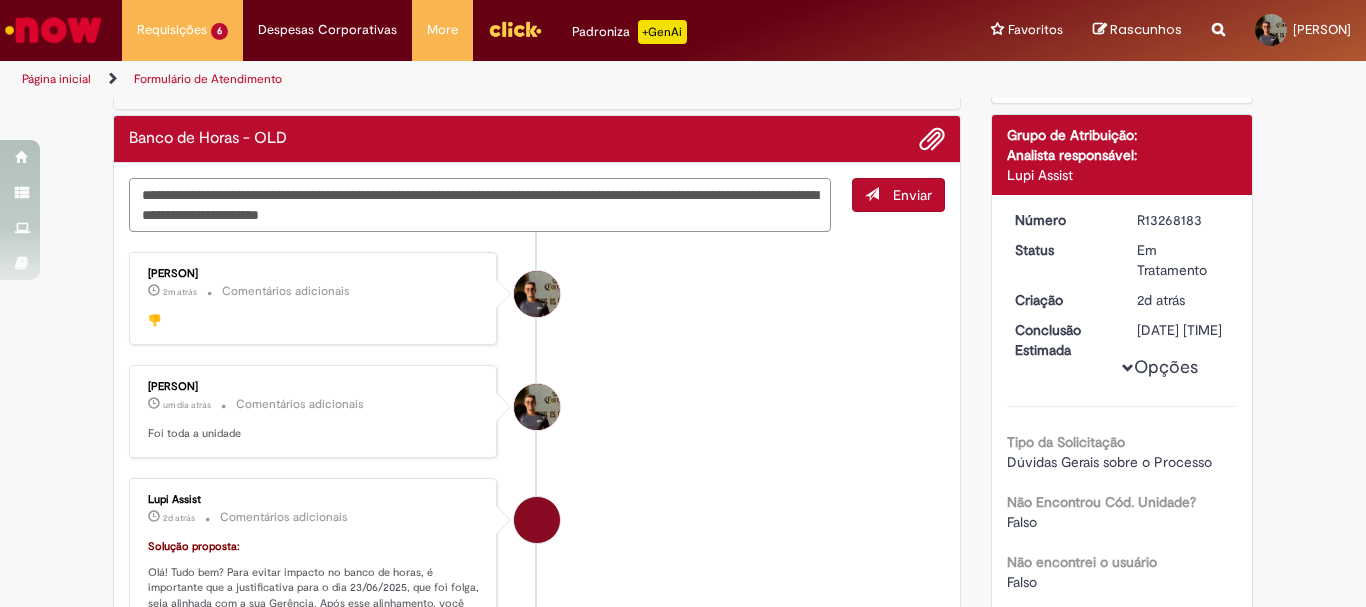 drag, startPoint x: 397, startPoint y: 197, endPoint x: 468, endPoint y: 198, distance: 71.00704 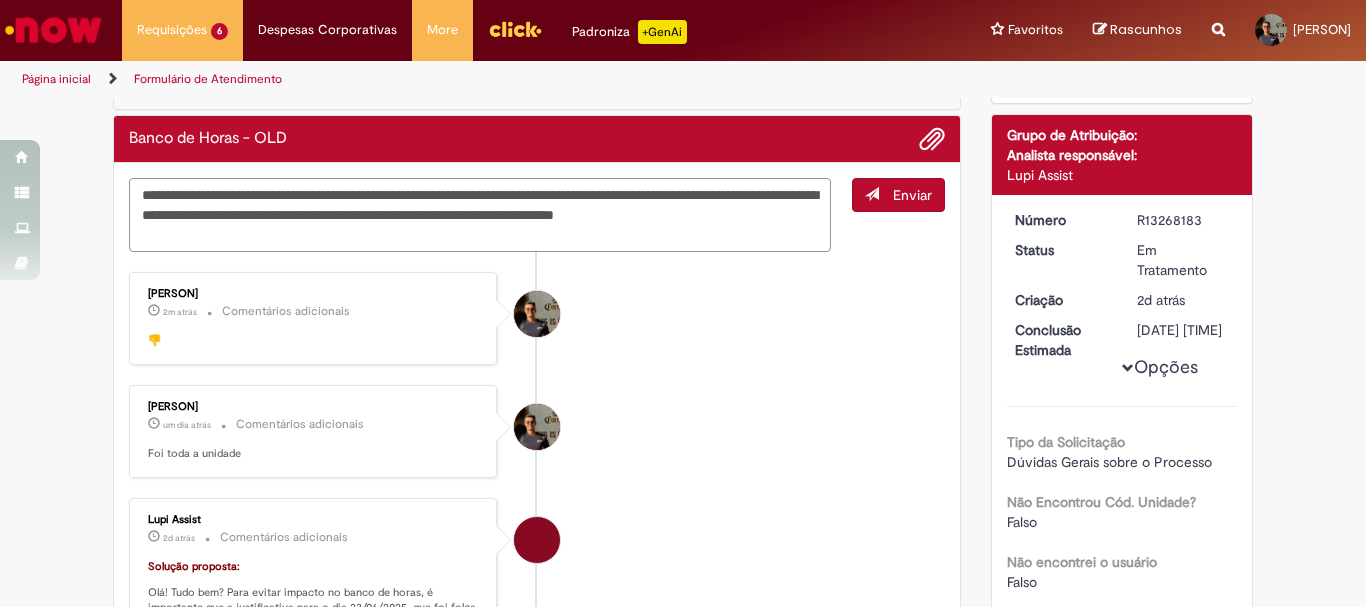 click on "**********" at bounding box center (480, 215) 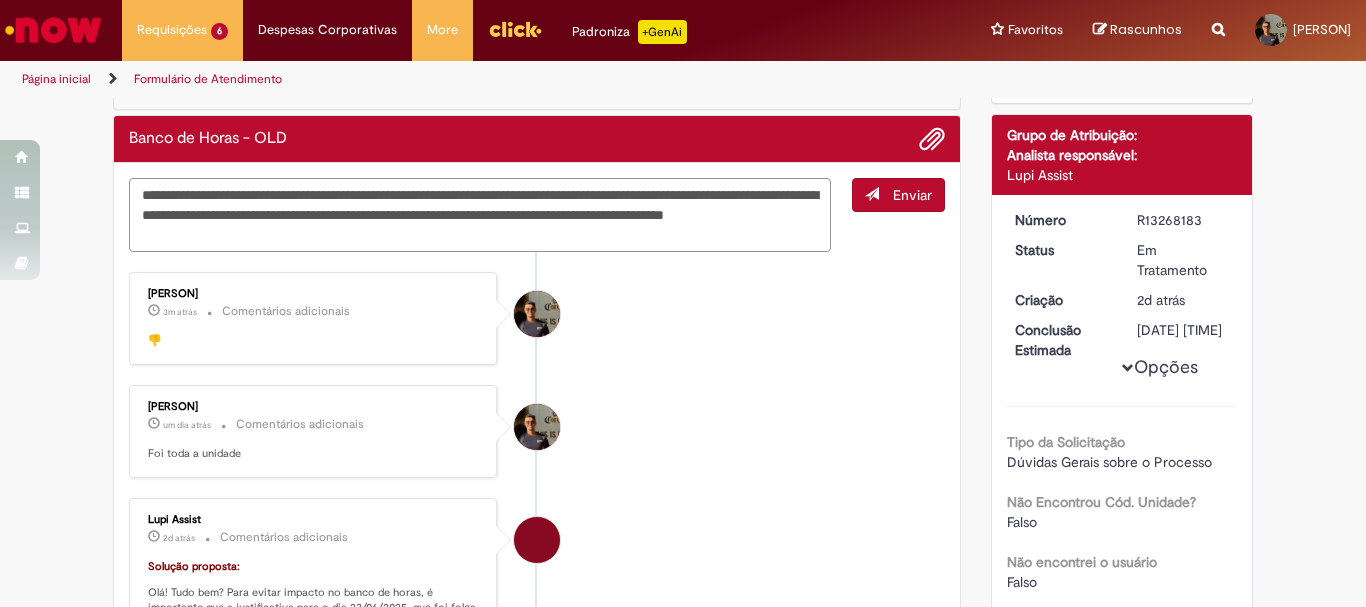 click on "**********" at bounding box center (480, 215) 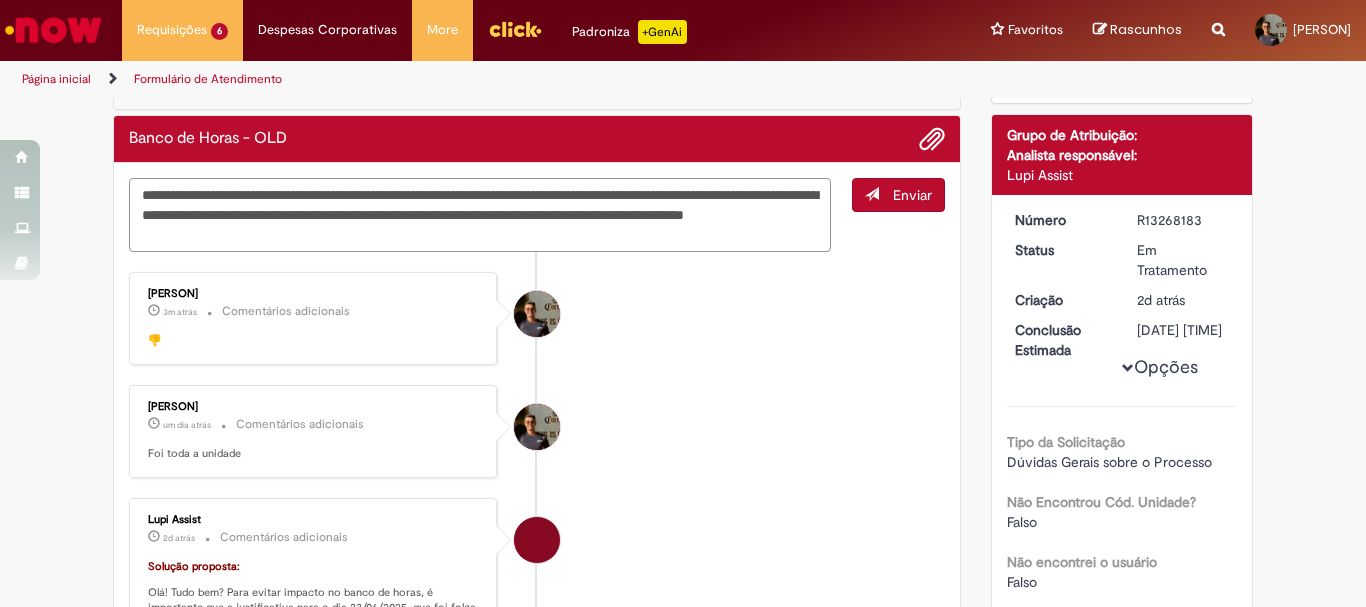 drag, startPoint x: 363, startPoint y: 231, endPoint x: 340, endPoint y: 230, distance: 23.021729 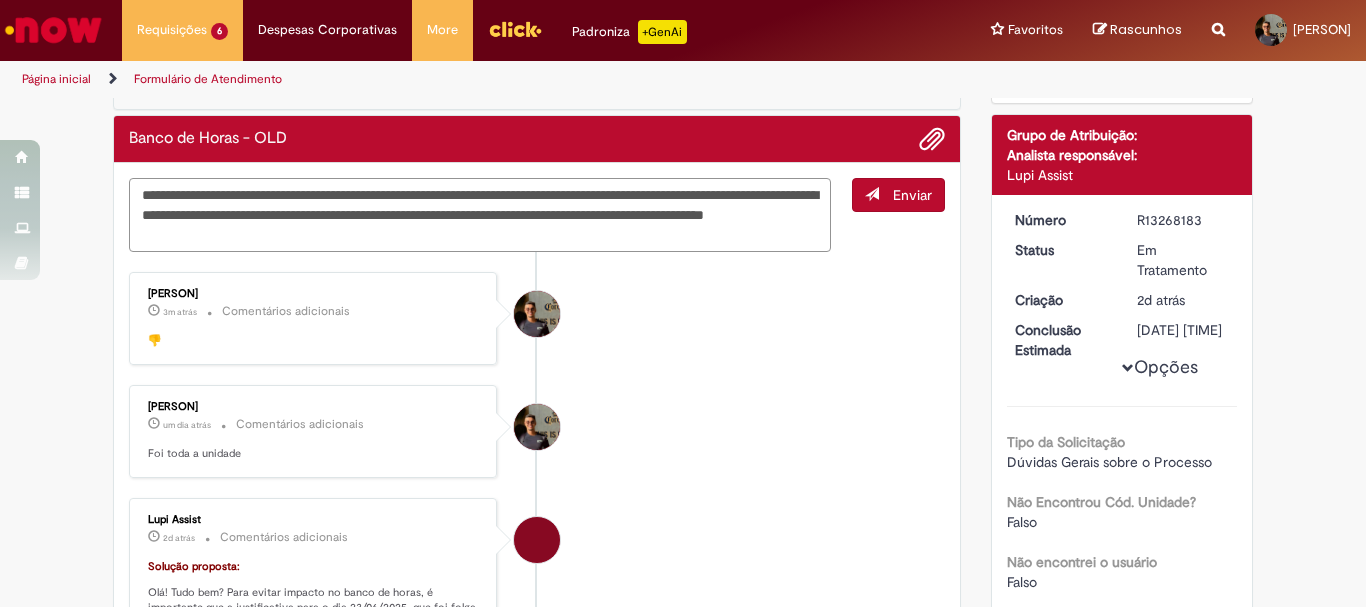 click on "**********" at bounding box center (480, 215) 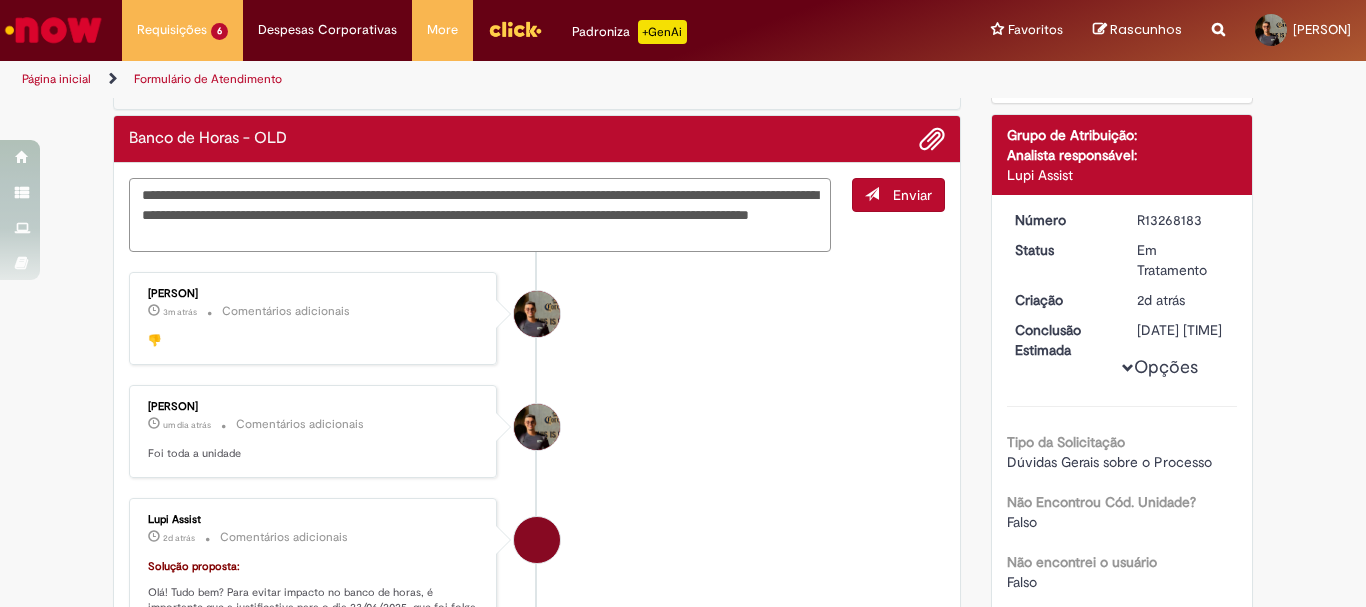 click on "**********" at bounding box center [480, 215] 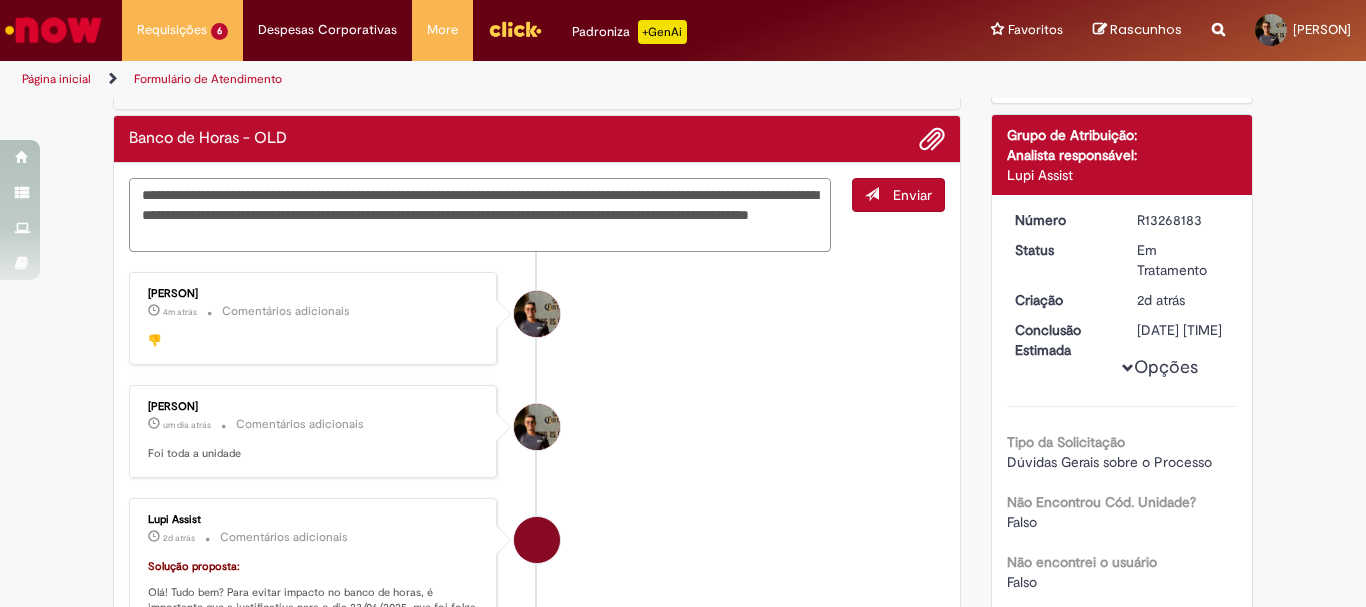 click on "**********" at bounding box center [480, 215] 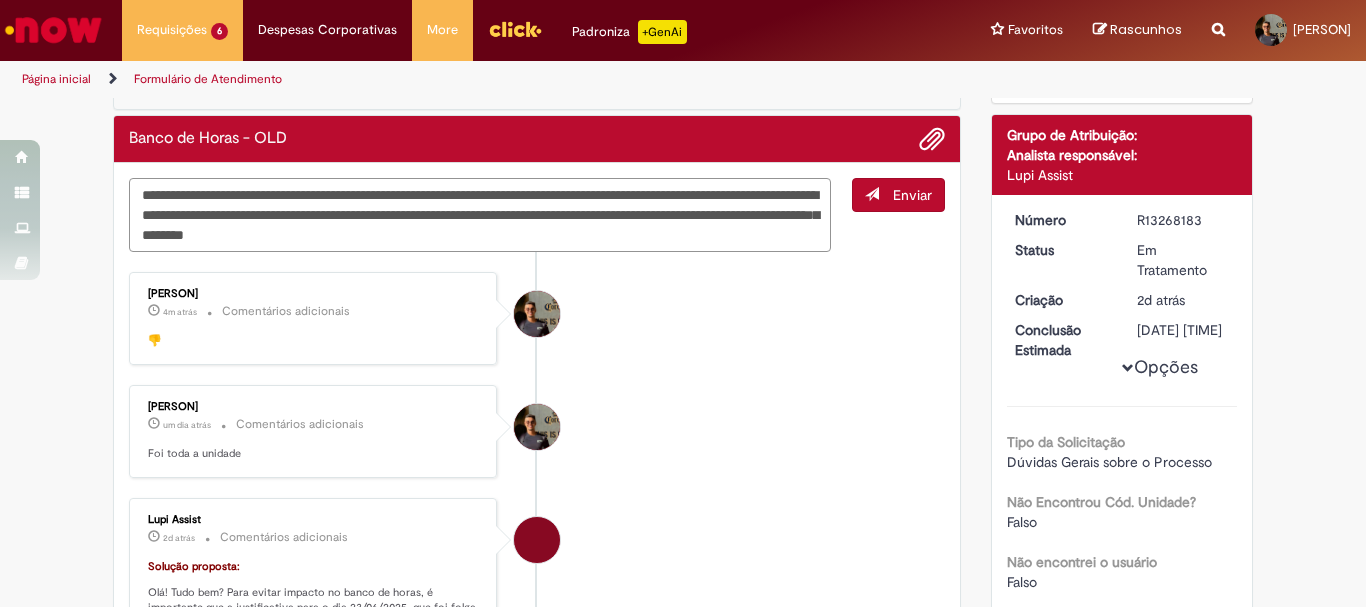 click on "**********" at bounding box center (480, 215) 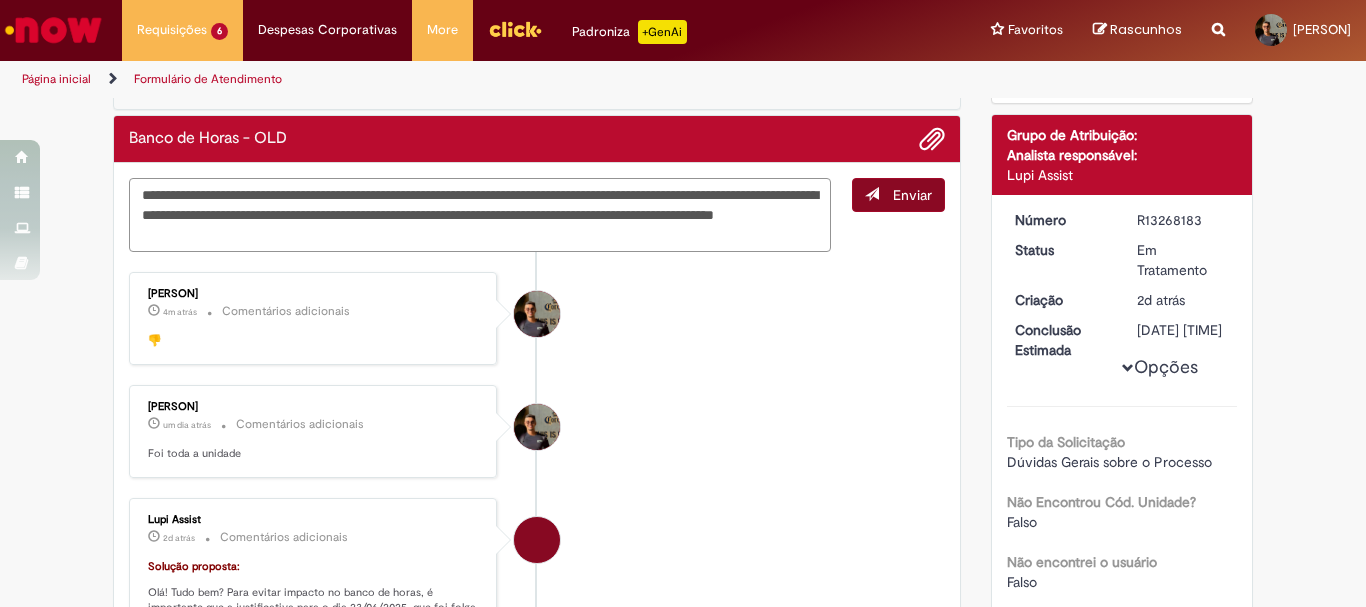 type on "**********" 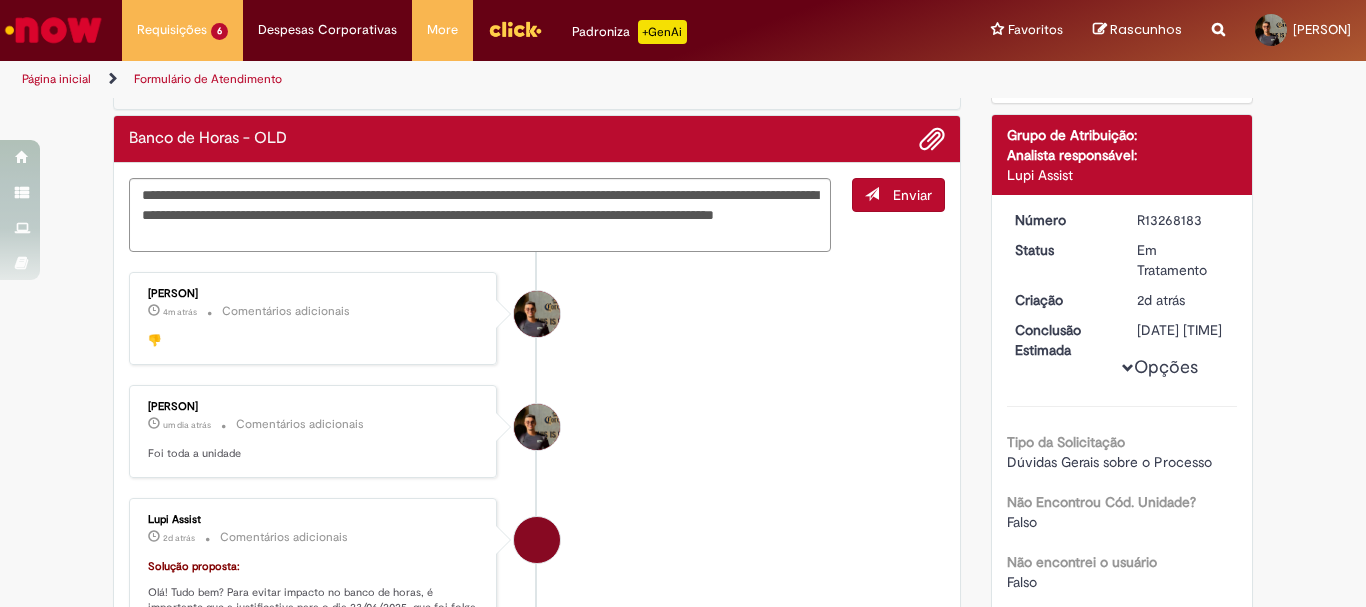 click on "Enviar" at bounding box center [898, 195] 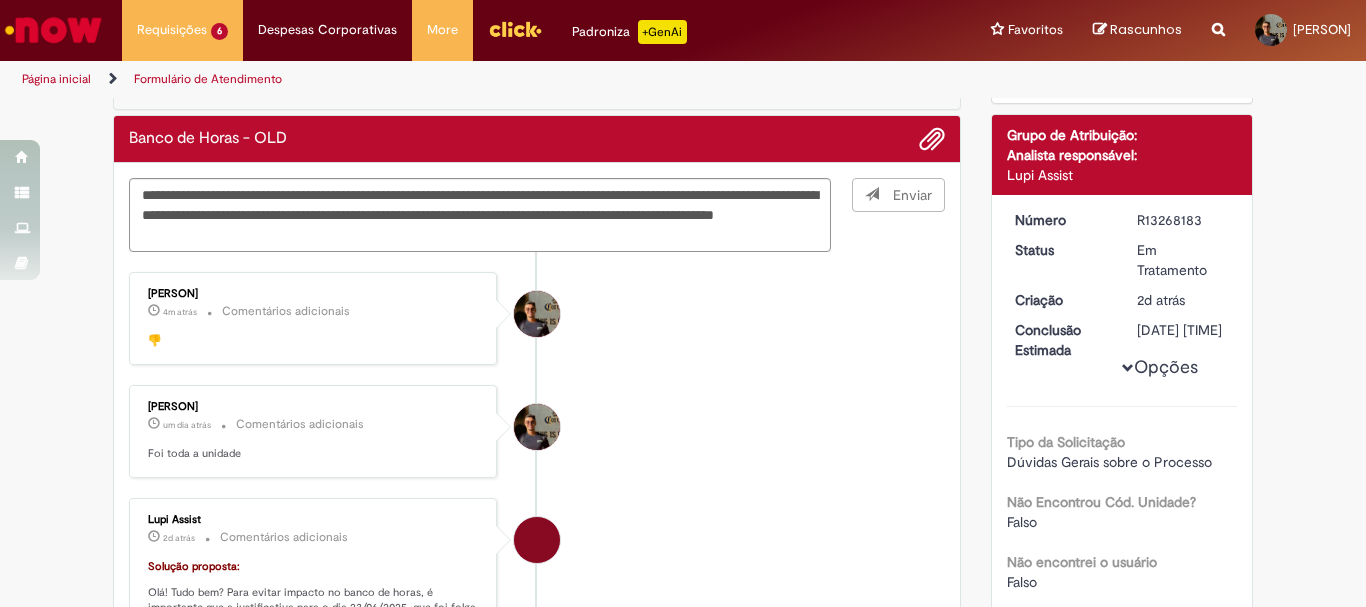 type 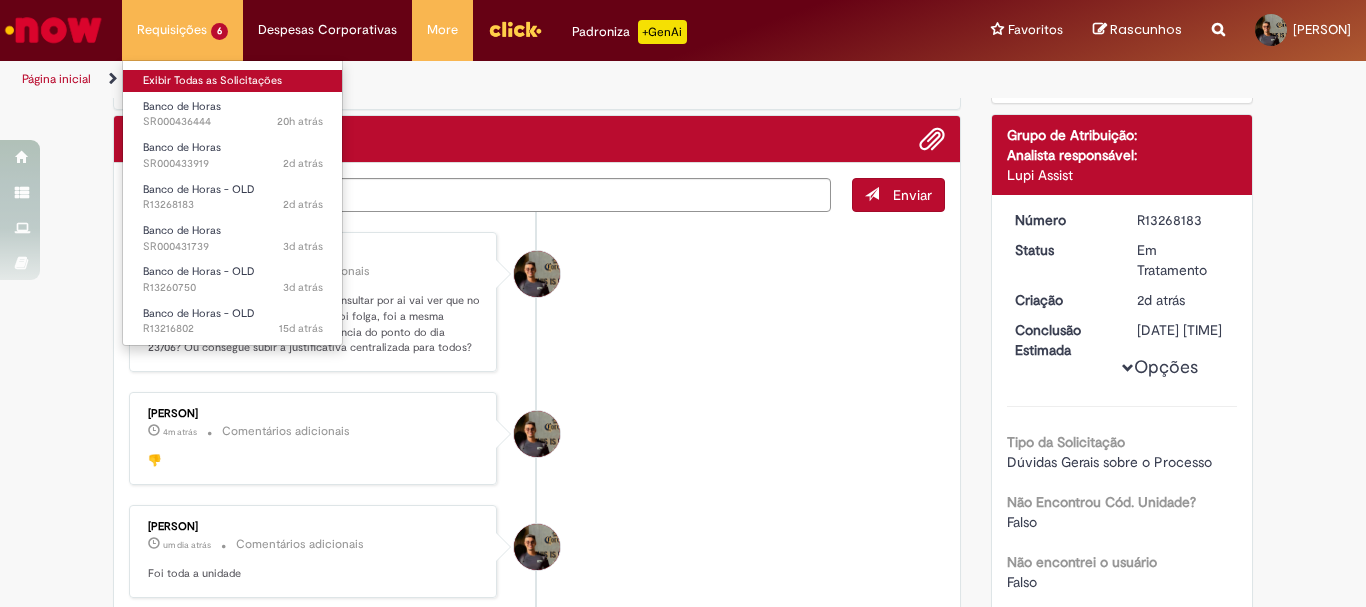 click on "Exibir Todas as Solicitações" at bounding box center (233, 81) 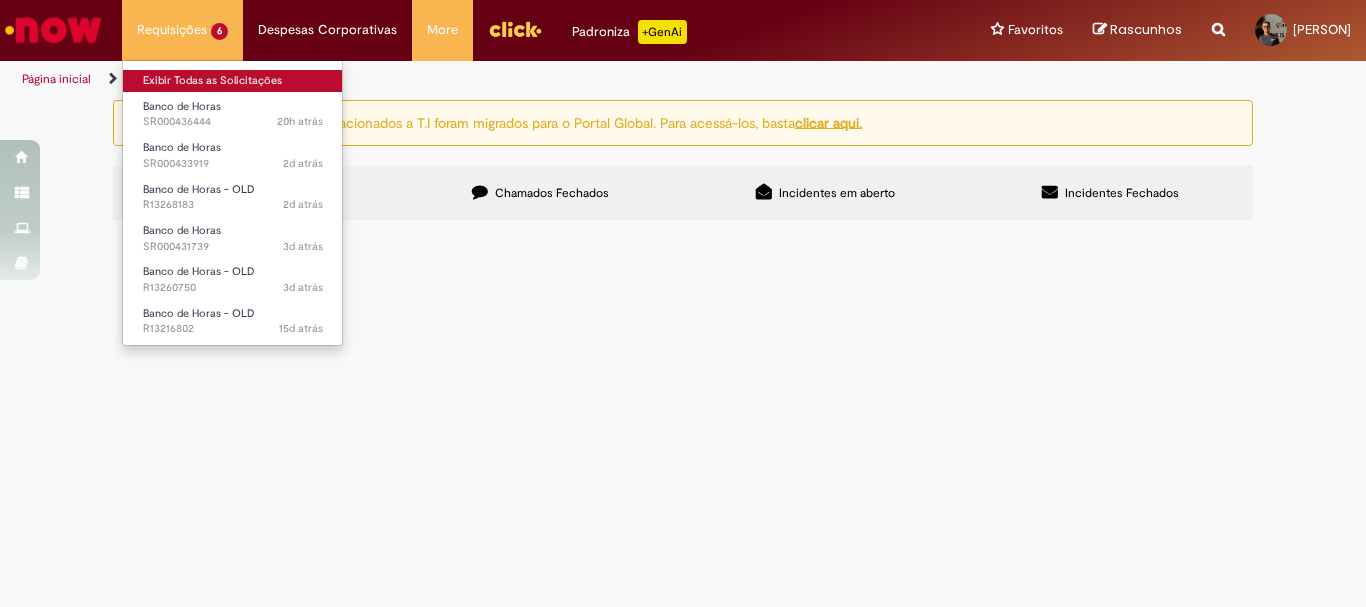scroll, scrollTop: 0, scrollLeft: 0, axis: both 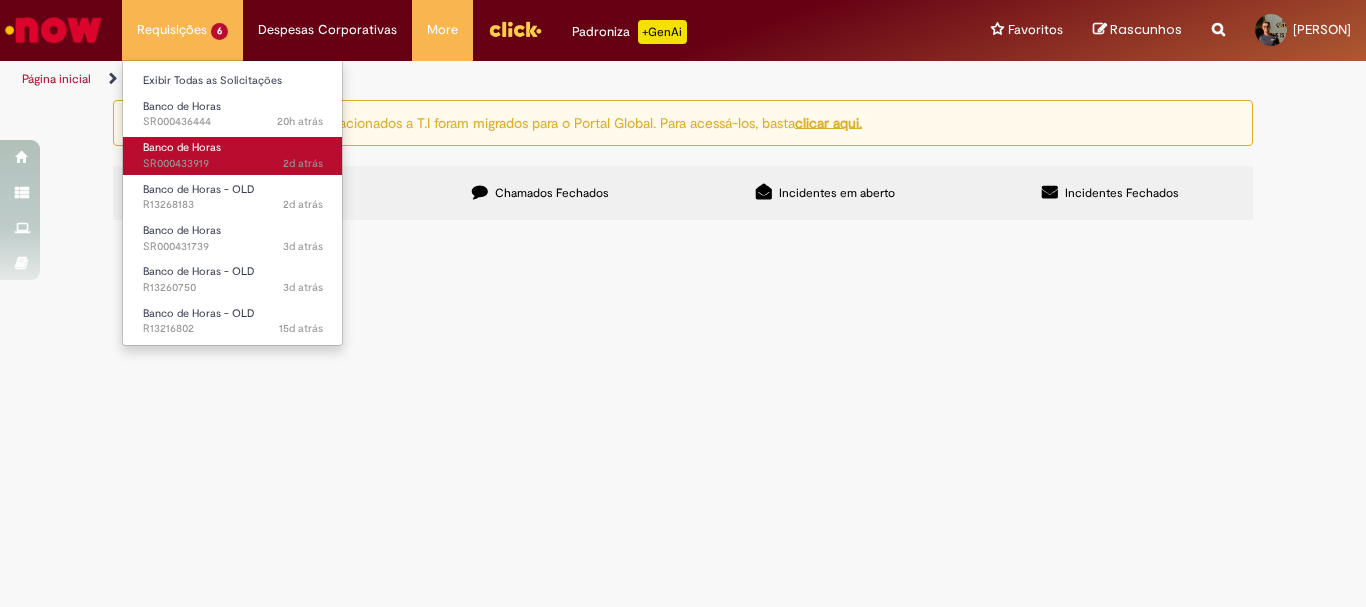 click on "2d atrás 2 dias atrás  SR000433919" at bounding box center (233, 164) 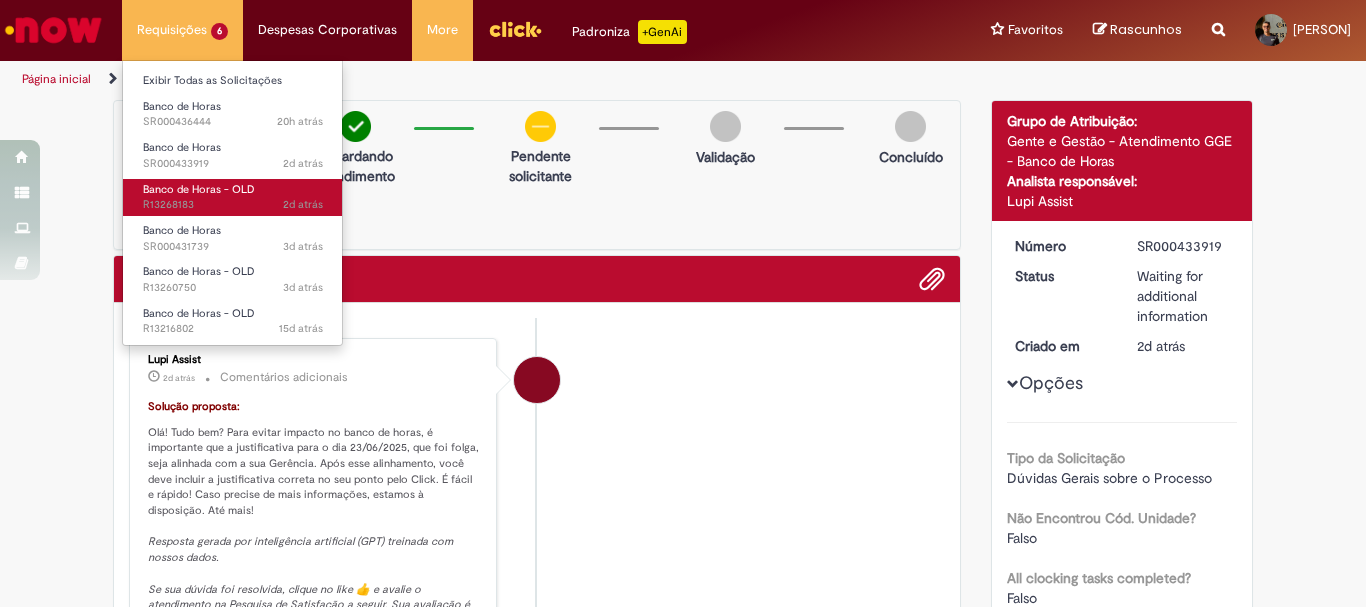 click on "Banco de Horas - OLD
2d atrás 2 dias atrás  R13268183" at bounding box center (233, 197) 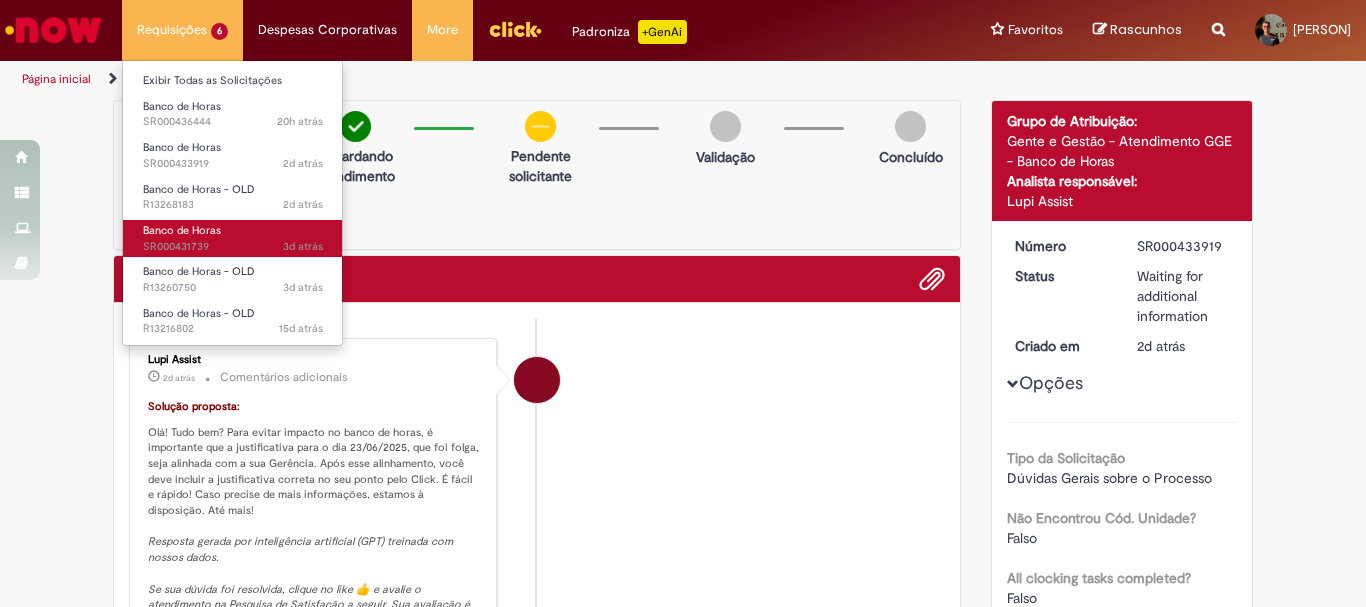 click on "Banco de Horas" at bounding box center (182, 230) 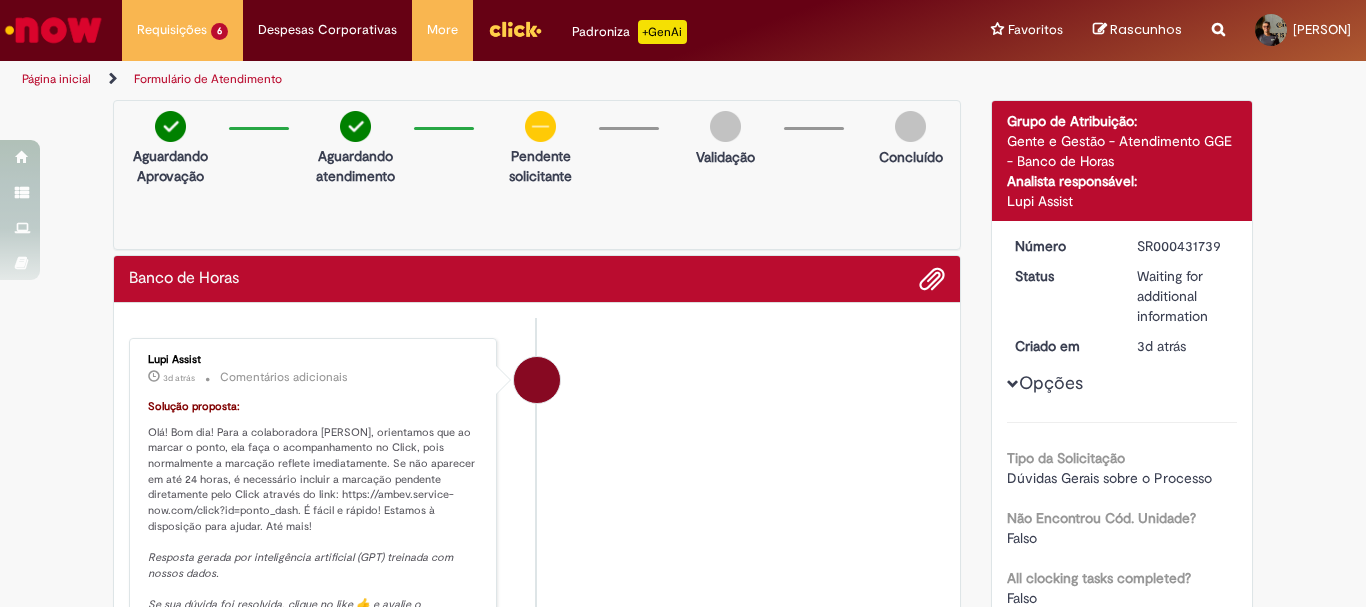 scroll, scrollTop: 100, scrollLeft: 0, axis: vertical 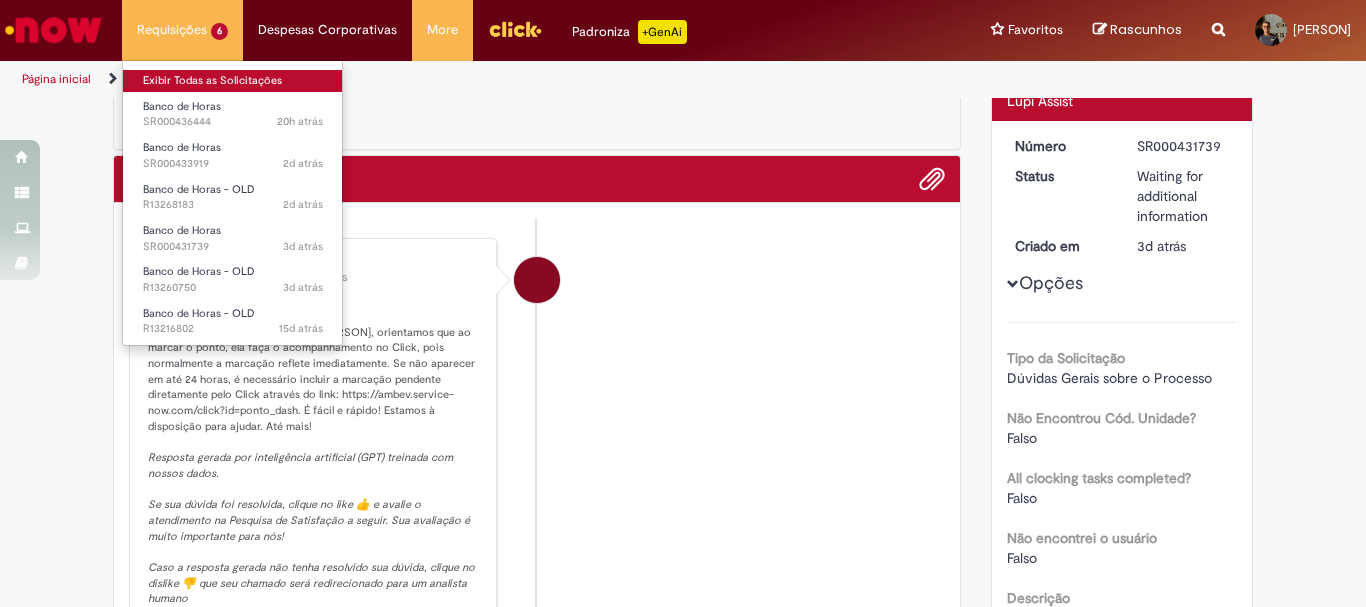 click on "Exibir Todas as Solicitações" at bounding box center [233, 81] 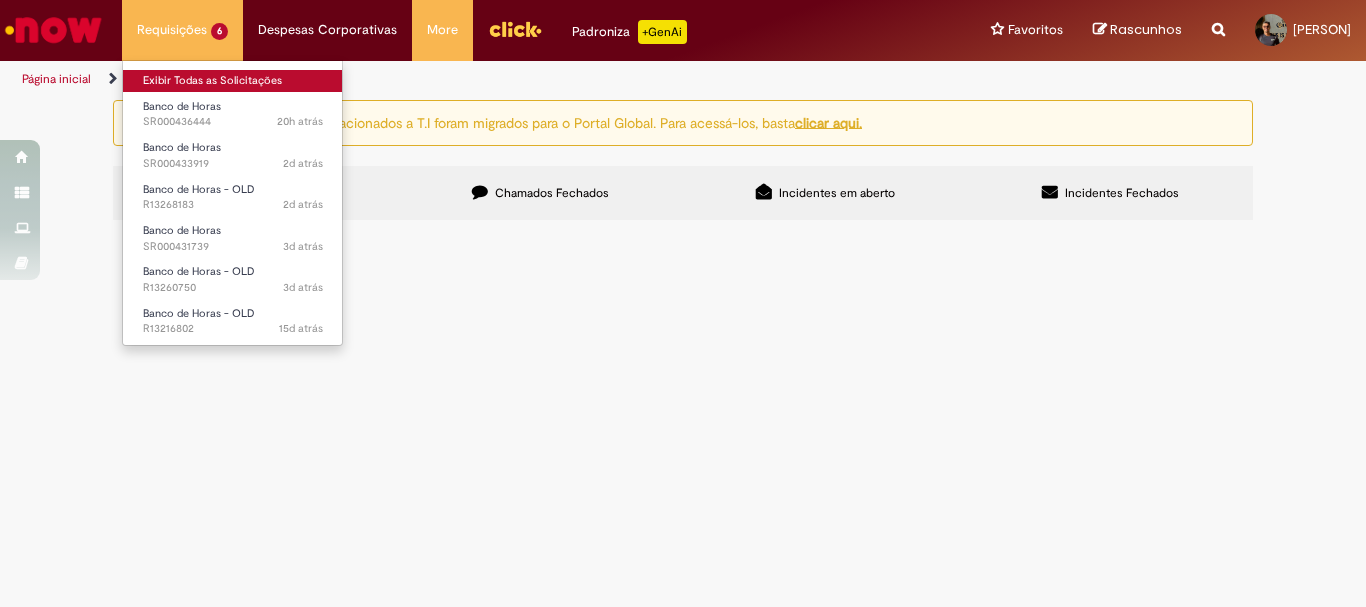 scroll, scrollTop: 0, scrollLeft: 0, axis: both 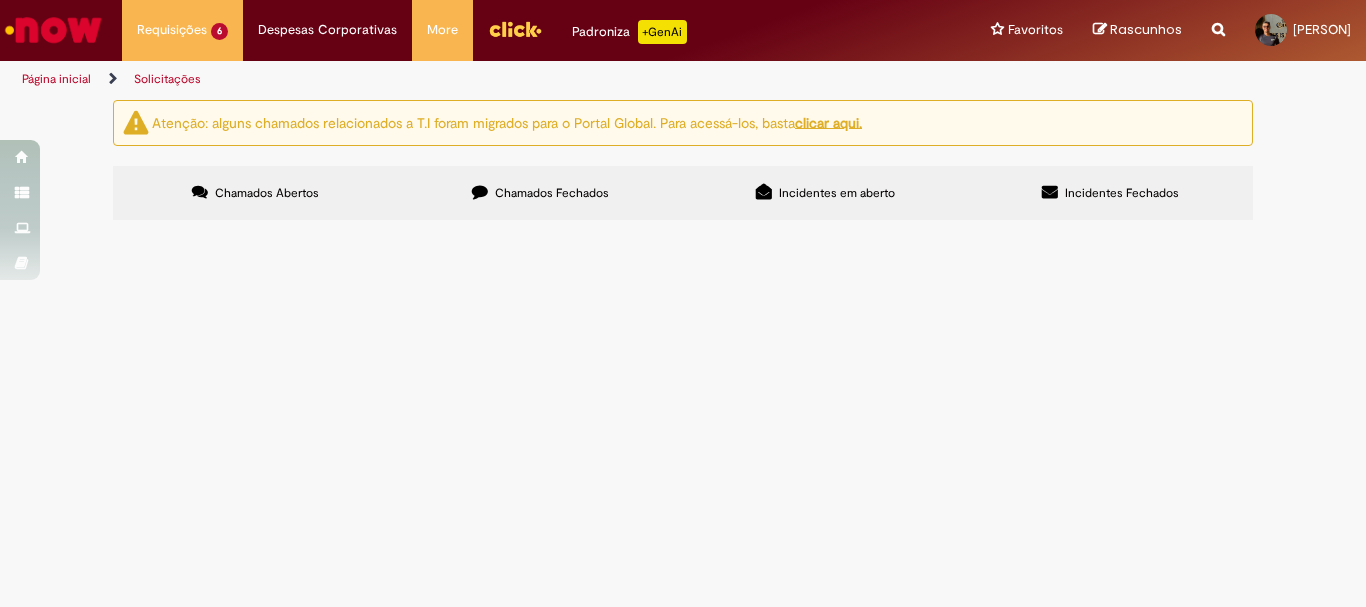 click on "Olá! Tudo bem?
No chamado [ID], solicitei que realizasse o cadastro do feriado da unidade de Bom Jesus da Lapa no dia [DATE]. Mas no dia [DATE] (folga) o time fez a compensação do feriado trabalhado, no dia [DATE]. Dentro do click, como fica a justificativa para o time, para não terem impacto no banco de horas? Nesse dia que foi folgado?" at bounding box center (0, 0) 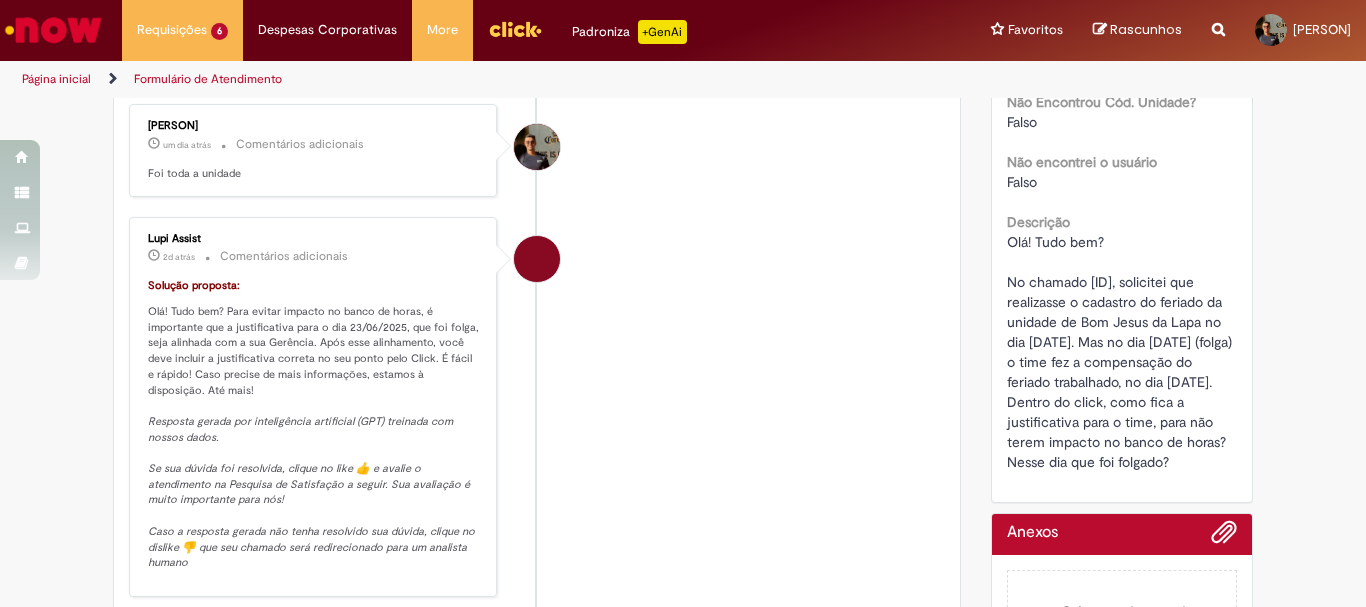 scroll, scrollTop: 600, scrollLeft: 0, axis: vertical 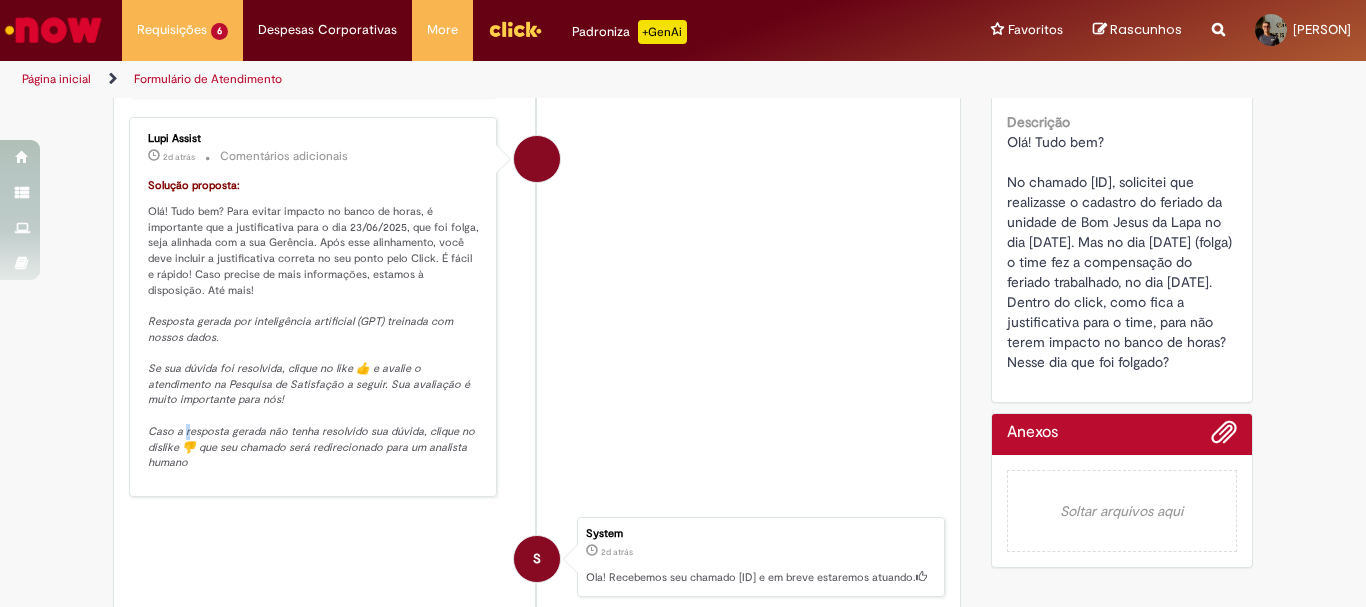 click on "Resposta gerada por inteligência artificial (GPT) treinada com nossos dados. Se sua dúvida foi resolvida, clique no like 👍 e avalie o atendimento na Pesquisa de Satisfação a seguir. Sua avaliação é muito importante para nós! Caso a resposta gerada não tenha resolvido sua dúvida, clique no dislike 👎 que seu chamado será redirecionado para um analista humano" at bounding box center (313, 392) 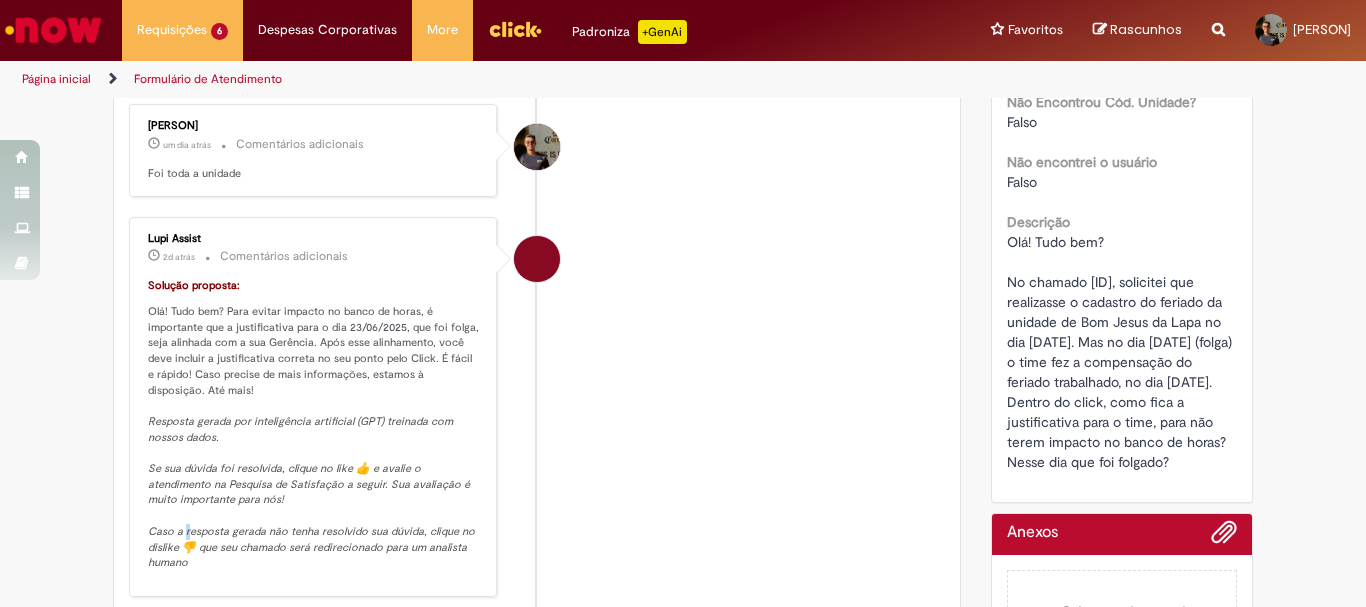 scroll, scrollTop: 0, scrollLeft: 0, axis: both 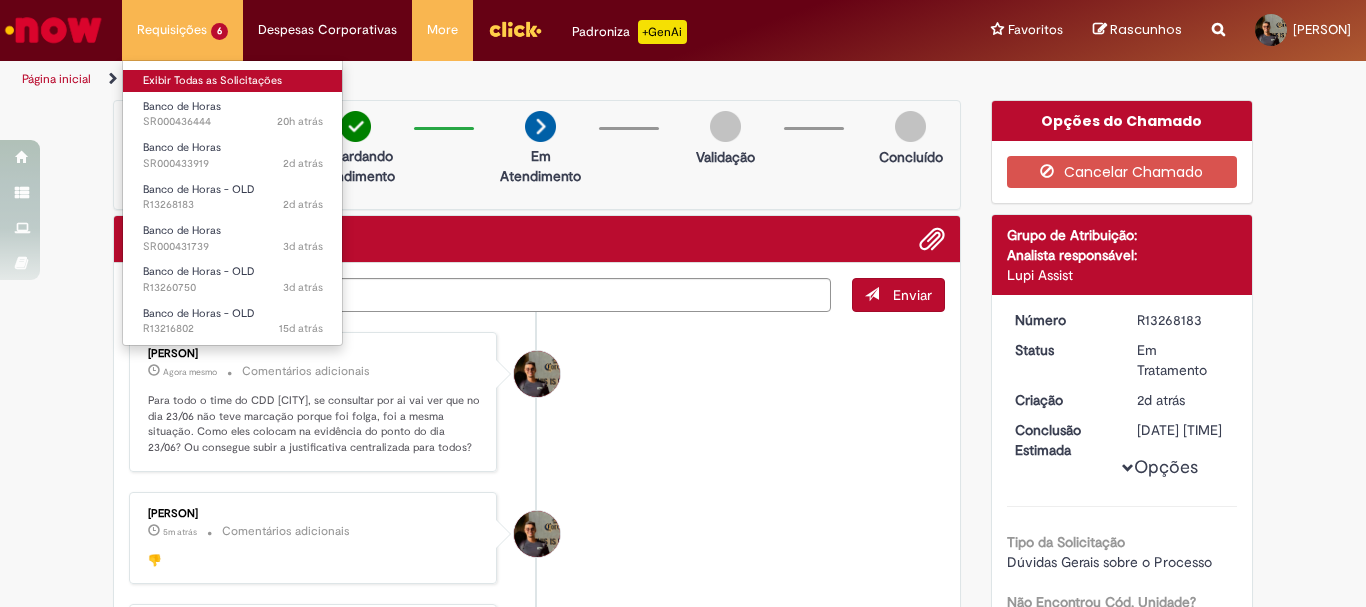 click on "Exibir Todas as Solicitações" at bounding box center (233, 81) 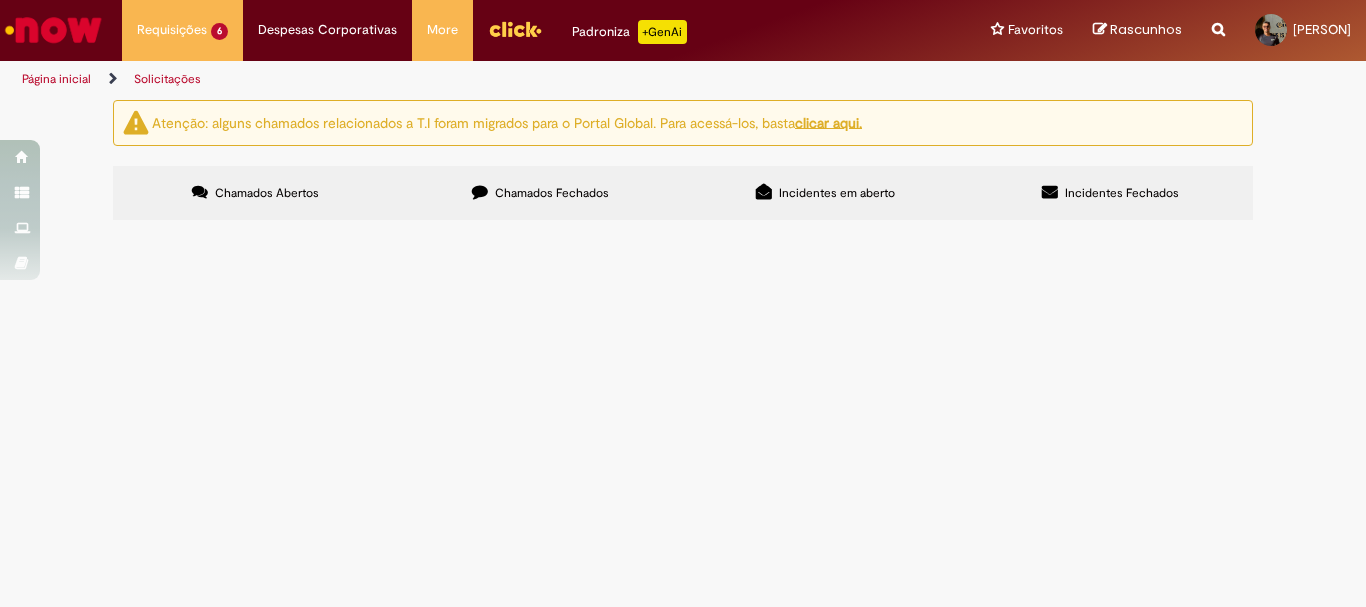 click on "Descrição" at bounding box center [0, 0] 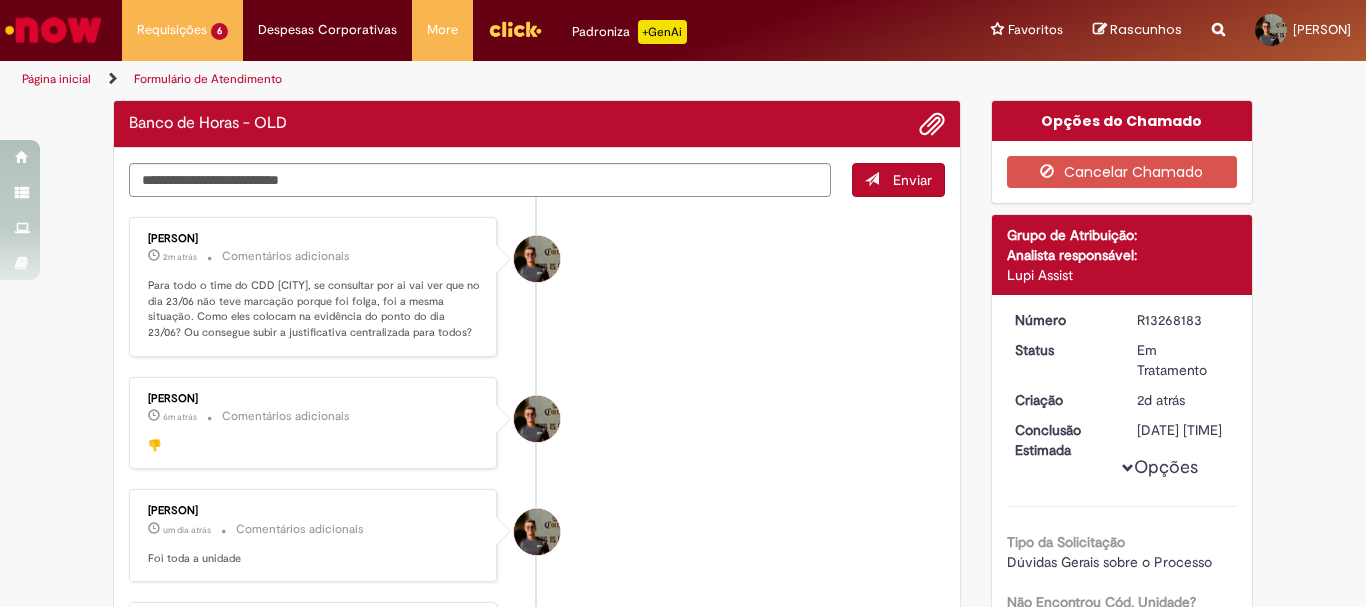 click on "[NAME]
2m atrás 2 minutos atrás     Comentários adicionais
Para todo o time do CDD [CITY], se consultar por ai vai ver que no dia 23/06 não teve marcação porque foi folga, foi a mesma situação. Como eles colocam na evidência do ponto do dia 23/06? Ou consegue subir a justificativa centralizada para todos?" at bounding box center (313, 287) 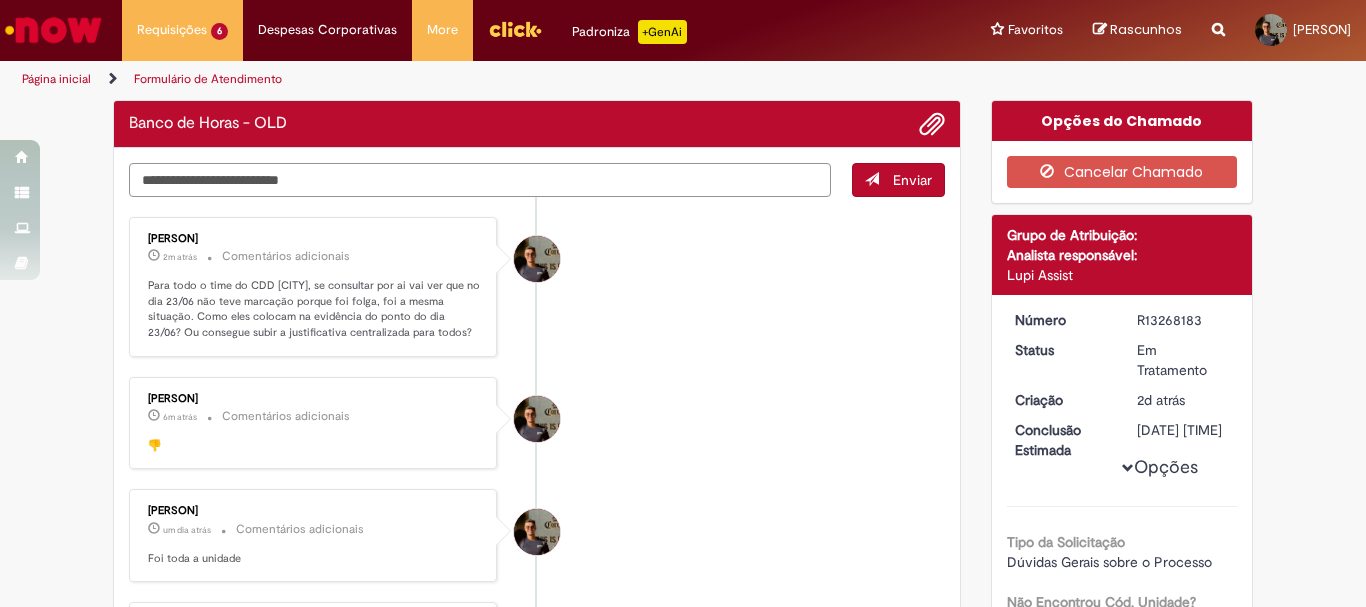 click at bounding box center [480, 180] 